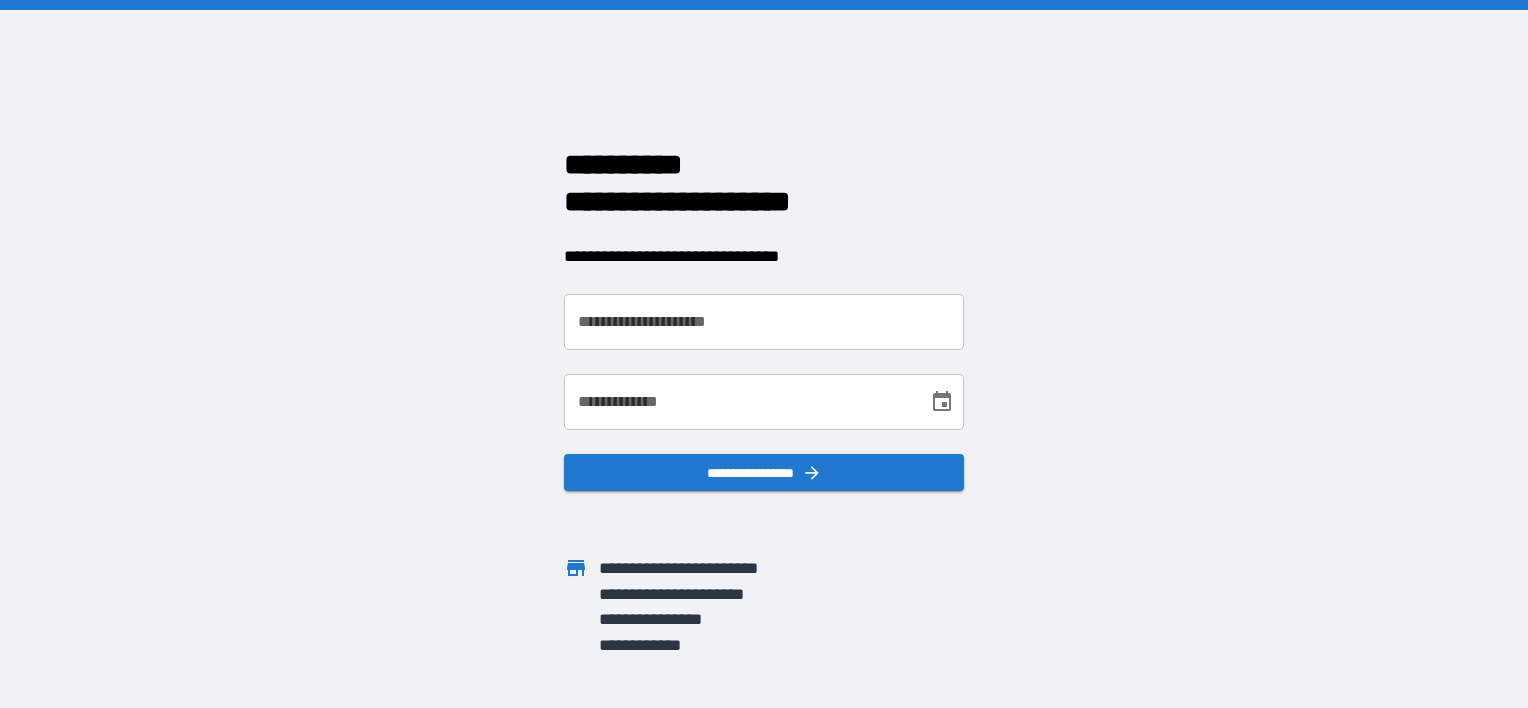 scroll, scrollTop: 0, scrollLeft: 0, axis: both 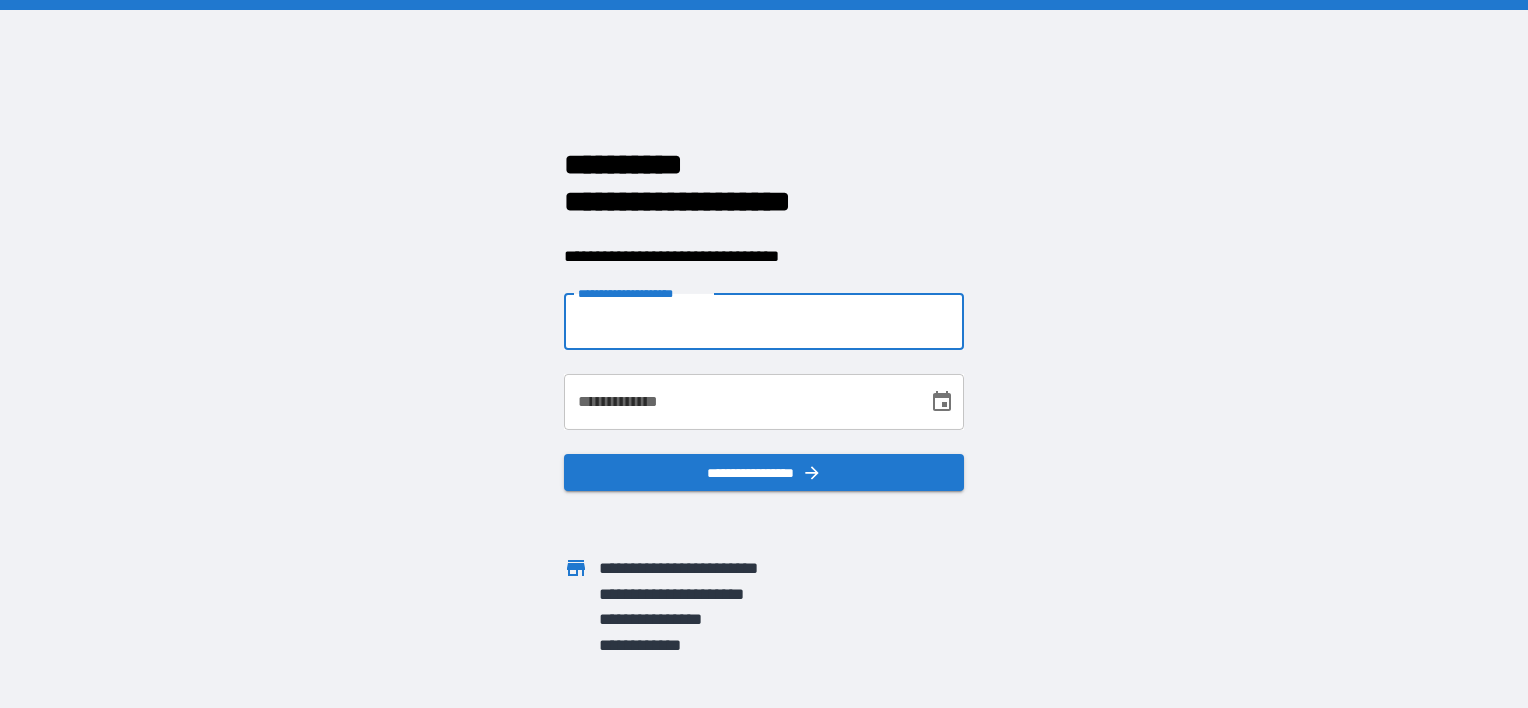 click on "**********" at bounding box center (764, 322) 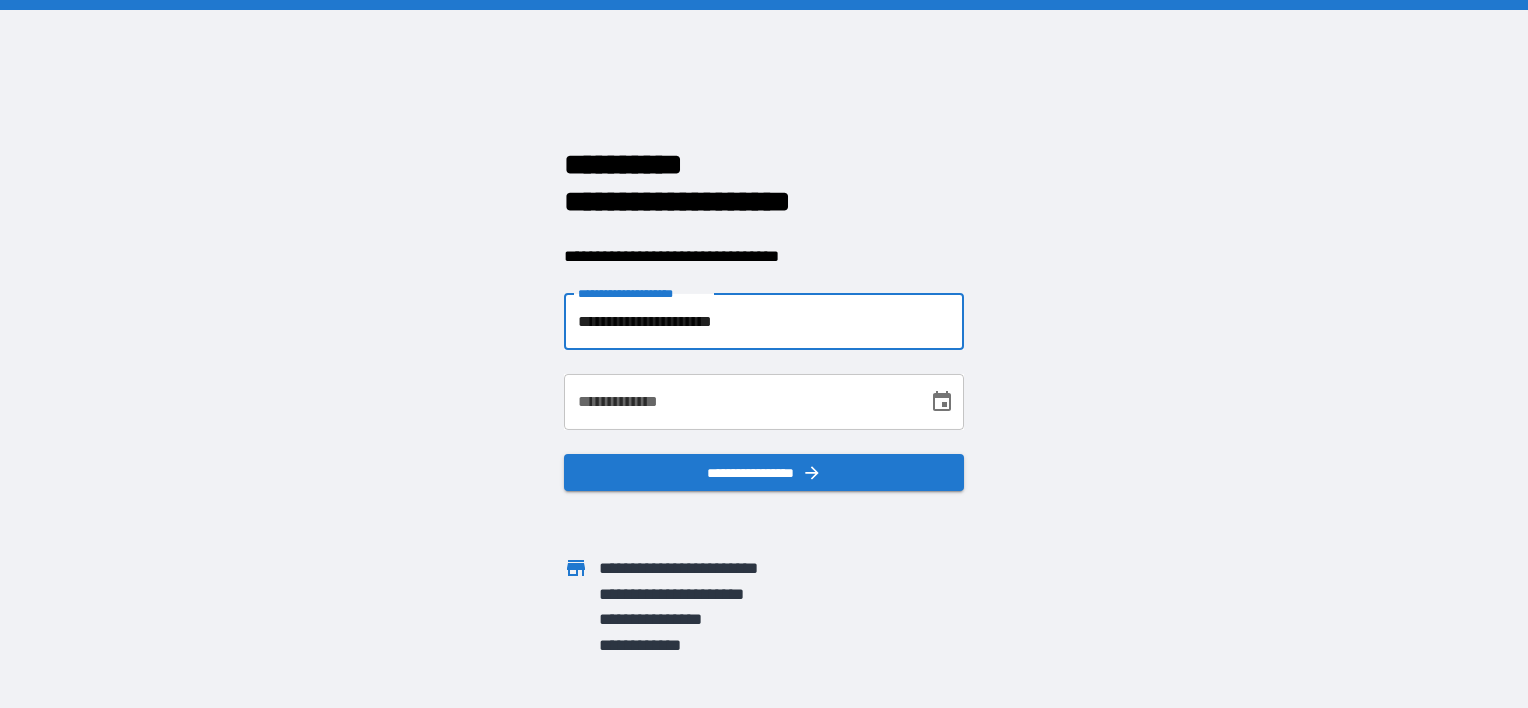 type on "**********" 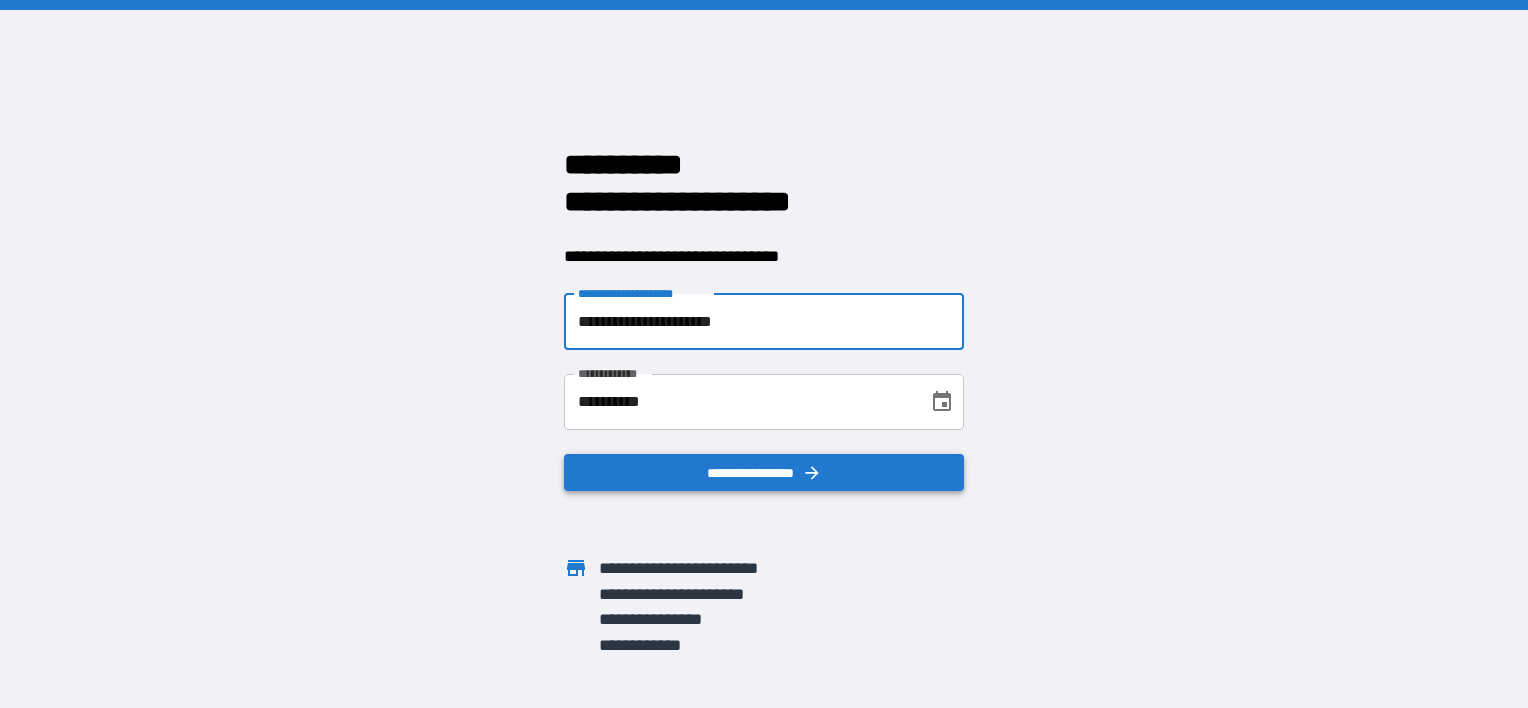 click on "**********" at bounding box center (764, 473) 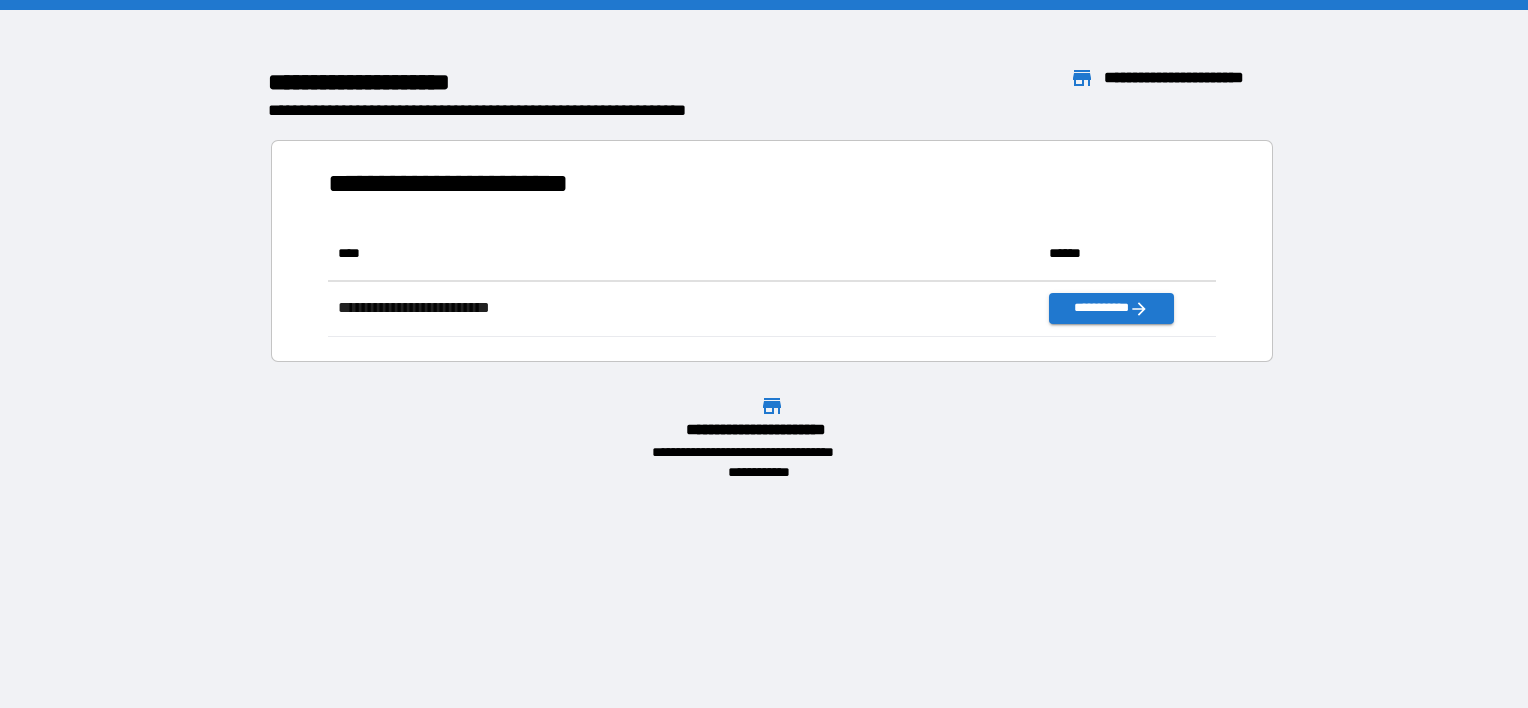 scroll, scrollTop: 16, scrollLeft: 16, axis: both 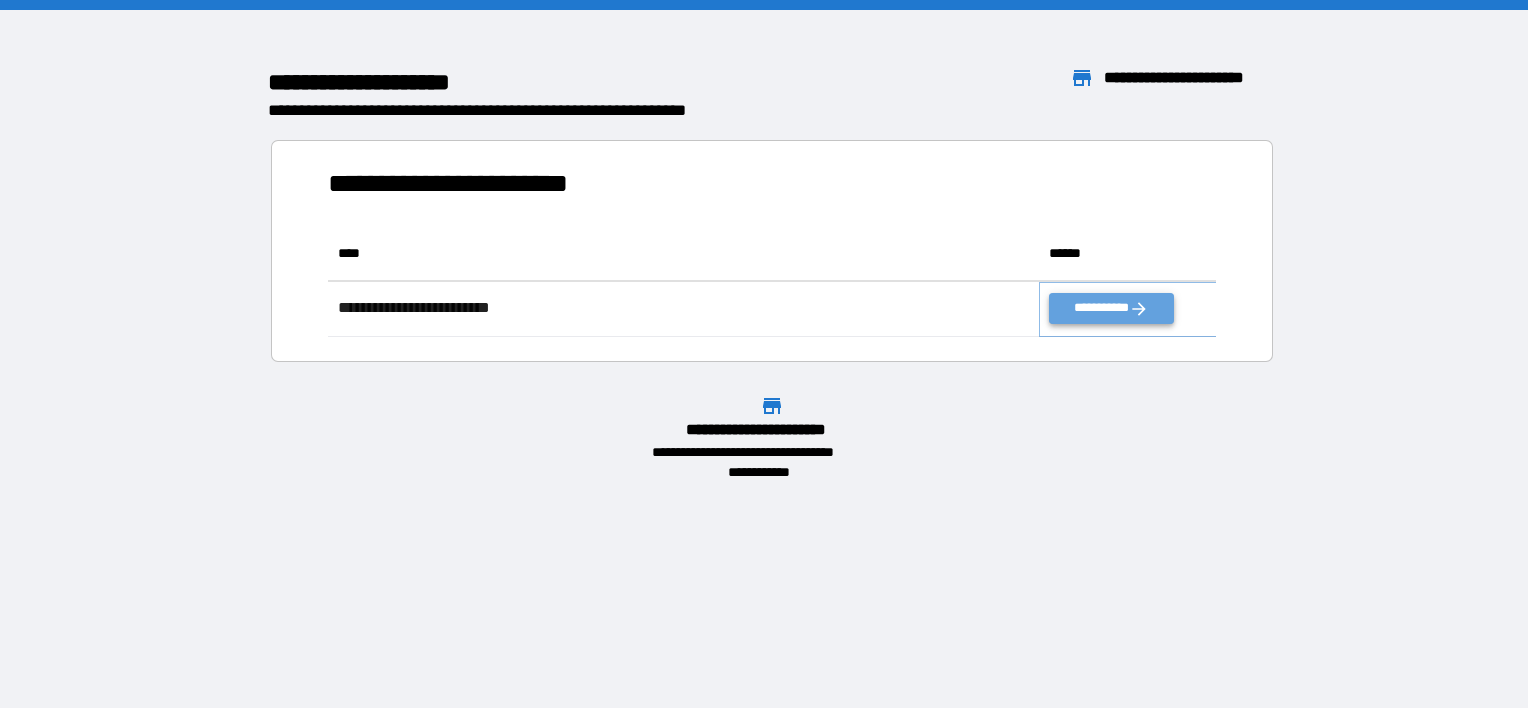 click on "**********" at bounding box center (1111, 308) 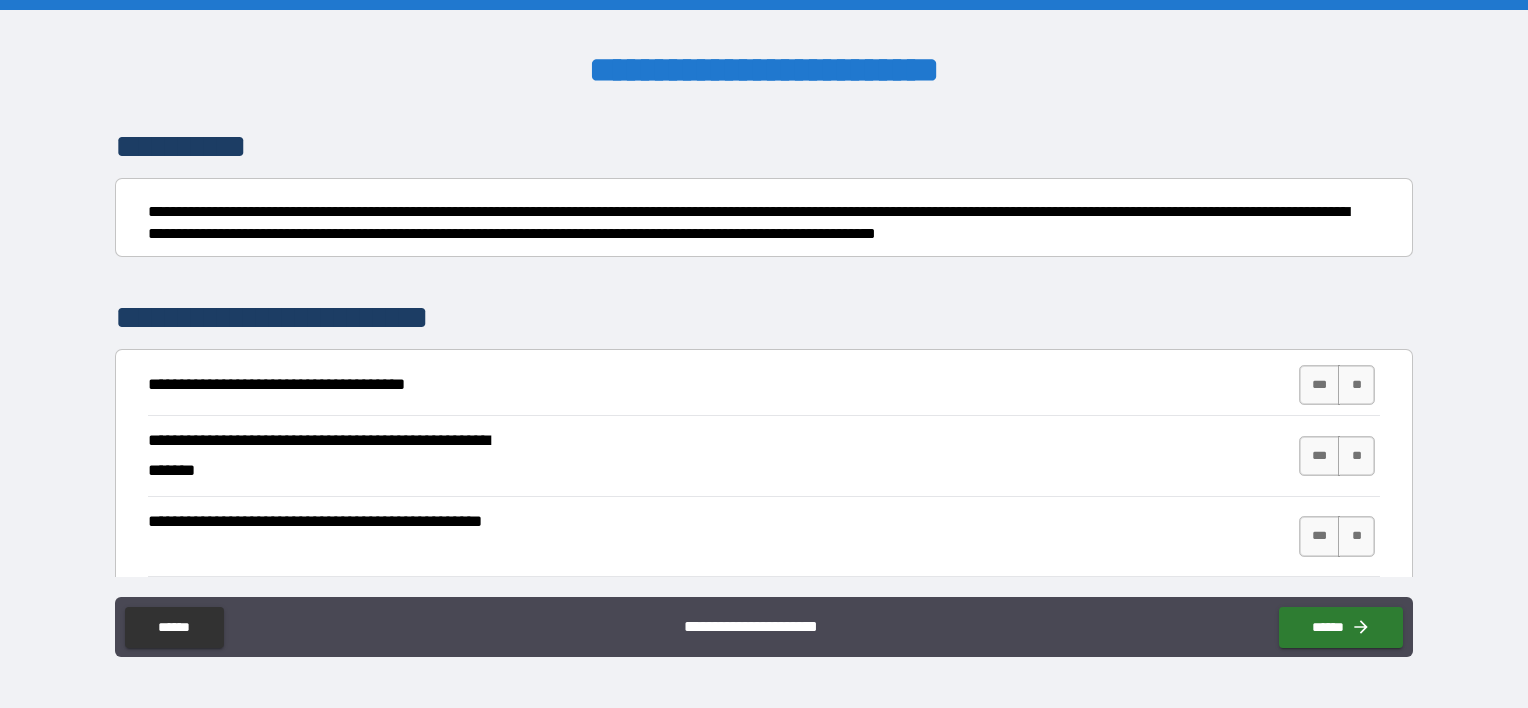 scroll, scrollTop: 200, scrollLeft: 0, axis: vertical 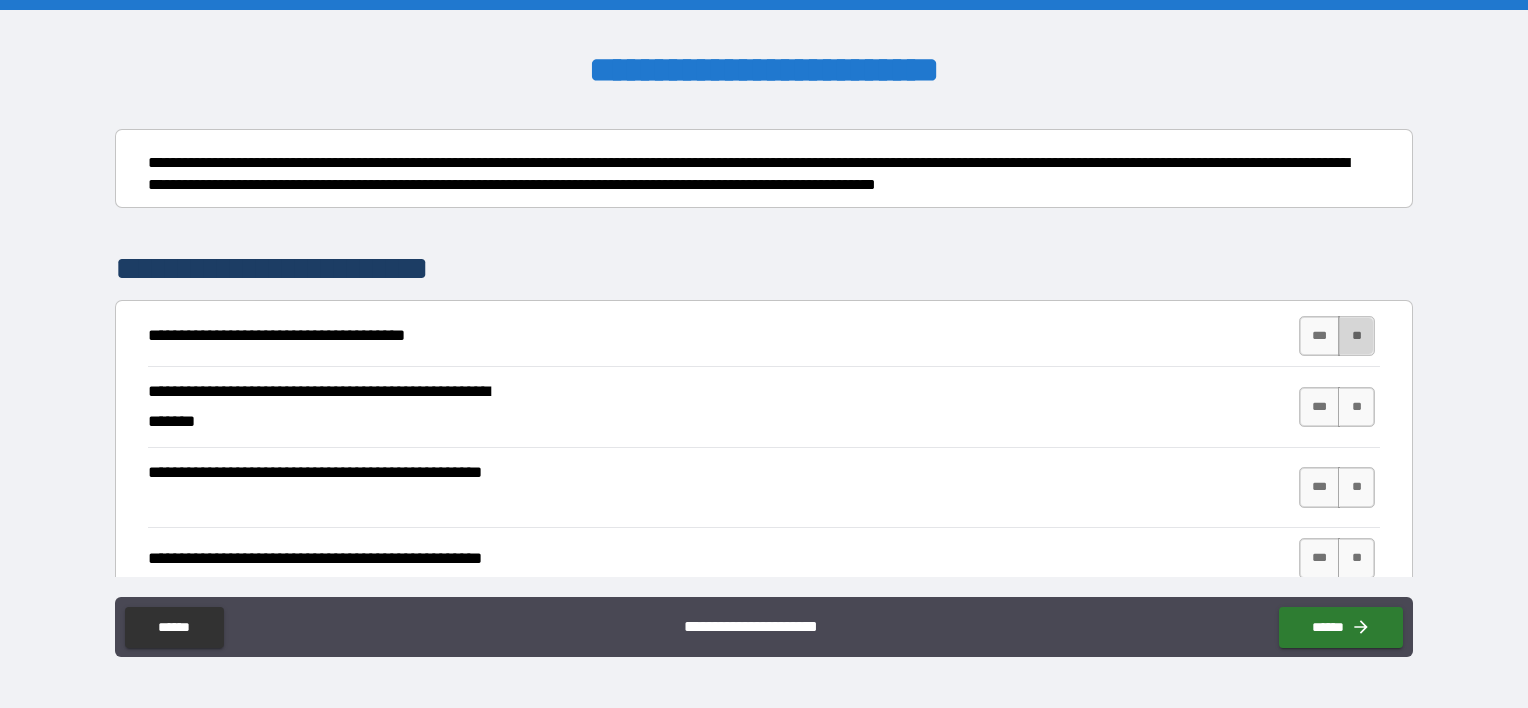 drag, startPoint x: 1341, startPoint y: 330, endPoint x: 1344, endPoint y: 352, distance: 22.203604 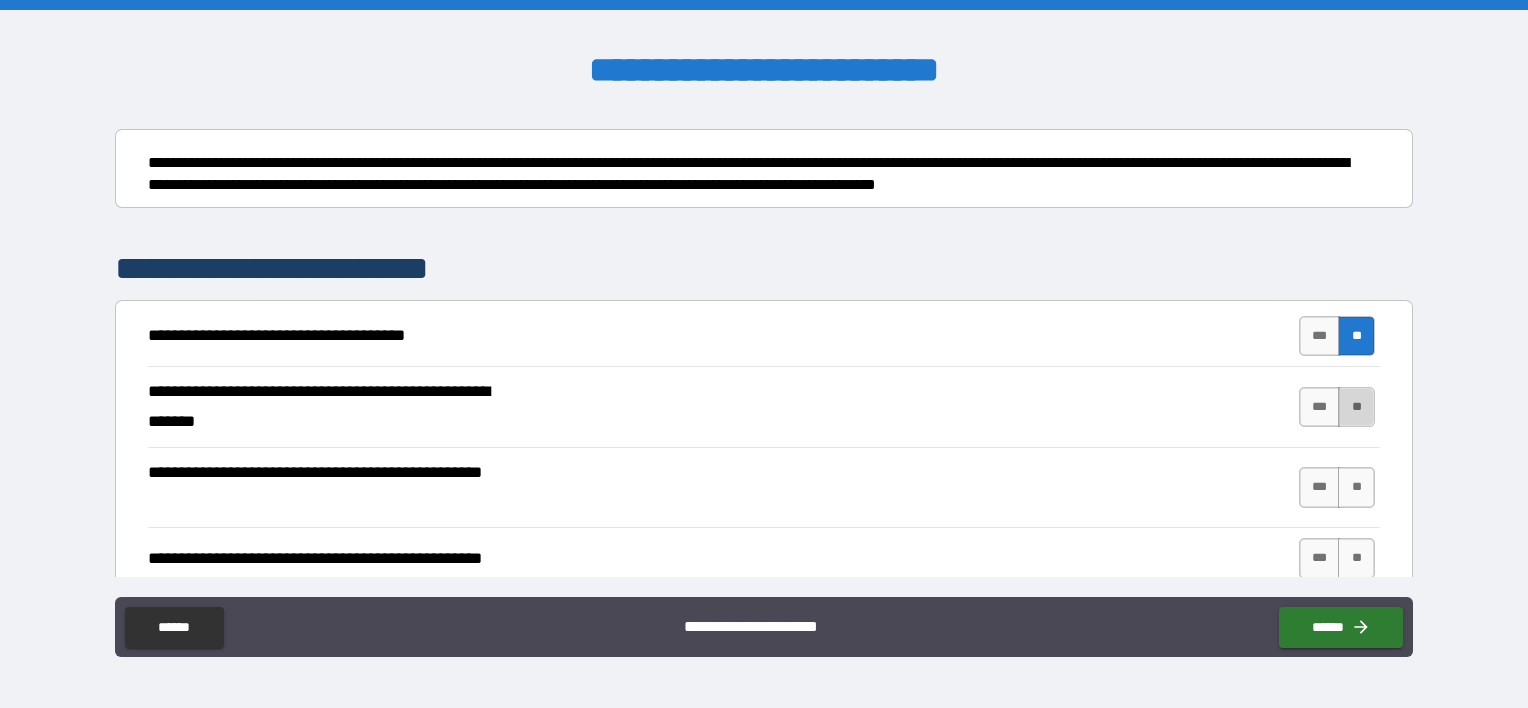 click on "**" at bounding box center [1356, 407] 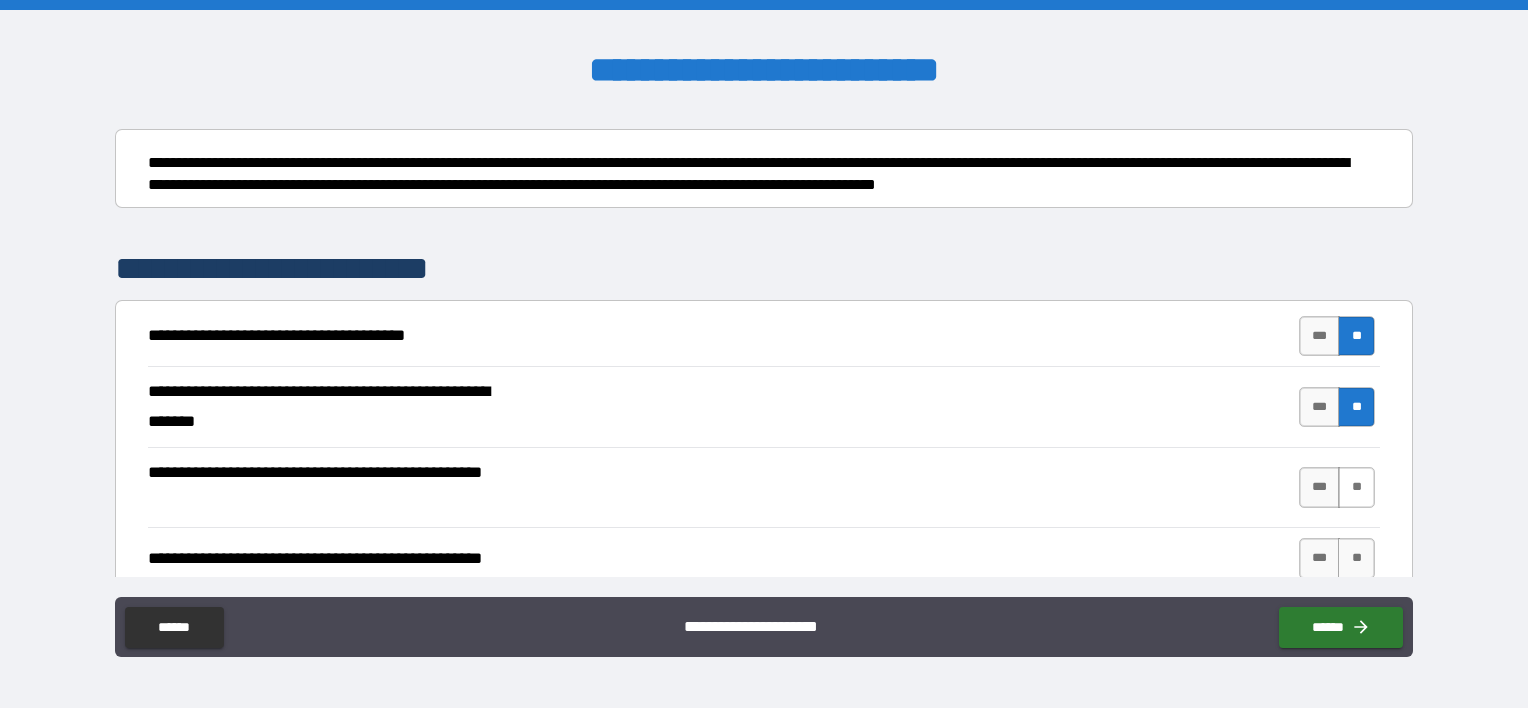 click on "**" at bounding box center [1356, 487] 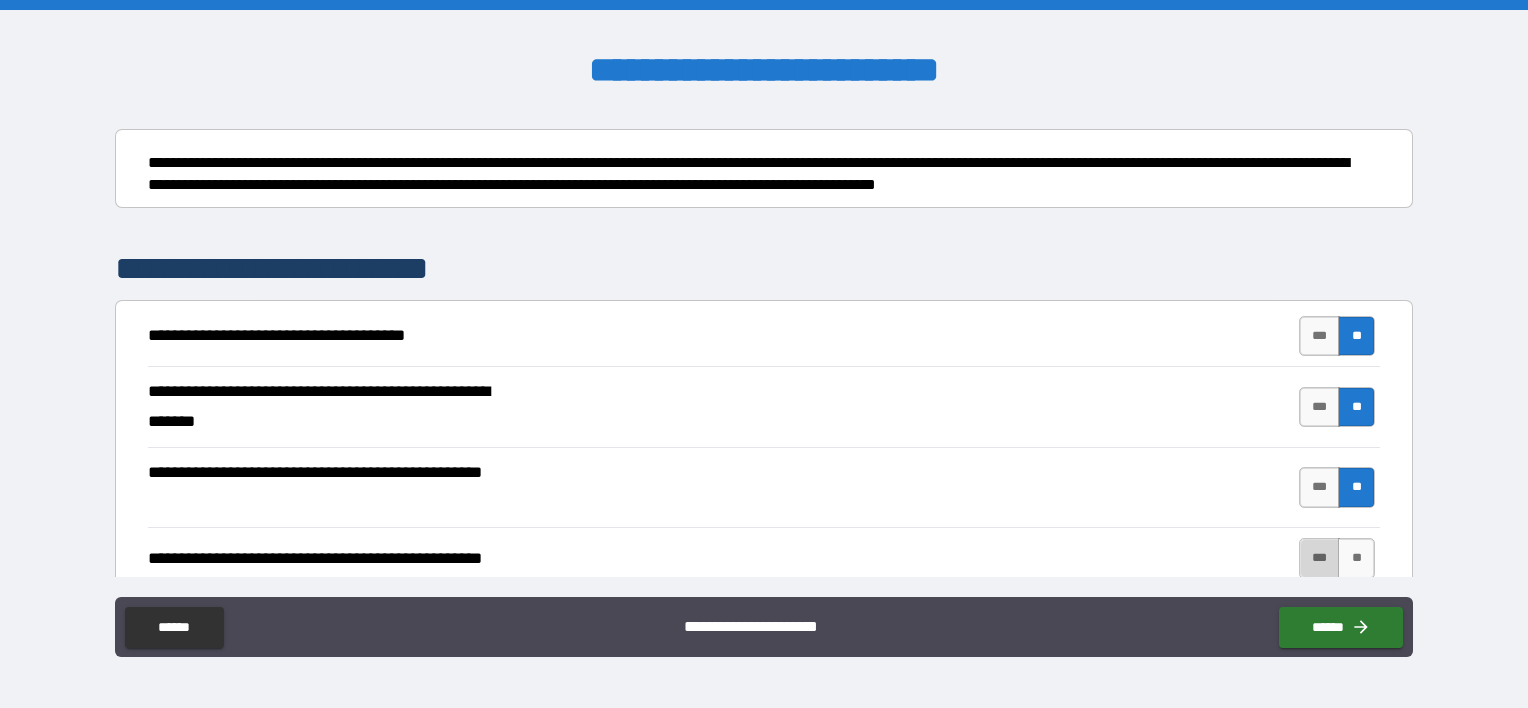 click on "***" at bounding box center [1320, 558] 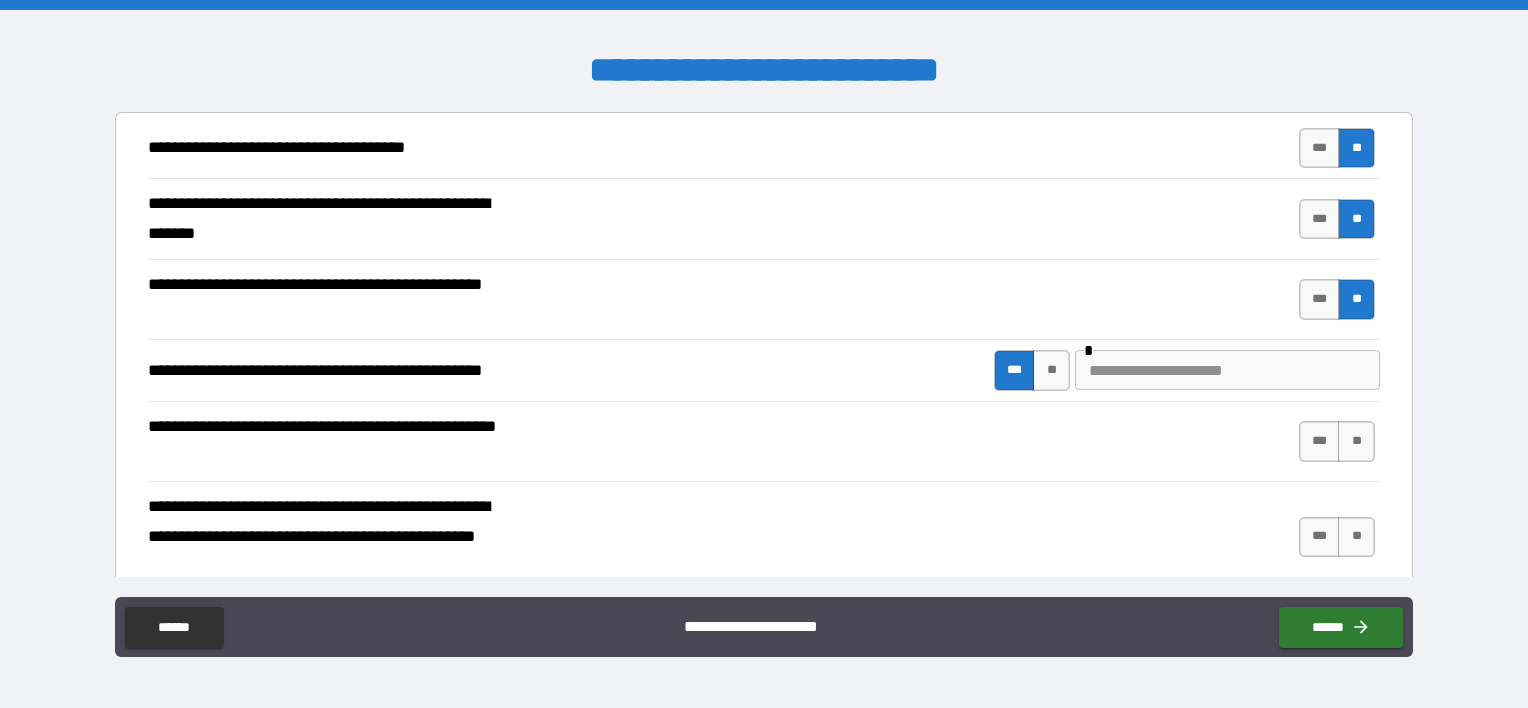 scroll, scrollTop: 400, scrollLeft: 0, axis: vertical 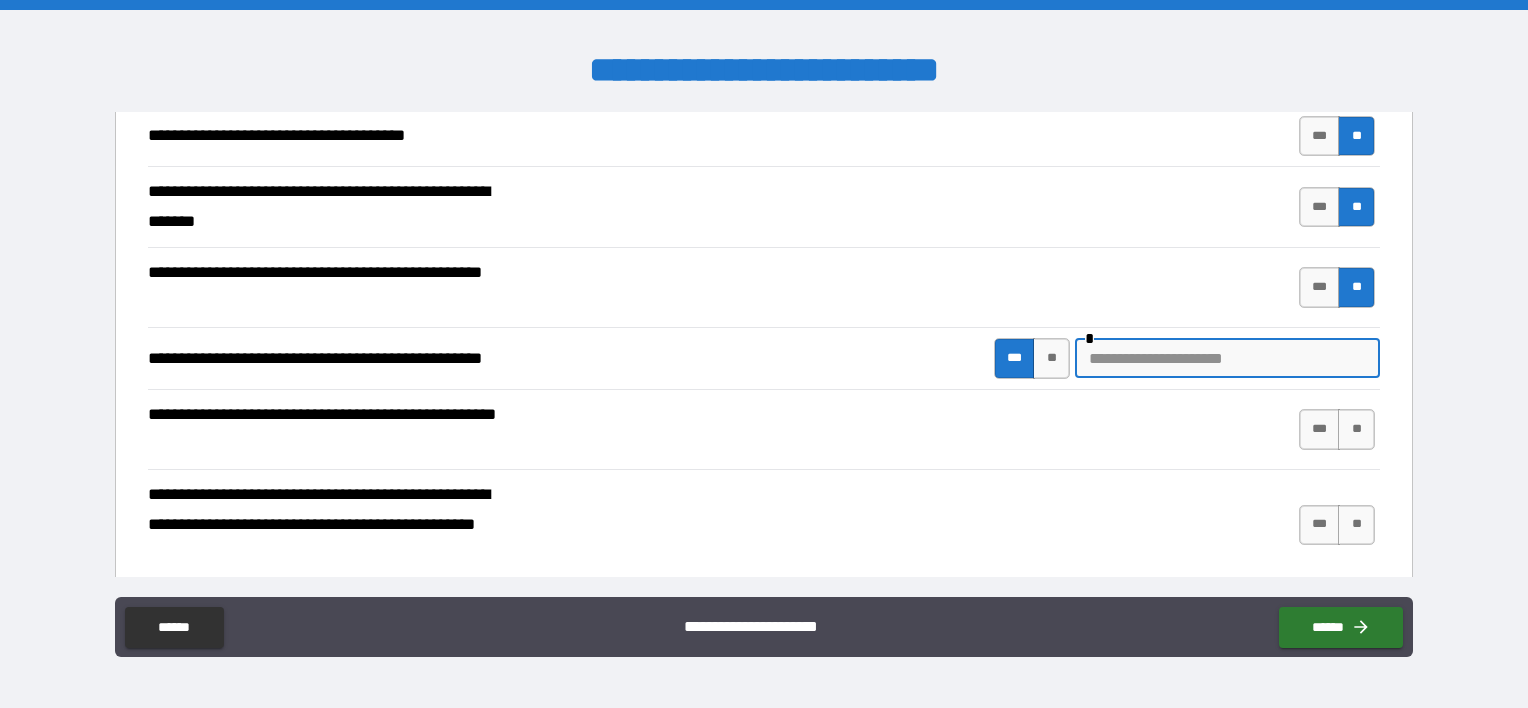 click at bounding box center [1227, 358] 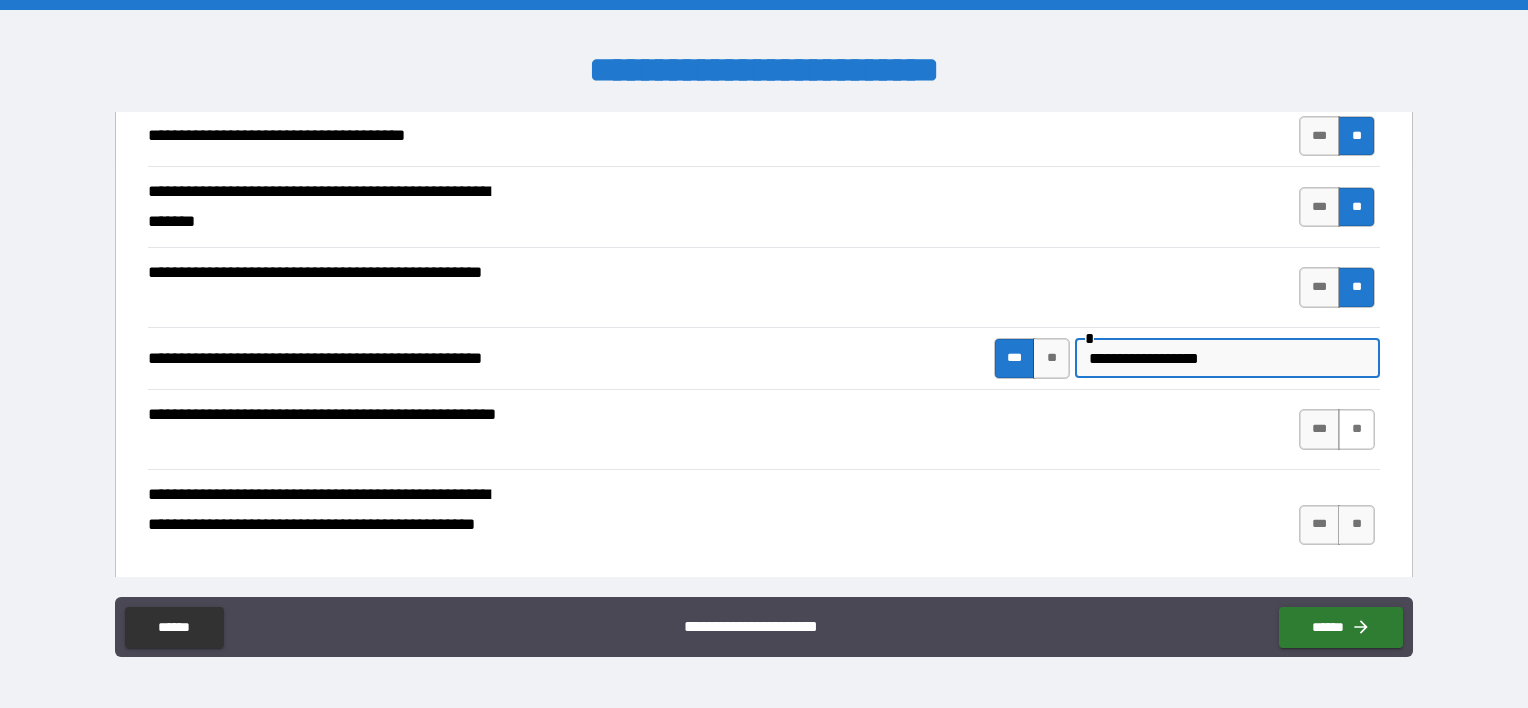 type on "**********" 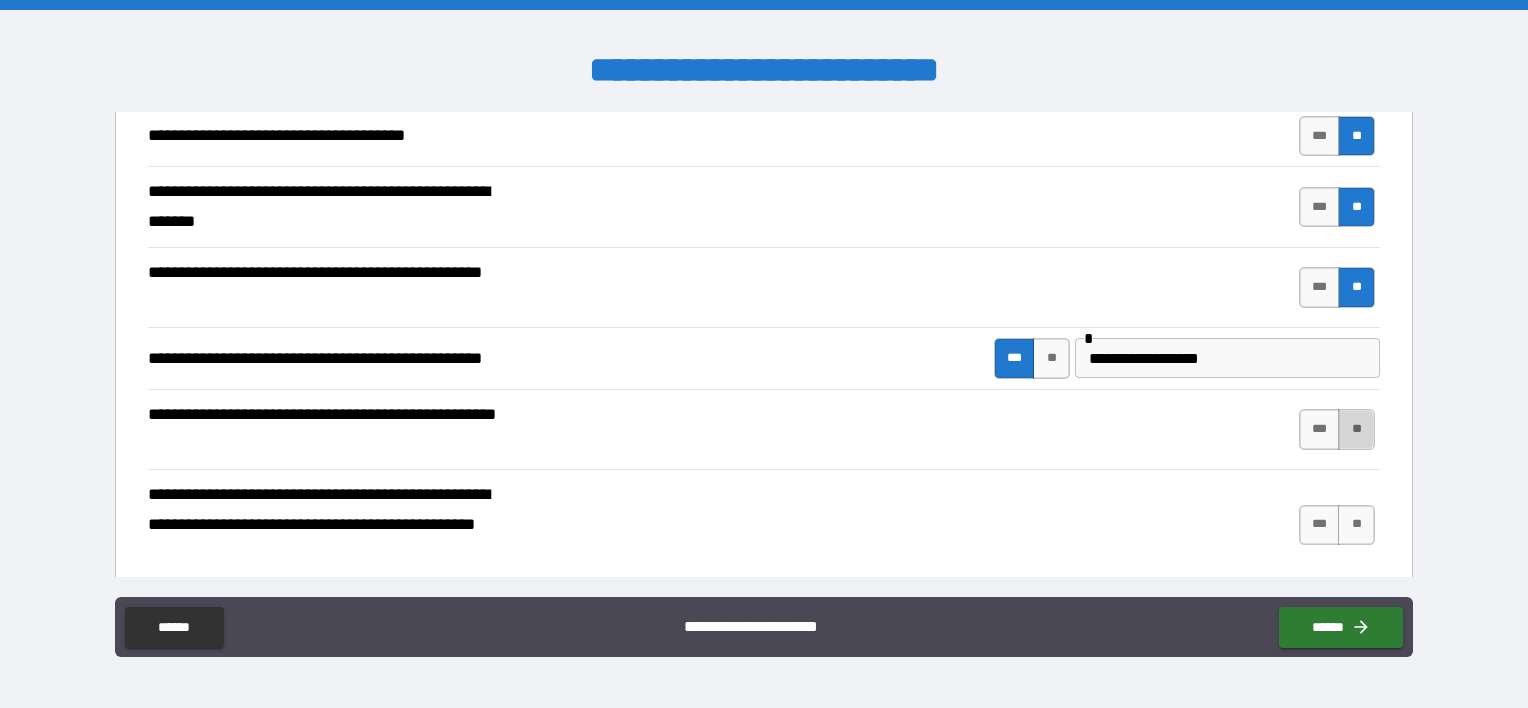 click on "**" at bounding box center [1356, 429] 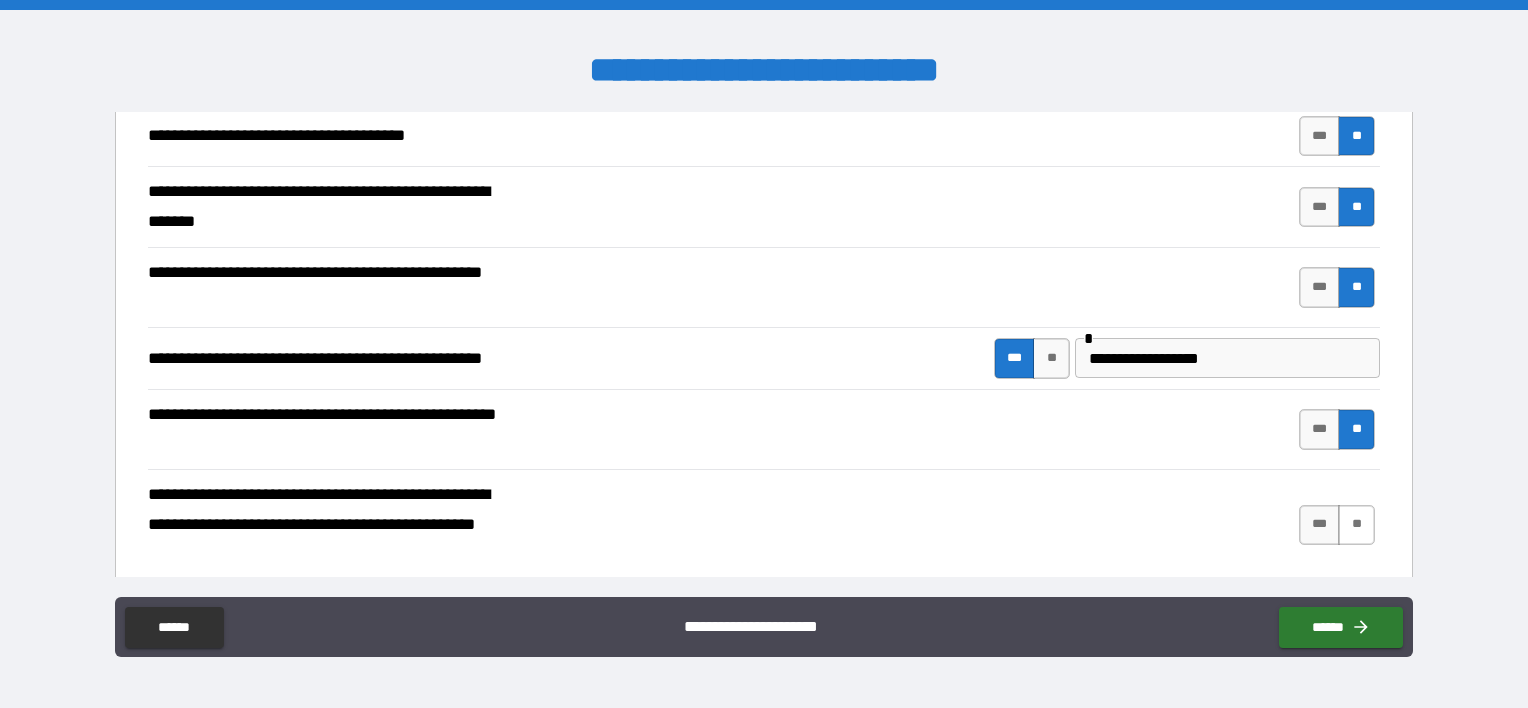 click on "**" at bounding box center [1356, 525] 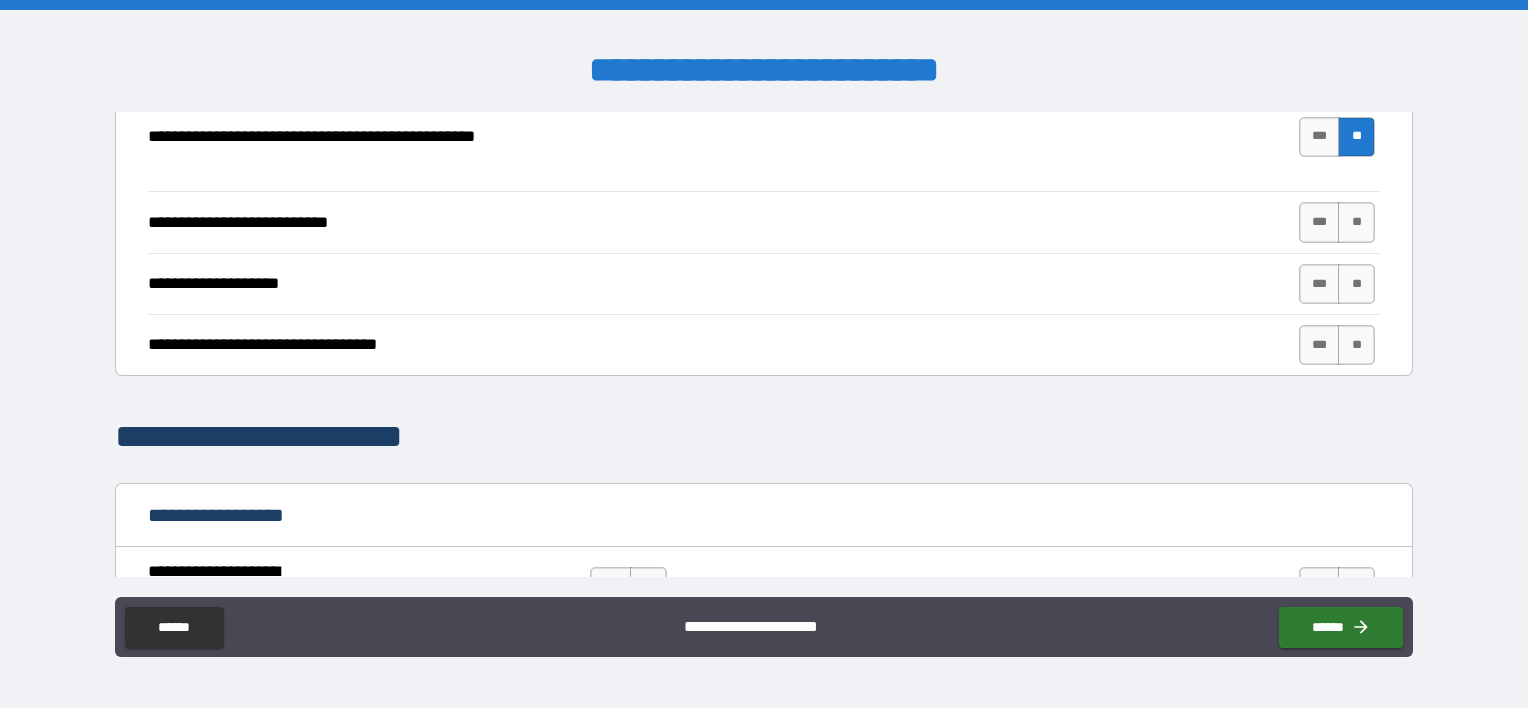 scroll, scrollTop: 800, scrollLeft: 0, axis: vertical 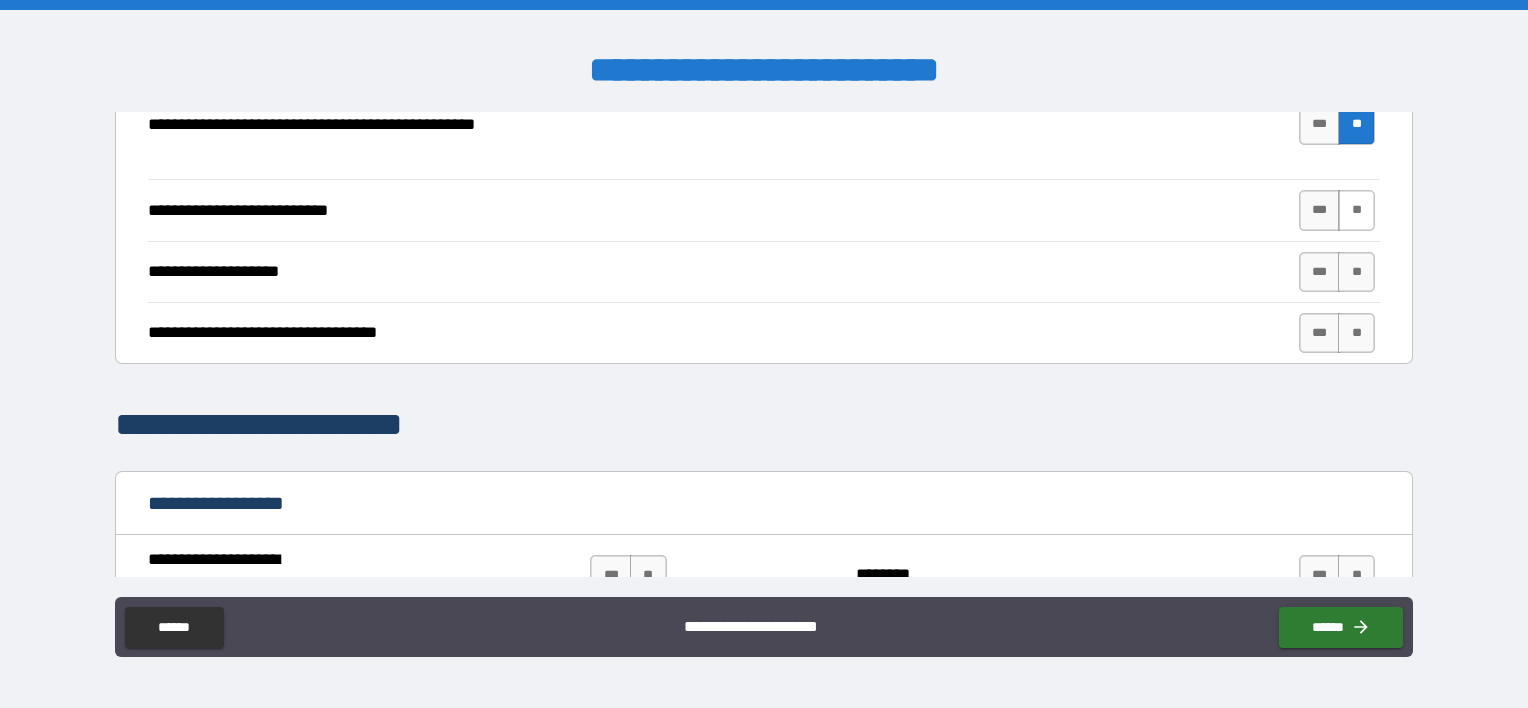 click on "**" at bounding box center (1356, 210) 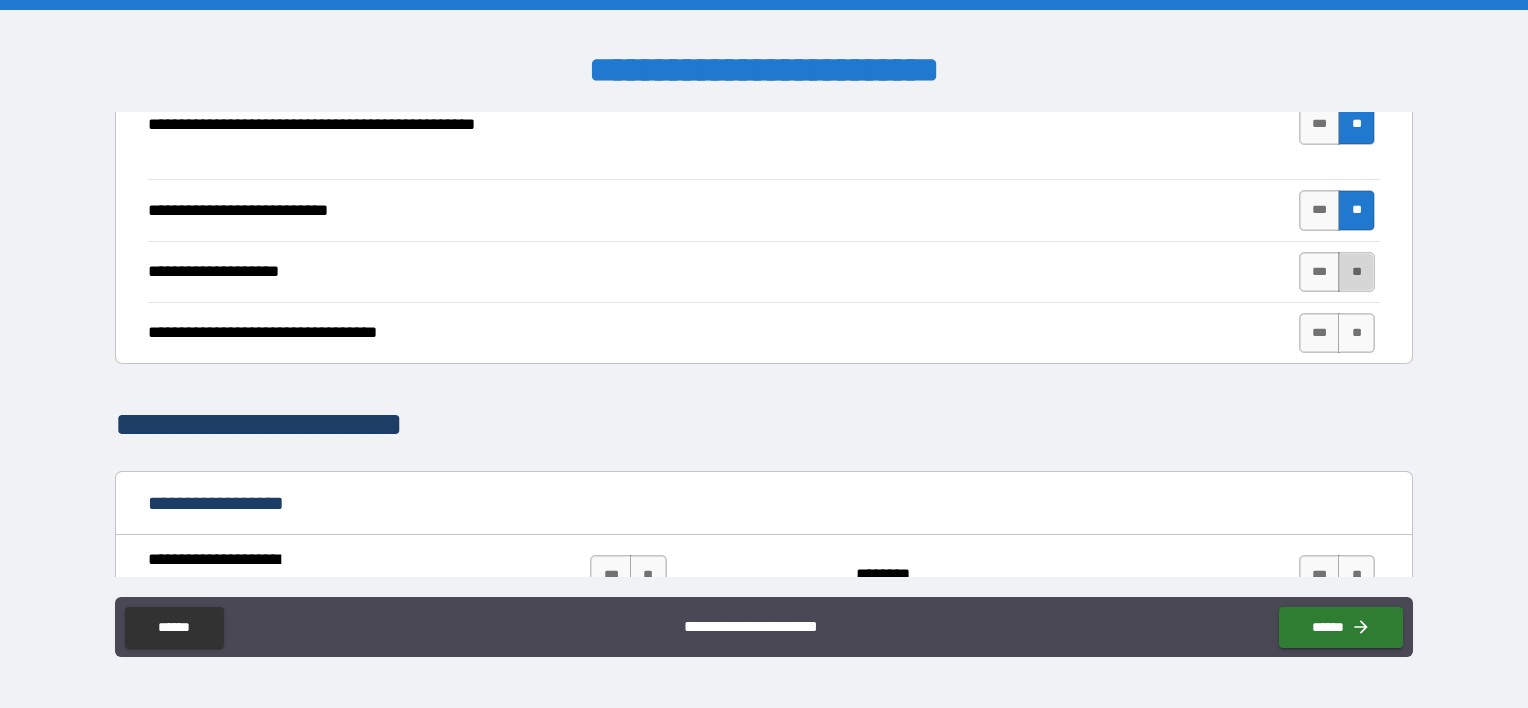 click on "**" at bounding box center [1356, 272] 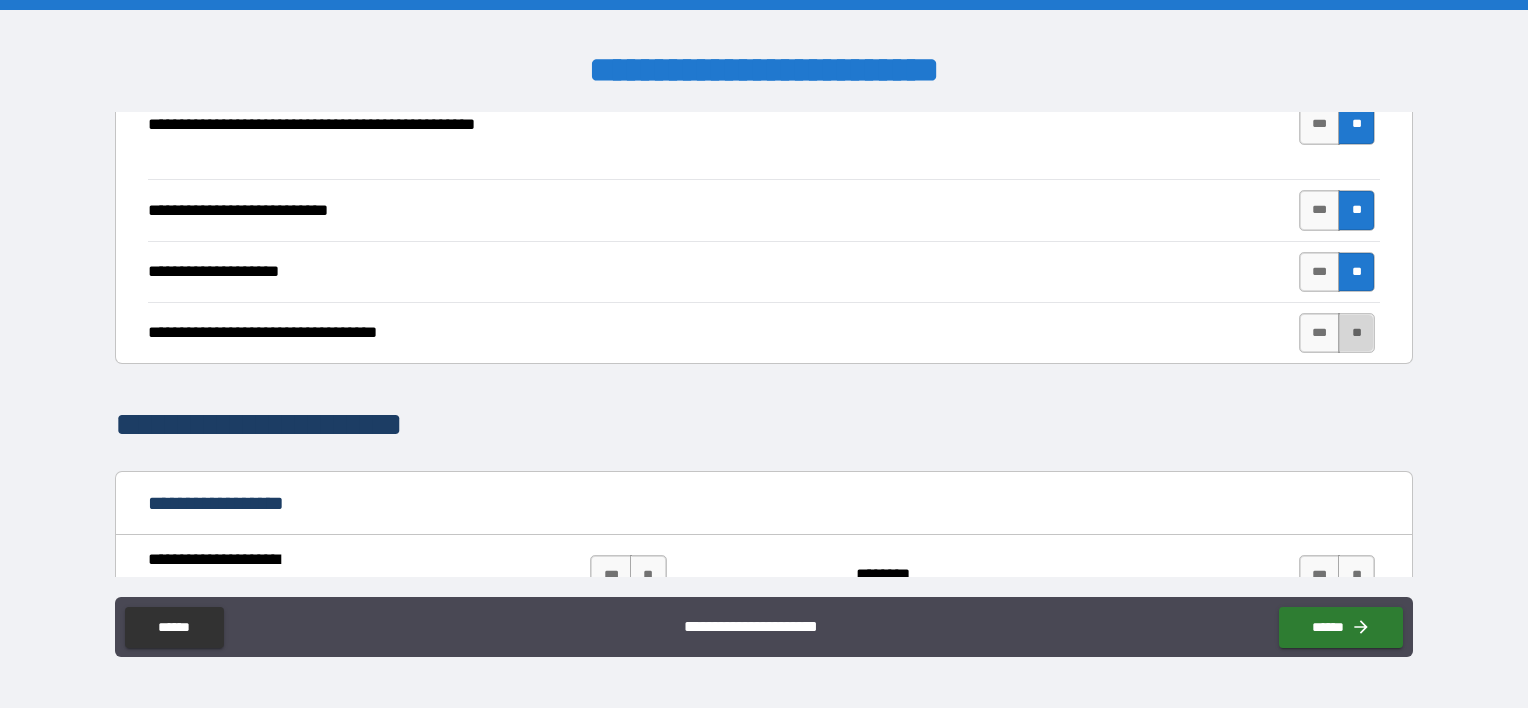 click on "**" at bounding box center [1356, 333] 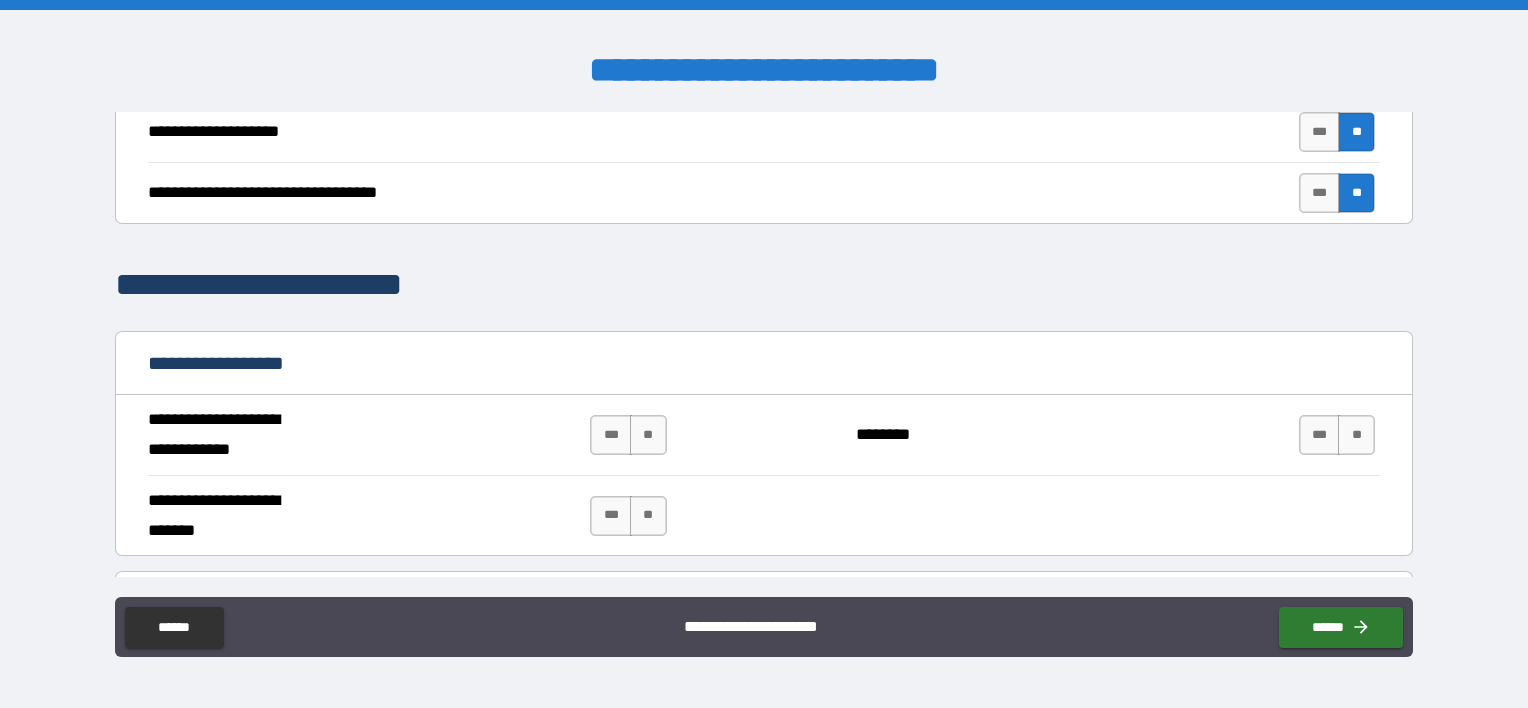 scroll, scrollTop: 1000, scrollLeft: 0, axis: vertical 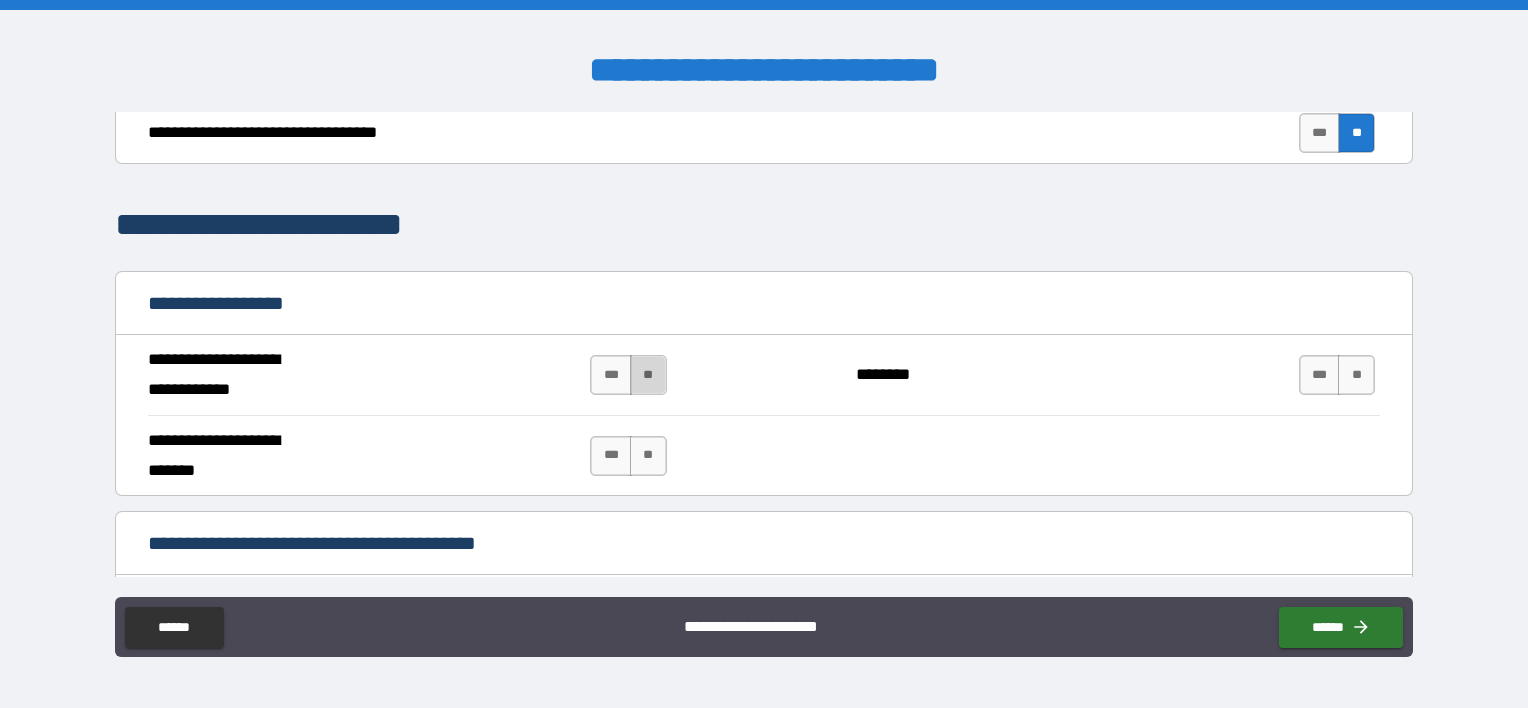 click on "**" at bounding box center [648, 375] 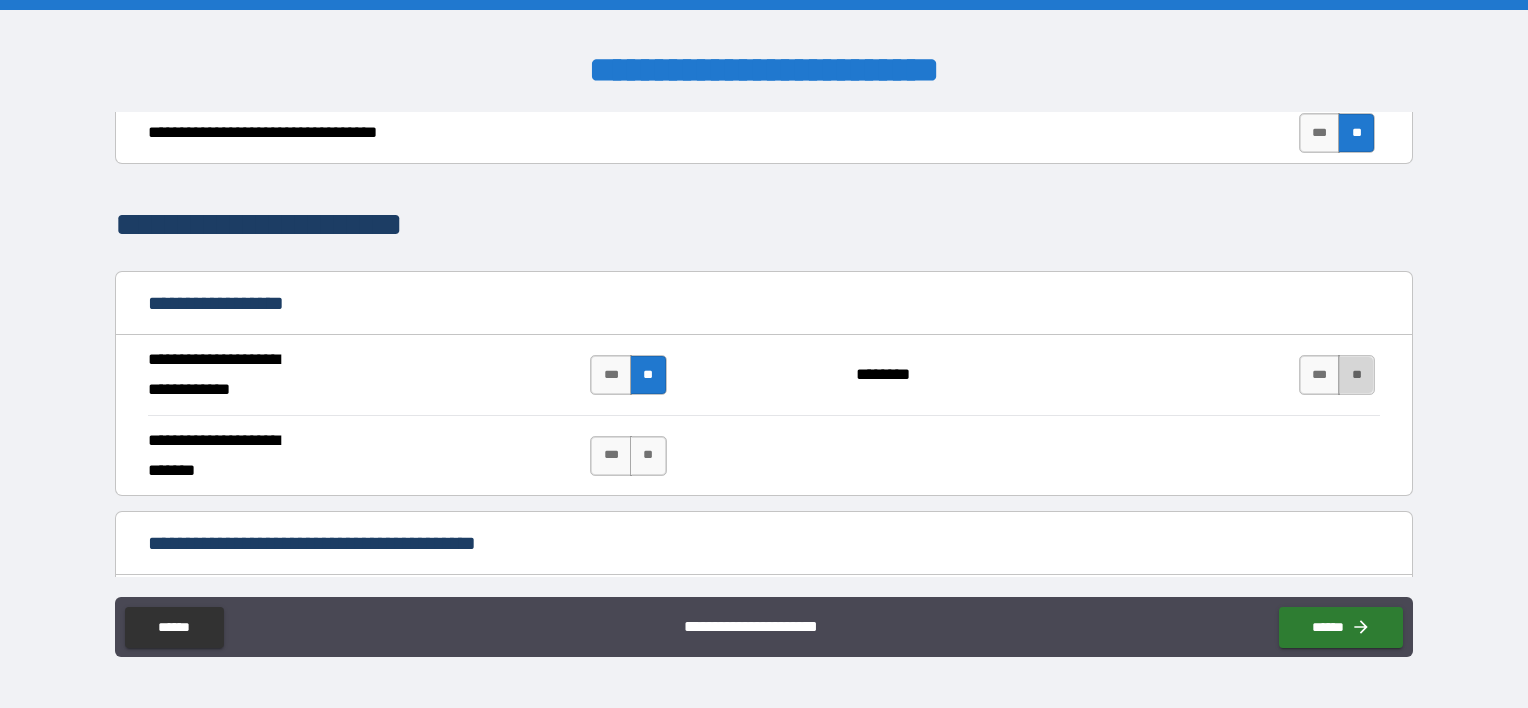 click on "**" at bounding box center [1356, 375] 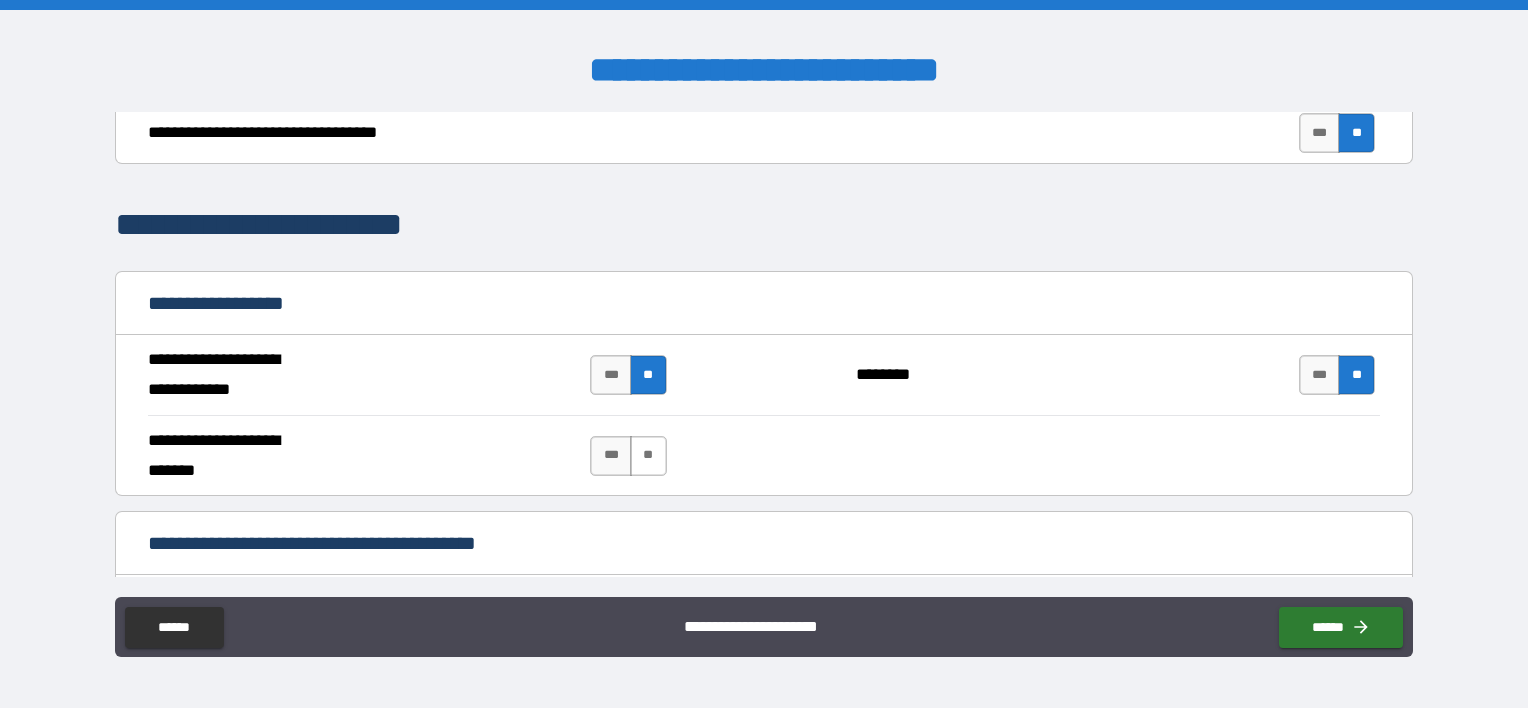 click on "**" at bounding box center [648, 456] 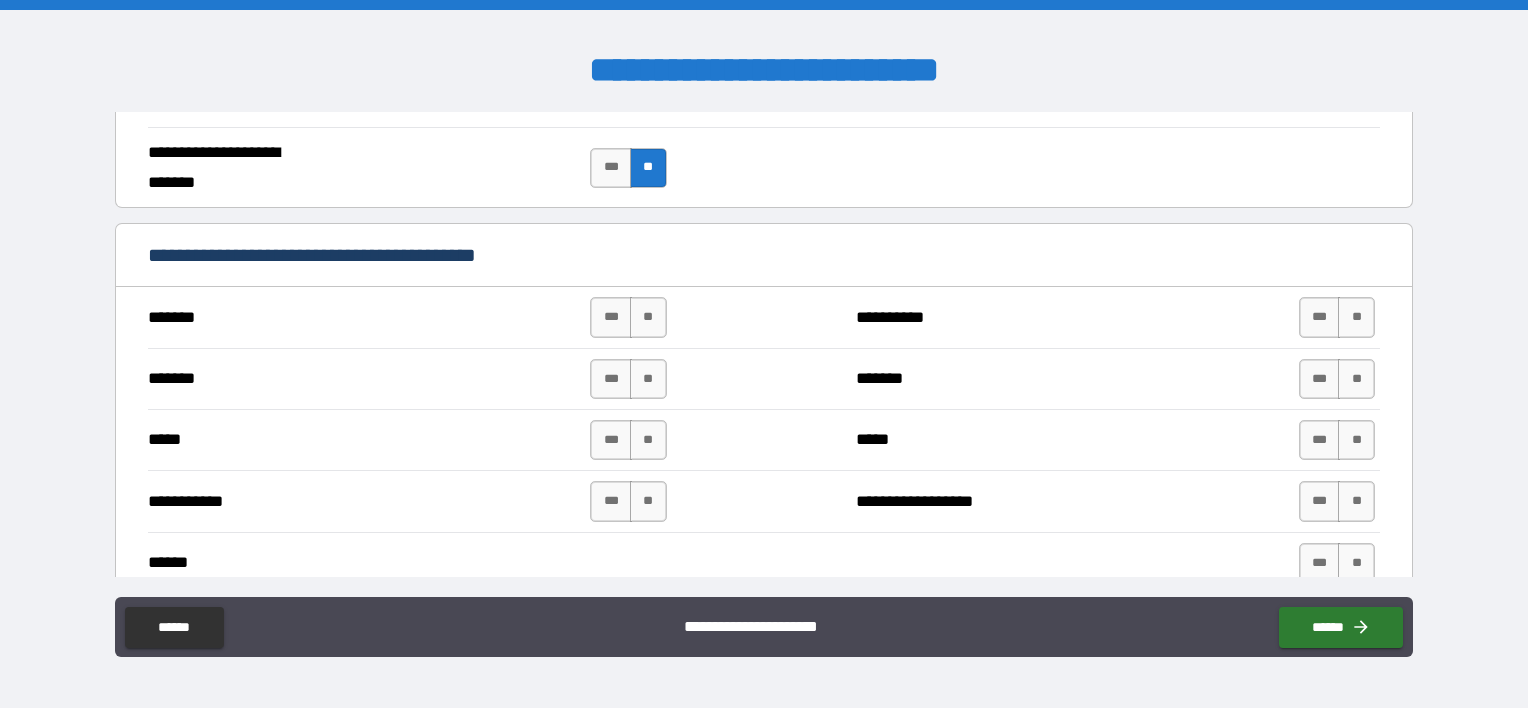 scroll, scrollTop: 1300, scrollLeft: 0, axis: vertical 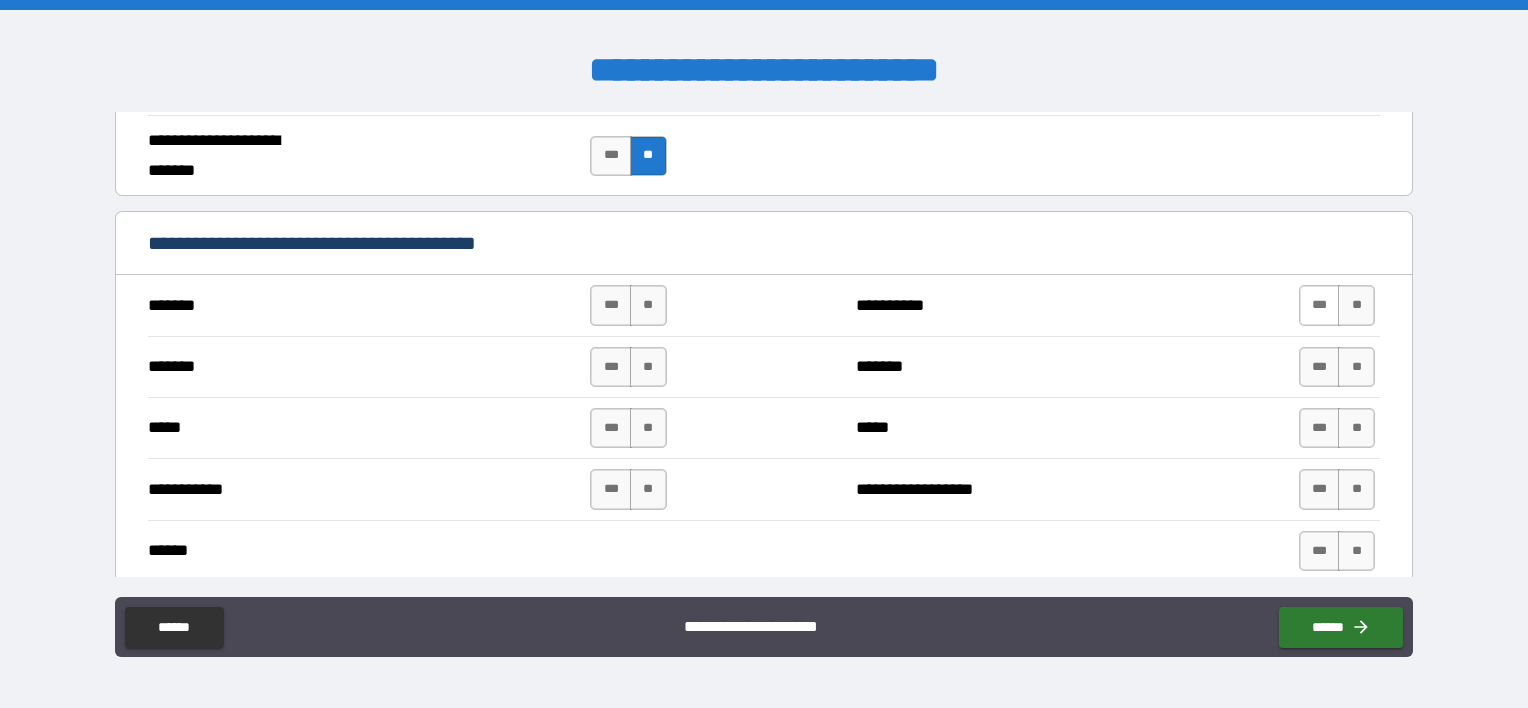 click on "***" at bounding box center (1320, 305) 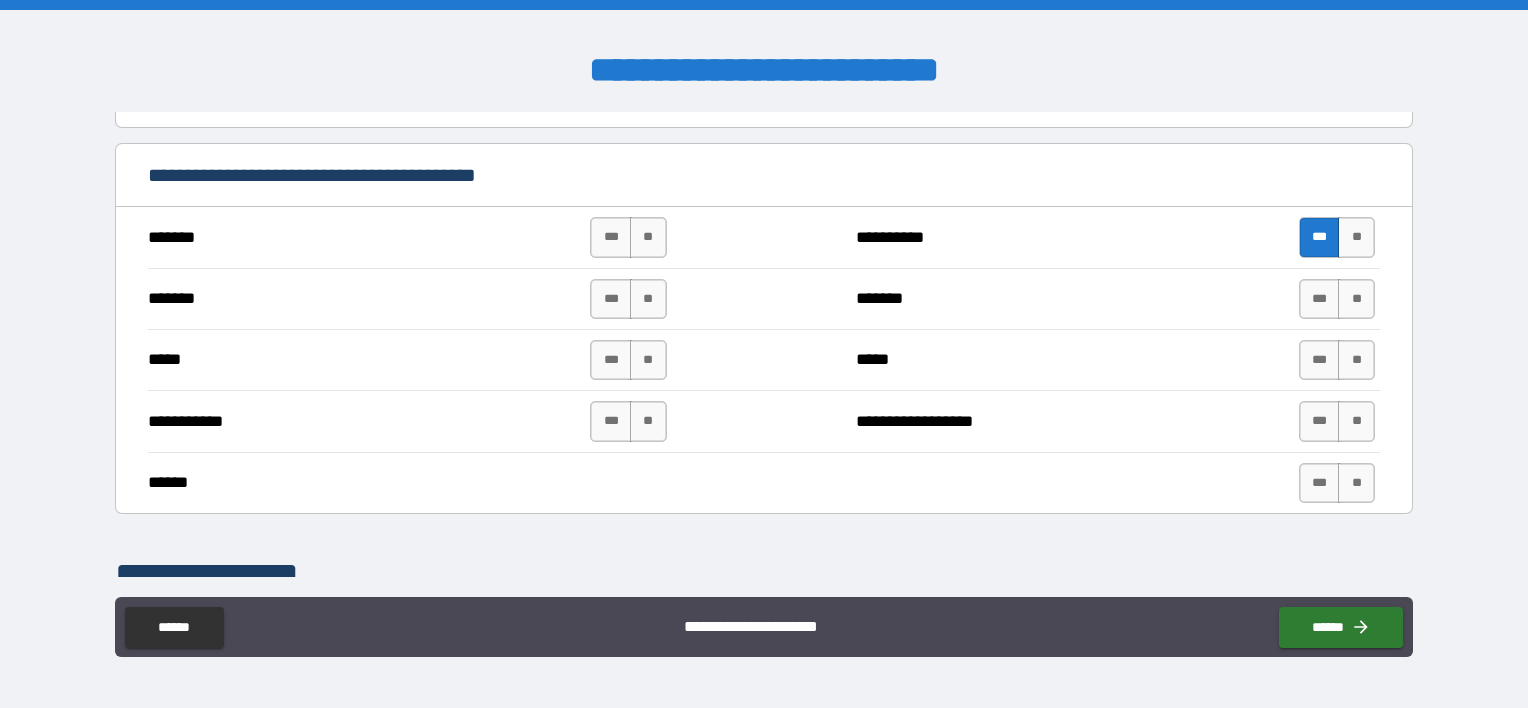 scroll, scrollTop: 1400, scrollLeft: 0, axis: vertical 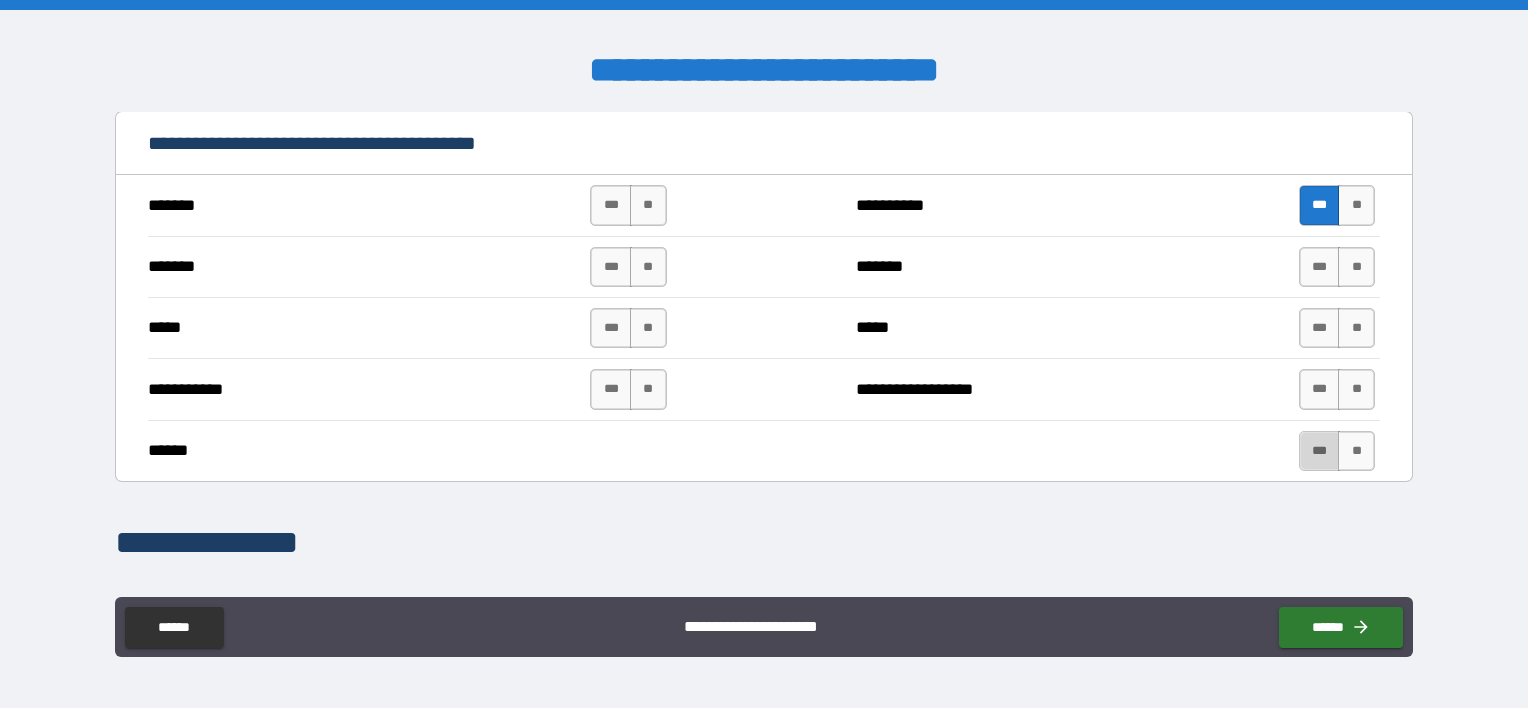 click on "***" at bounding box center [1320, 451] 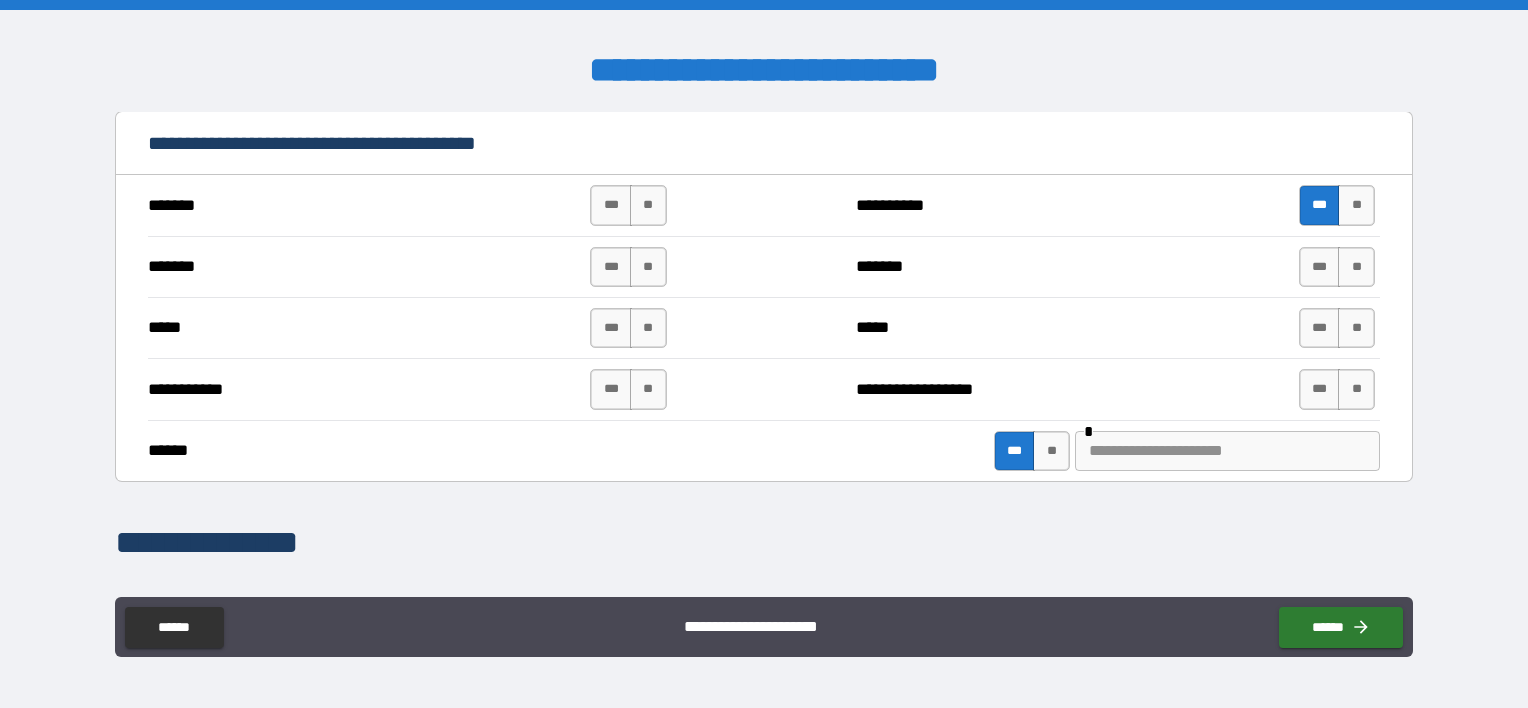 click at bounding box center [1227, 451] 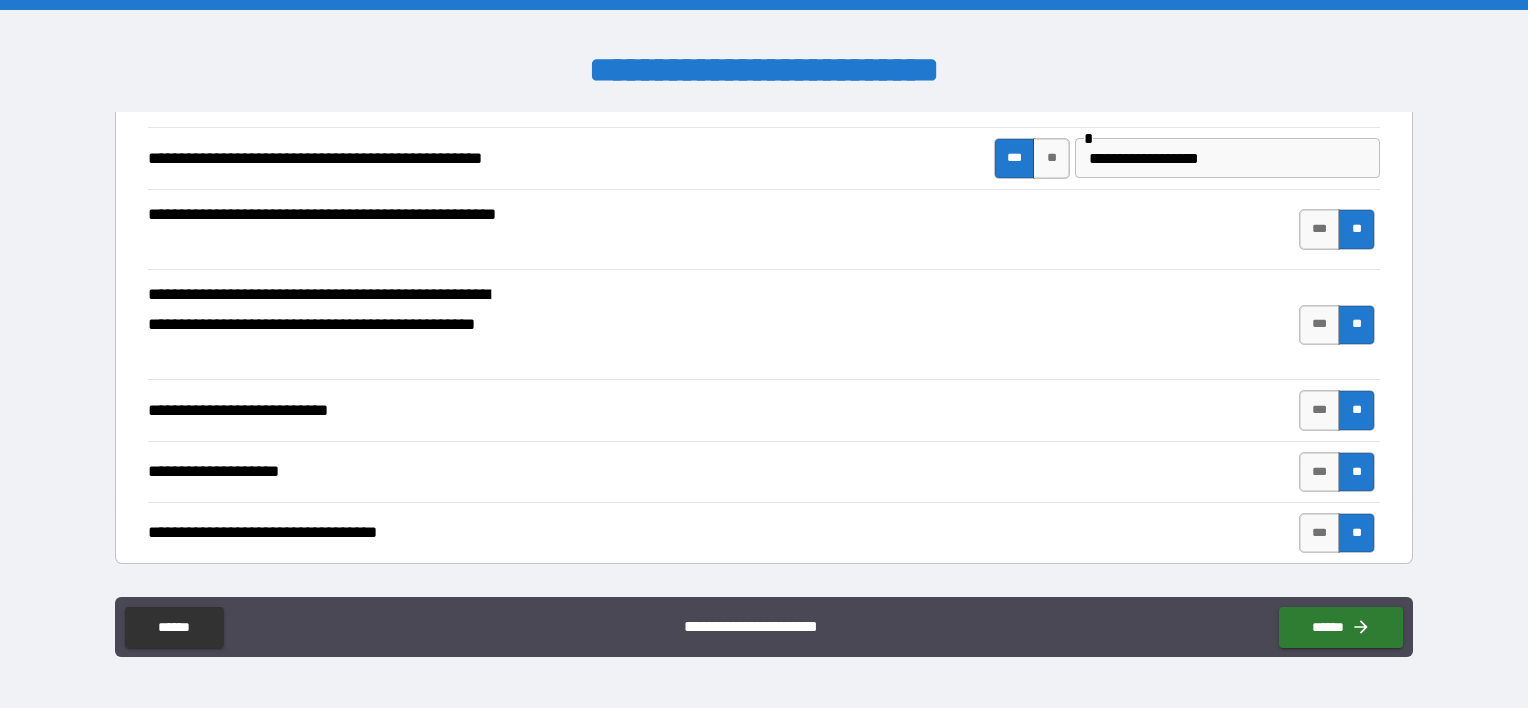 scroll, scrollTop: 400, scrollLeft: 0, axis: vertical 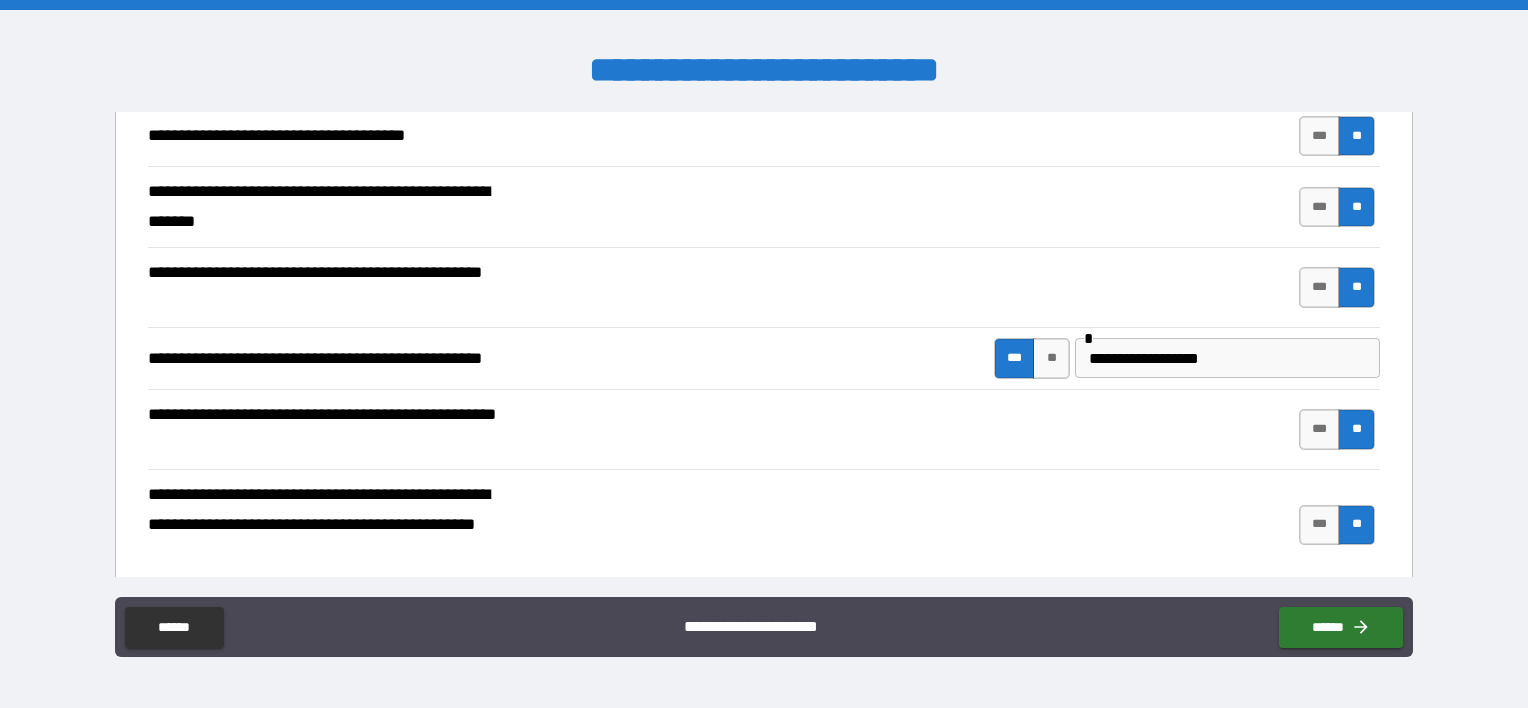 type on "**********" 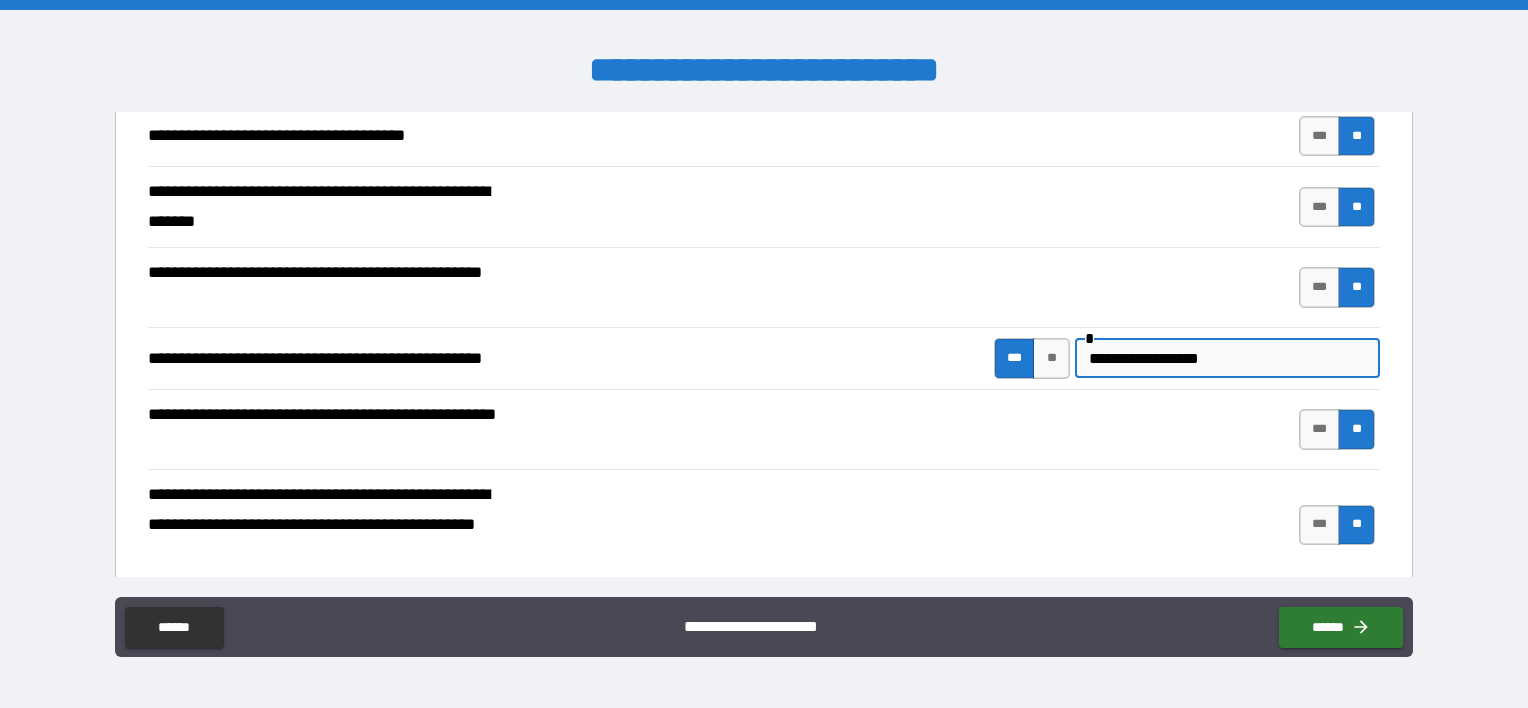 click on "**********" at bounding box center (1227, 358) 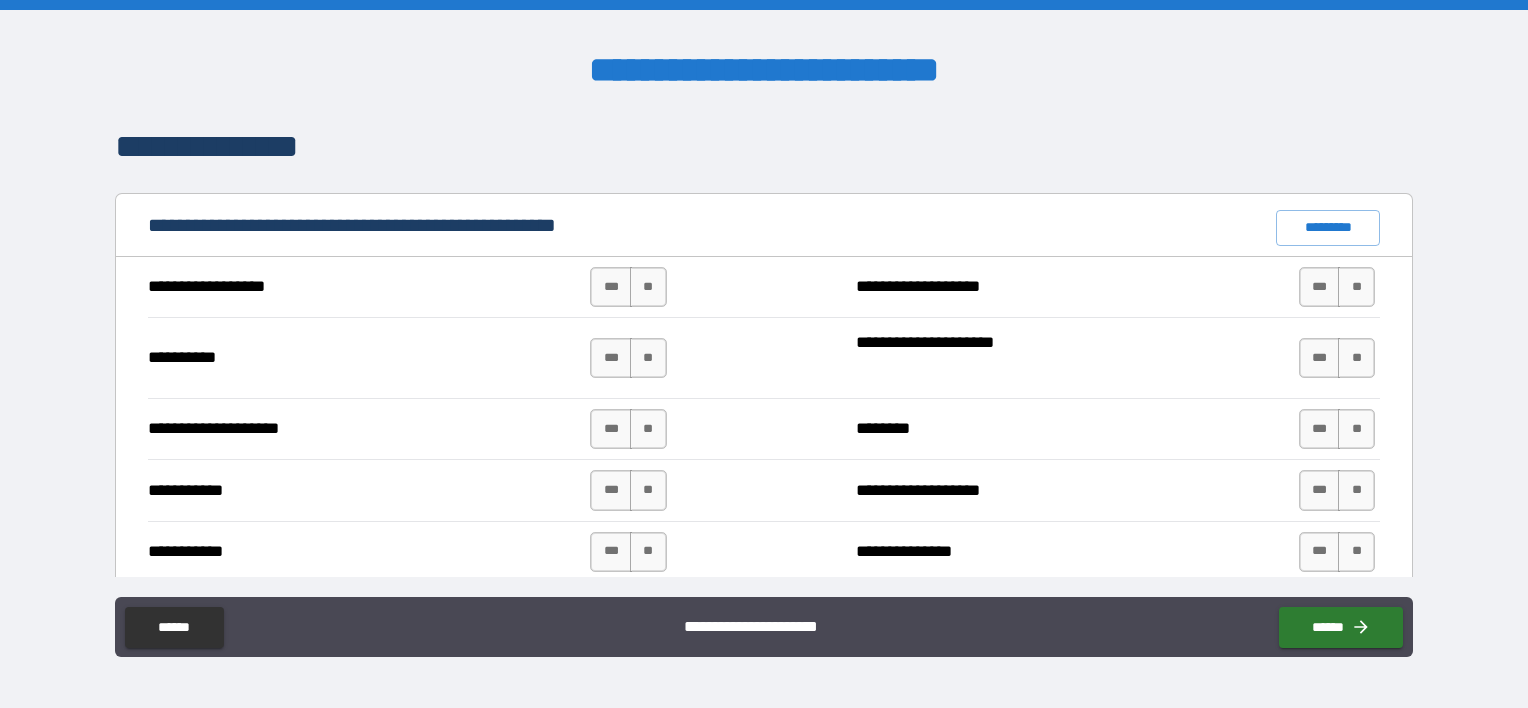scroll, scrollTop: 1800, scrollLeft: 0, axis: vertical 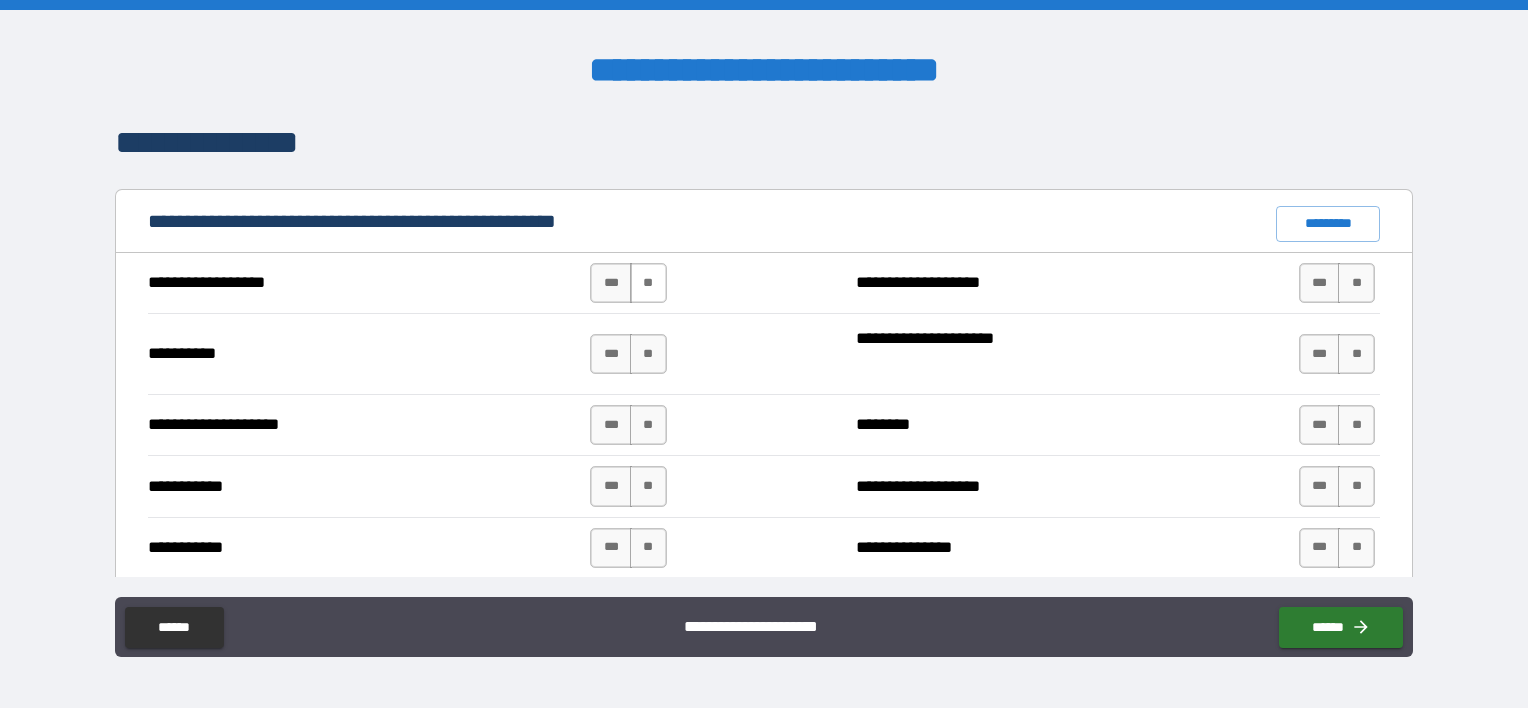 type on "**********" 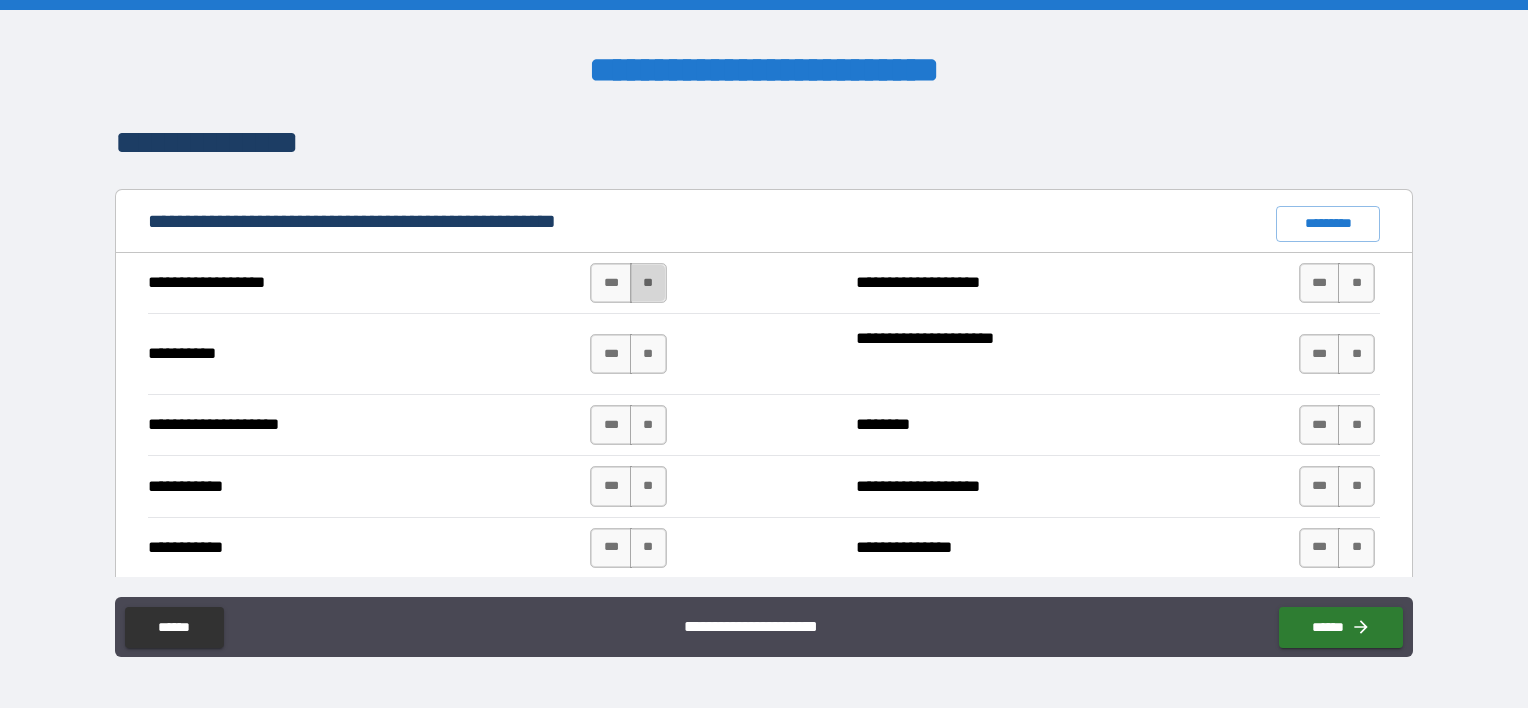 click on "**" at bounding box center (648, 283) 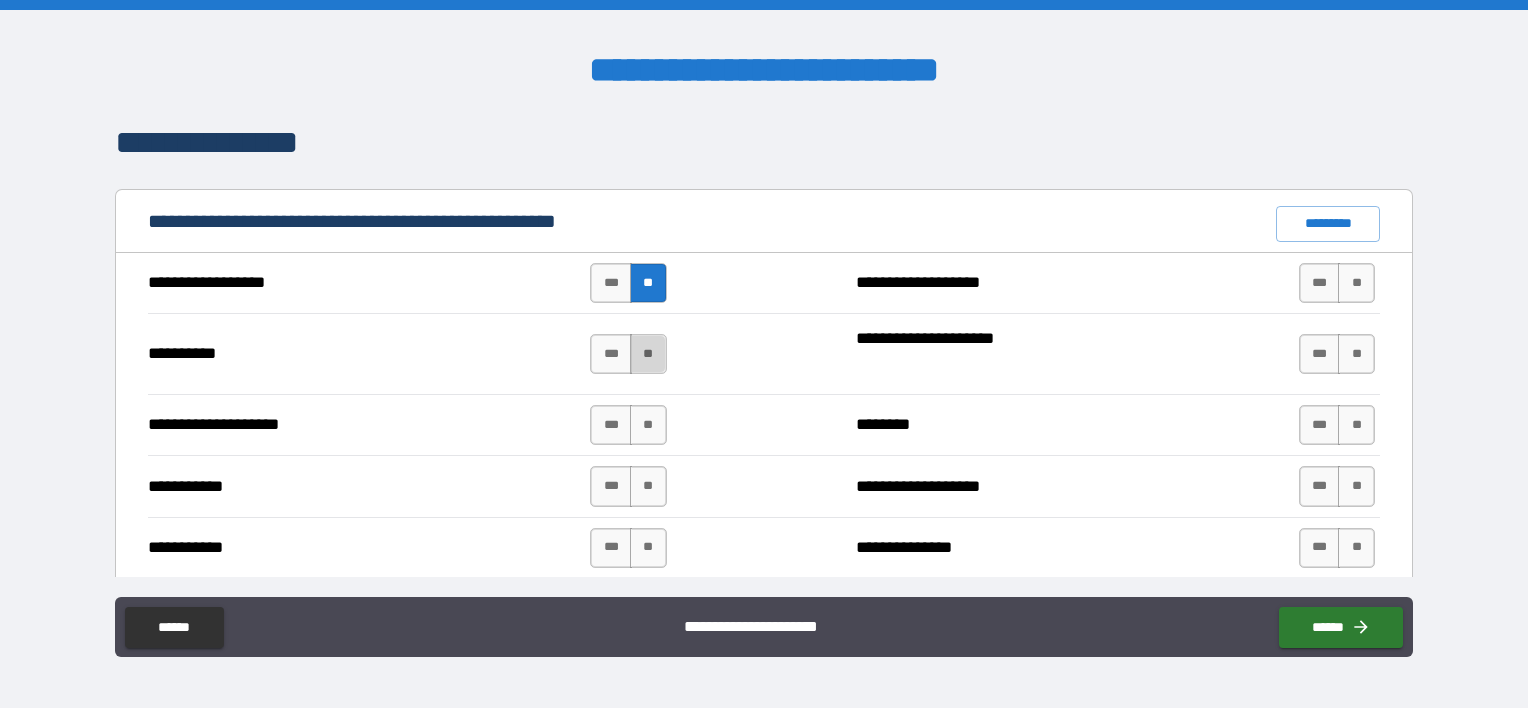 click on "**" at bounding box center (648, 354) 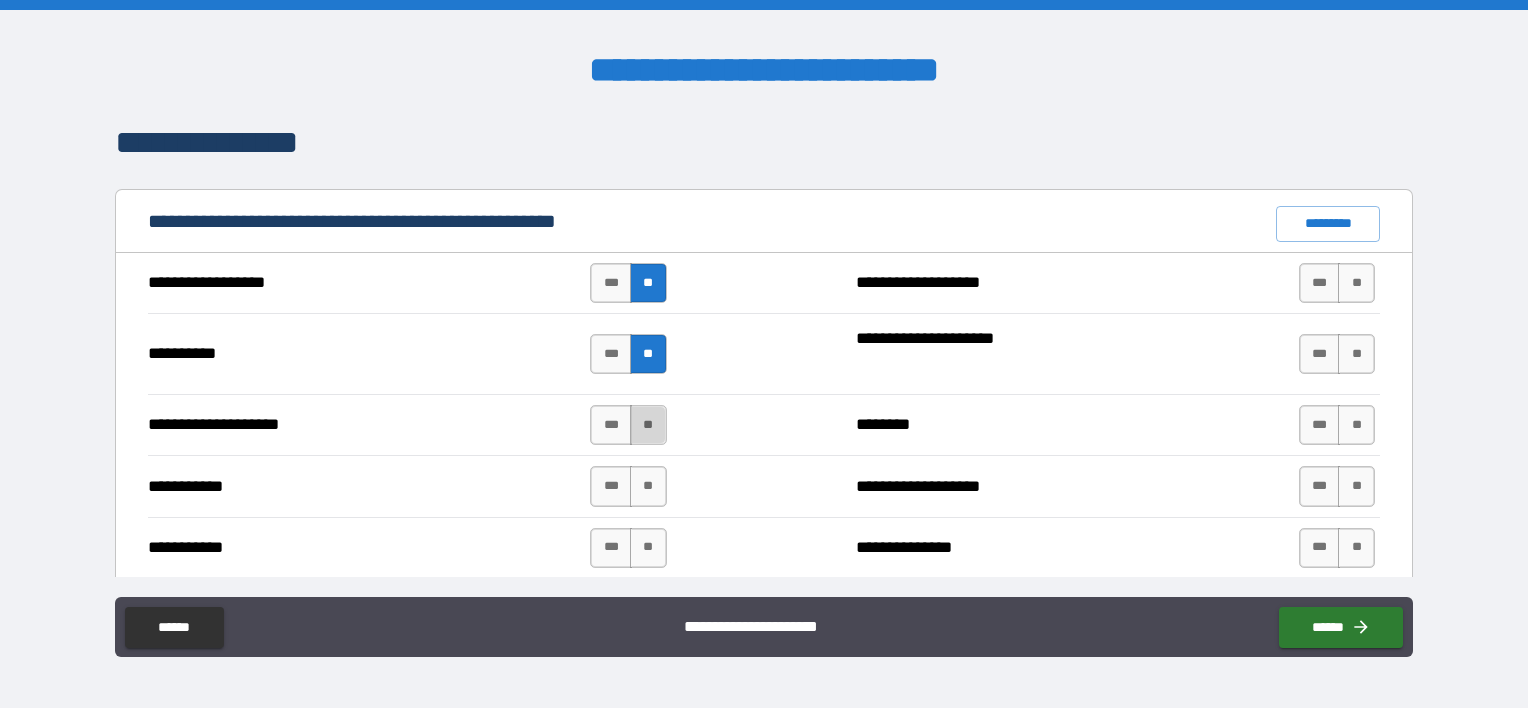 click on "**" at bounding box center [648, 425] 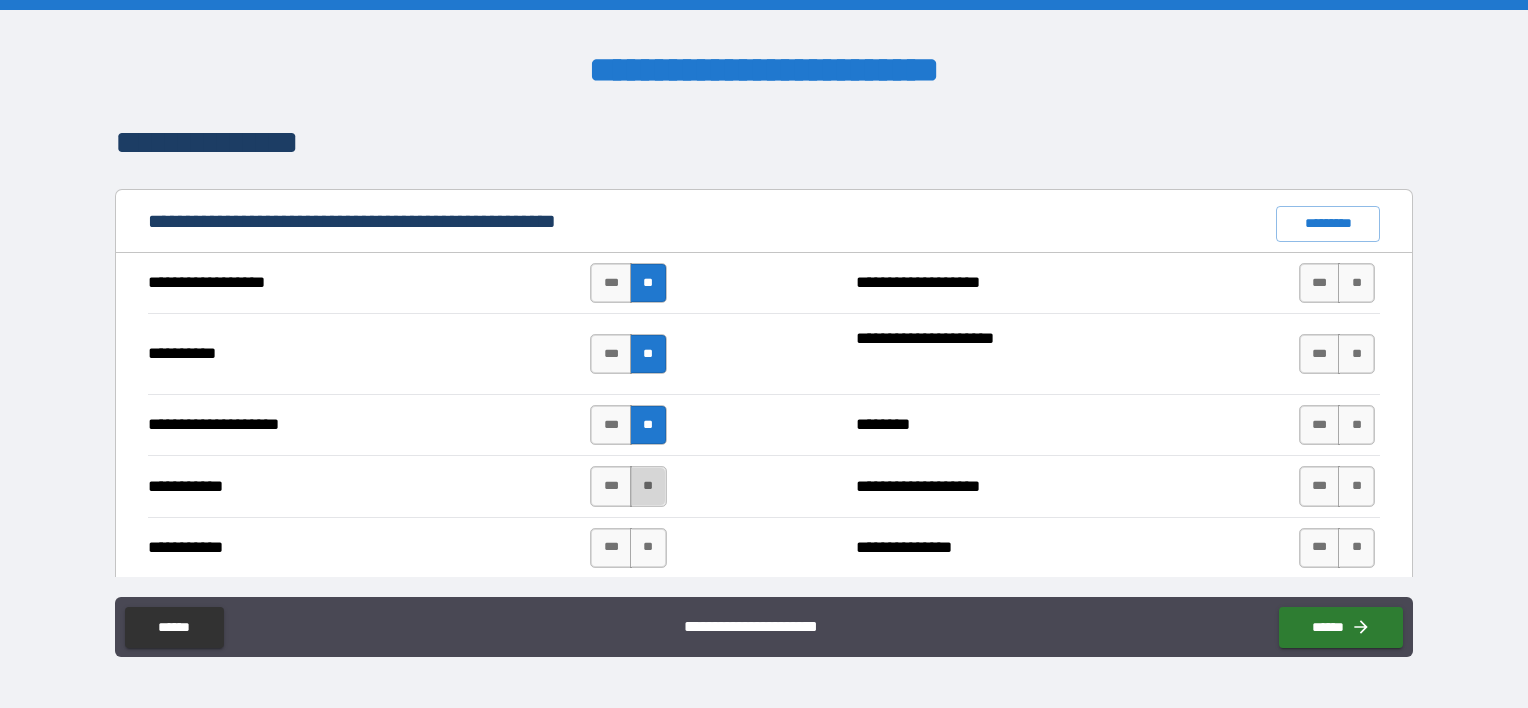 click on "**" at bounding box center (648, 486) 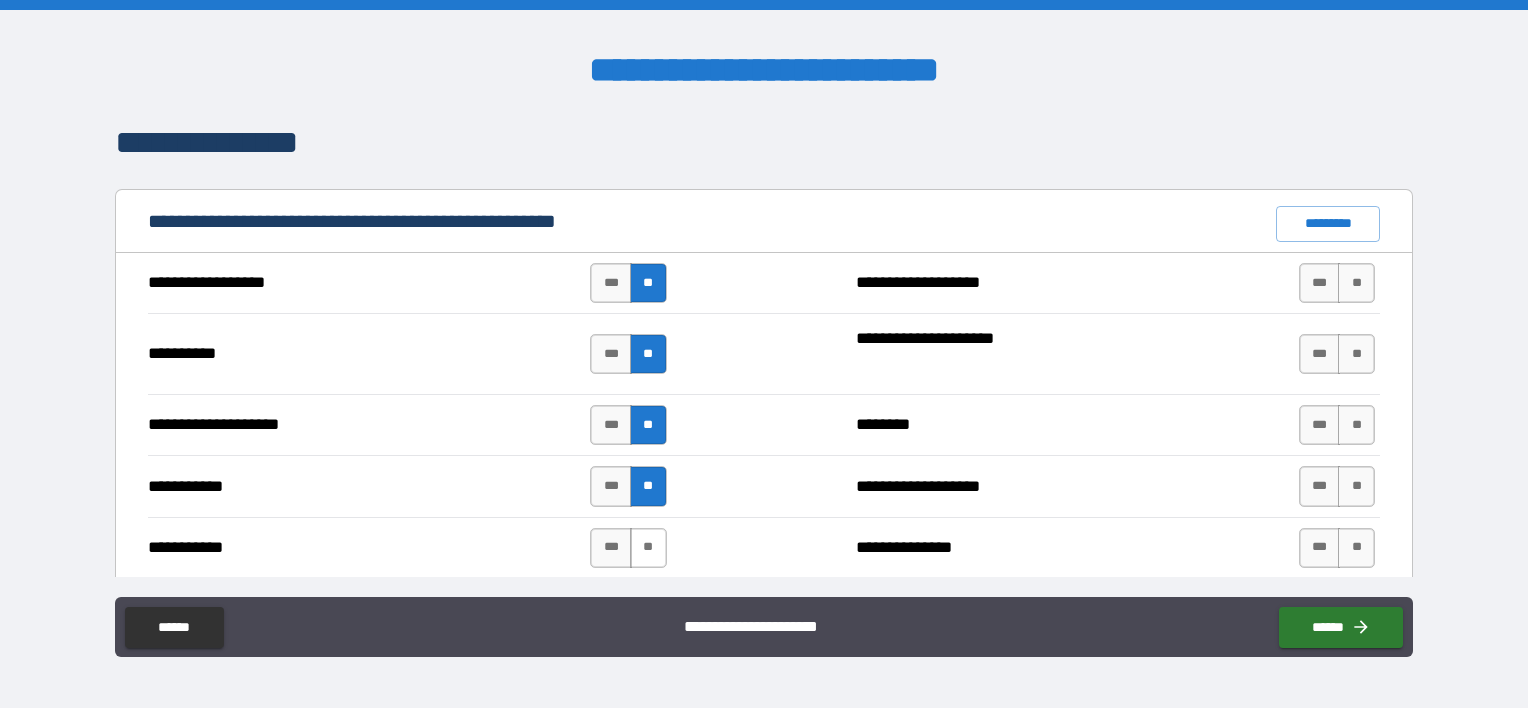 click on "**" at bounding box center [648, 548] 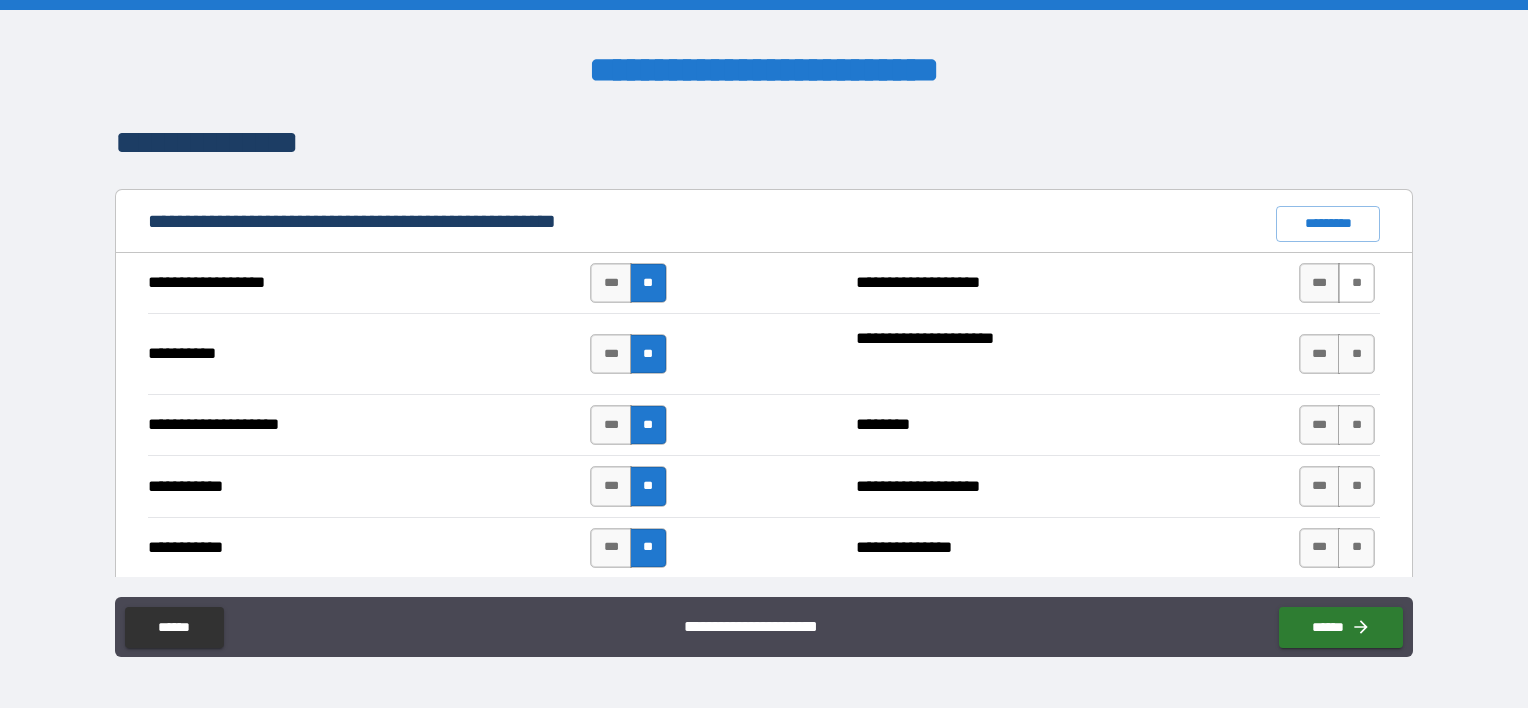 click on "**" at bounding box center (1356, 283) 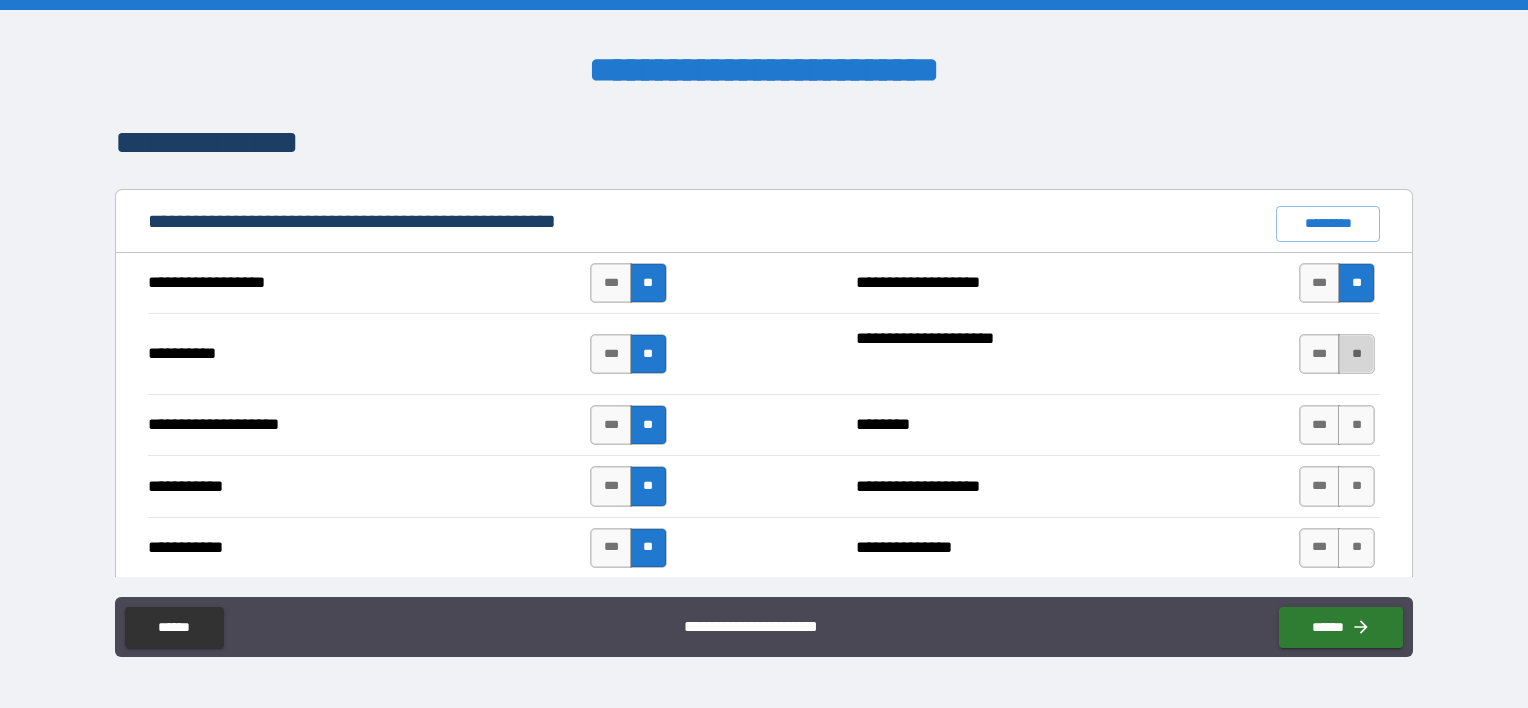 click on "**" at bounding box center (1356, 354) 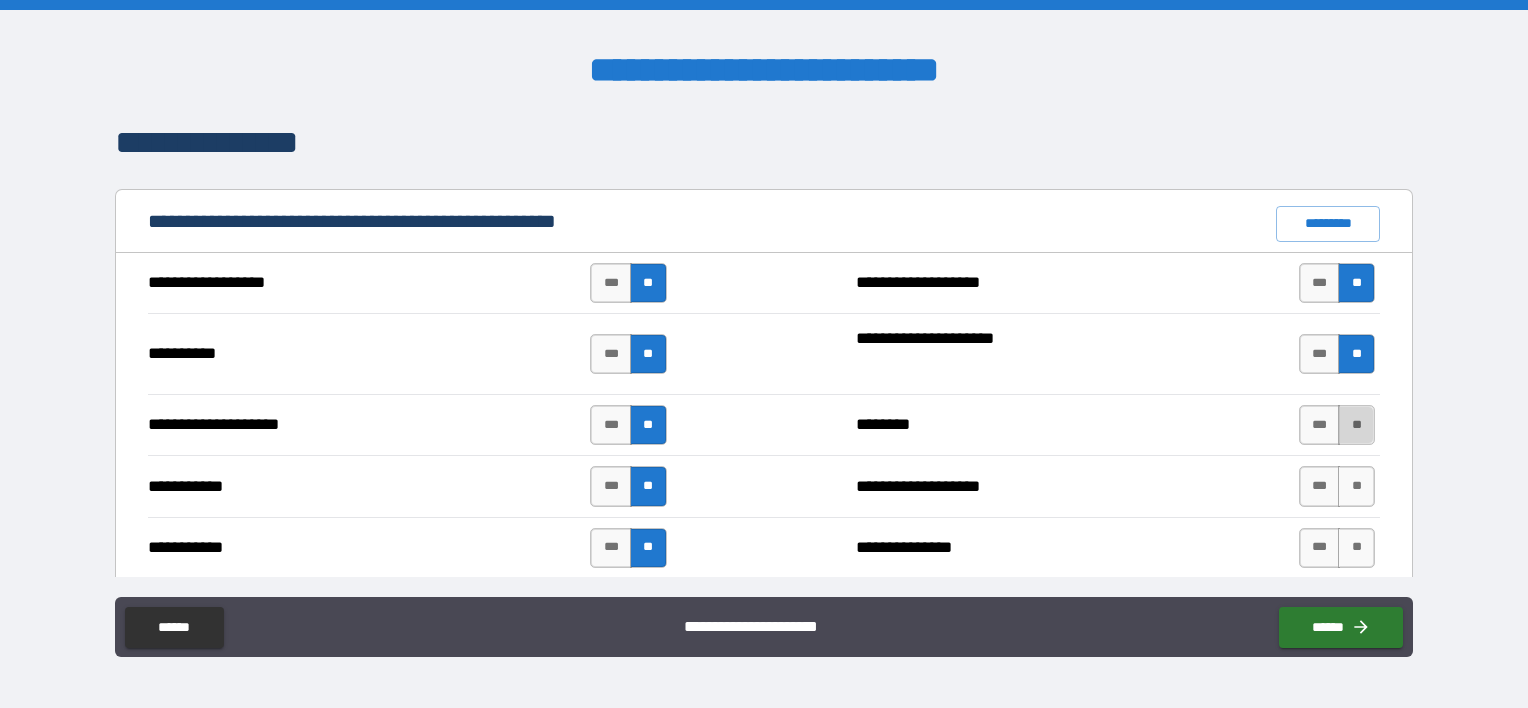click on "**" at bounding box center (1356, 425) 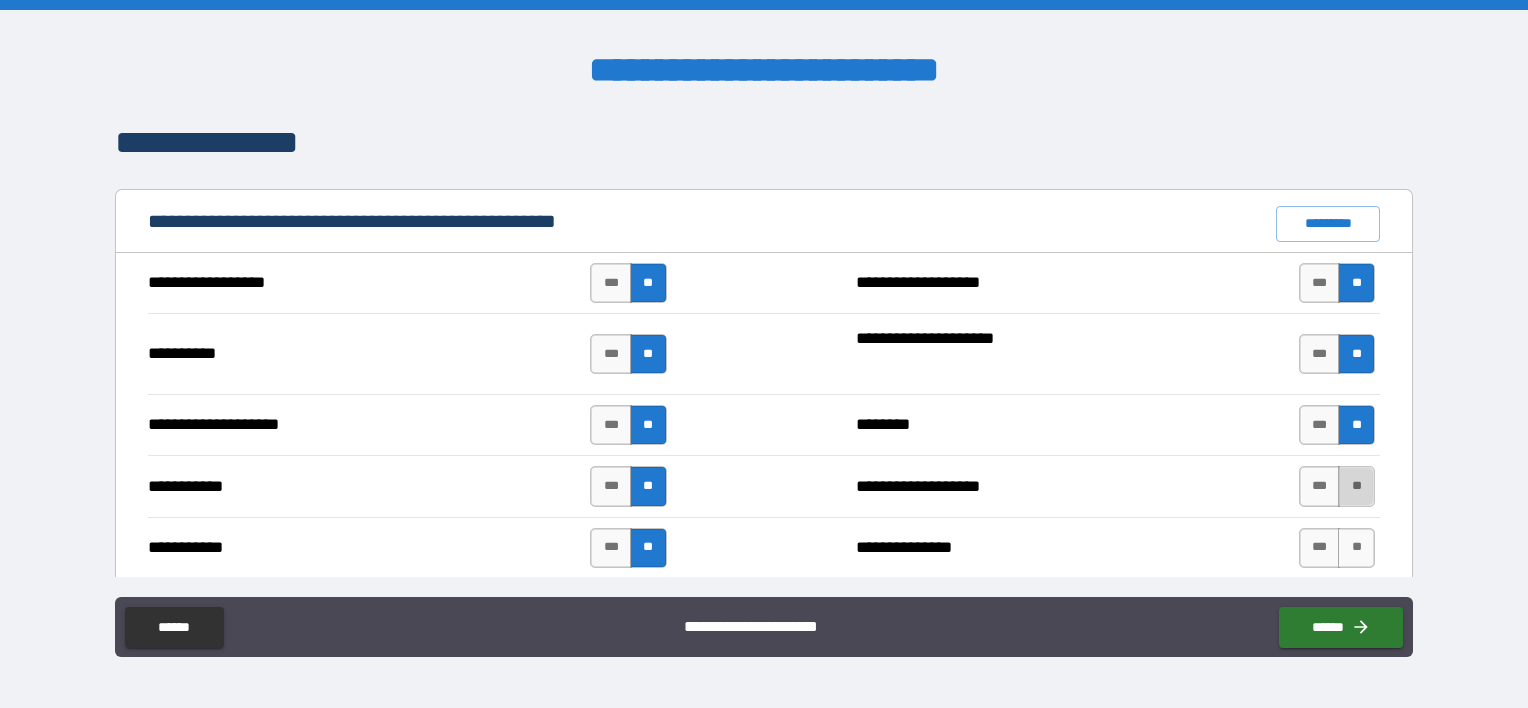 click on "**" at bounding box center [1356, 486] 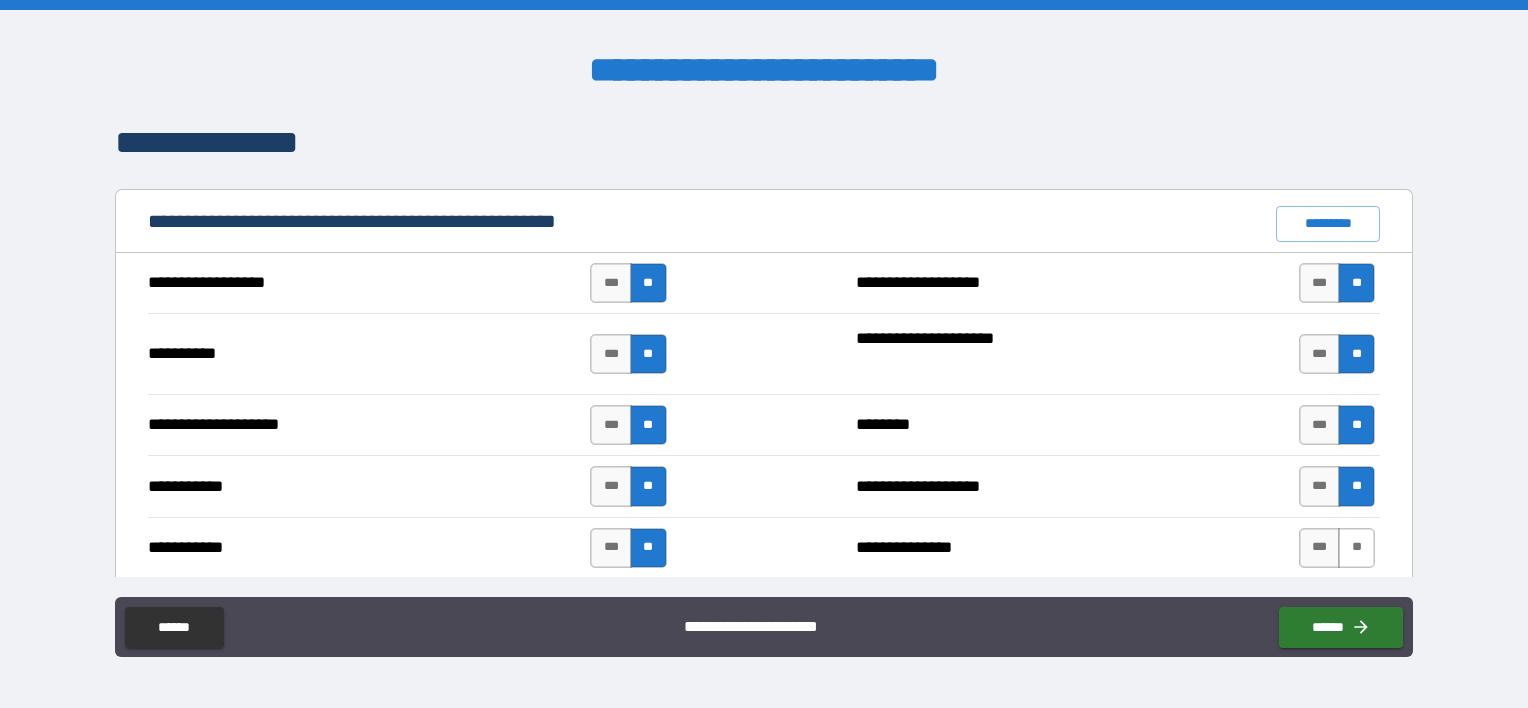 click on "**" at bounding box center (1356, 548) 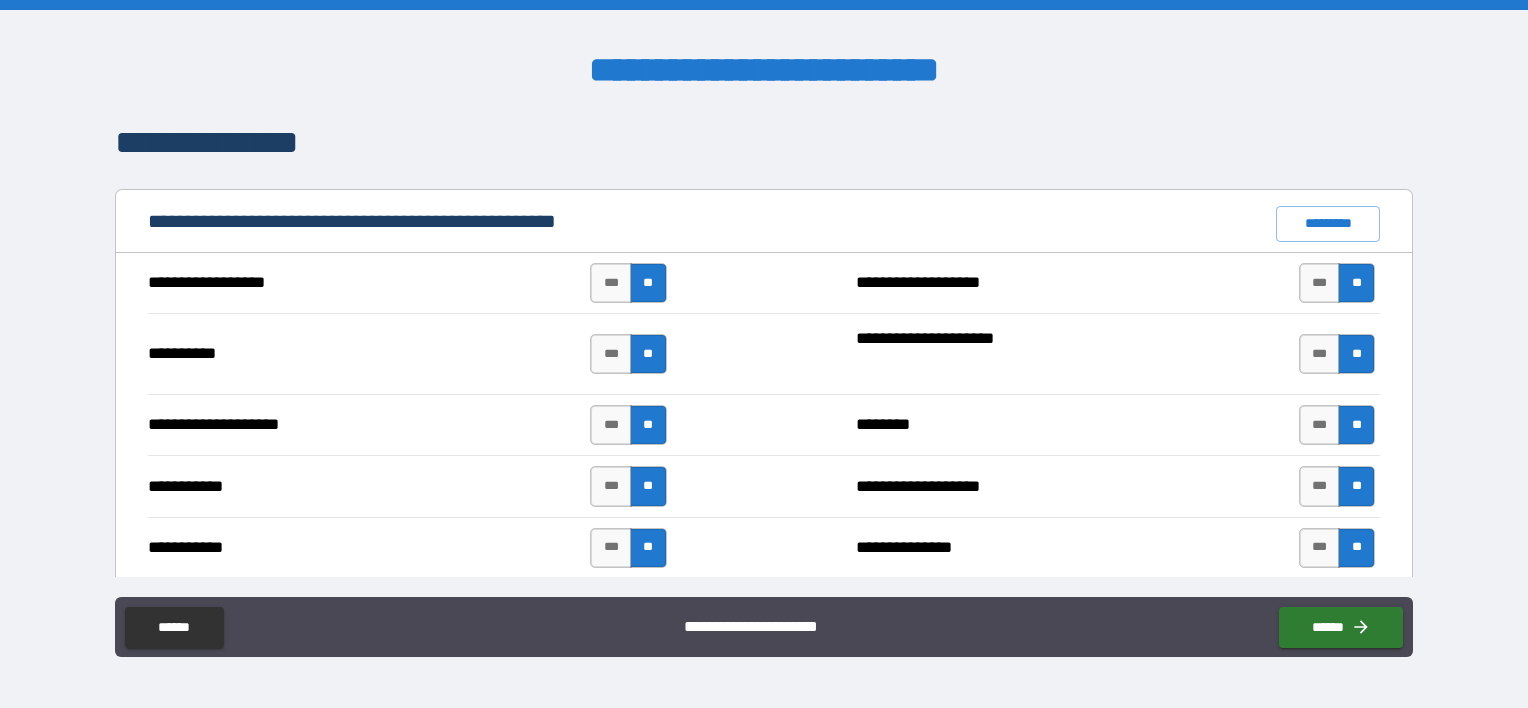 scroll, scrollTop: 2000, scrollLeft: 0, axis: vertical 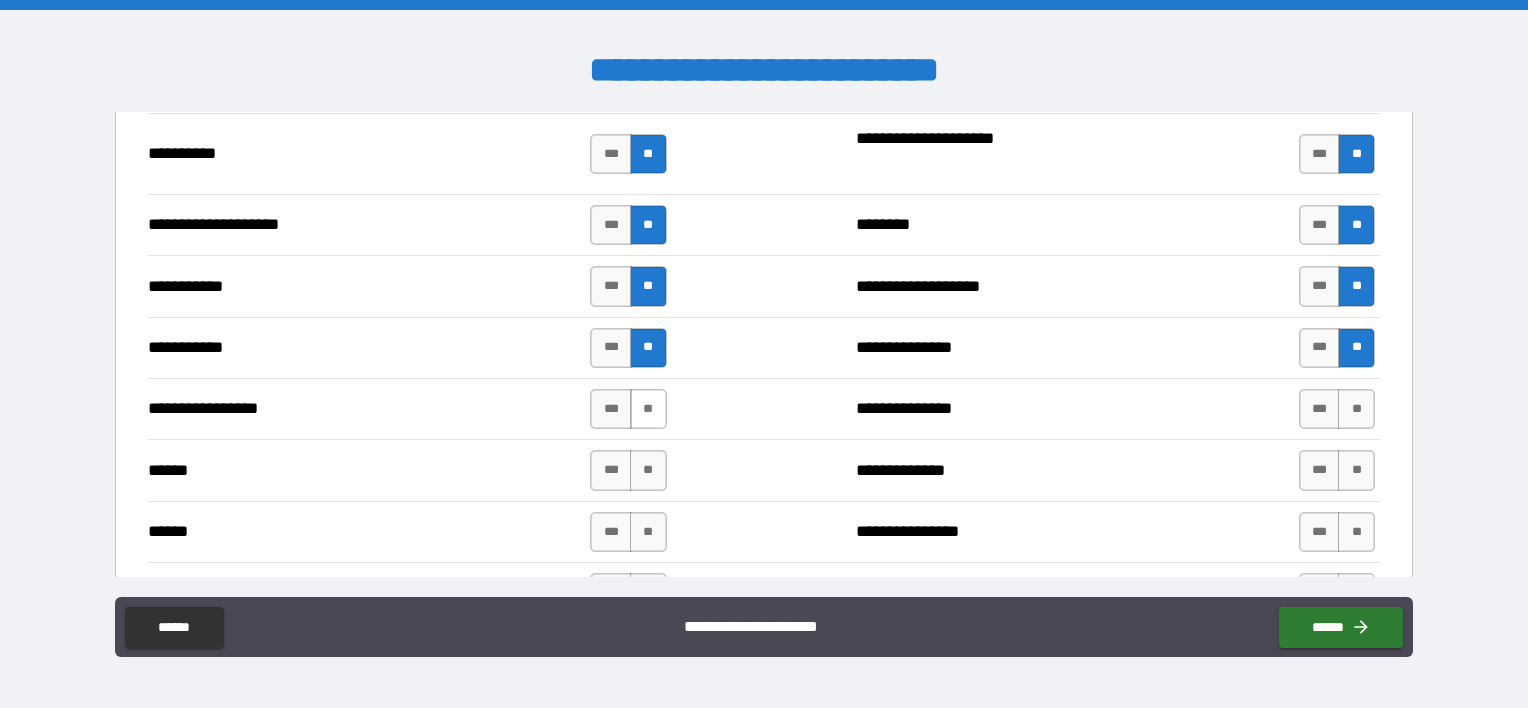 drag, startPoint x: 639, startPoint y: 410, endPoint x: 634, endPoint y: 420, distance: 11.18034 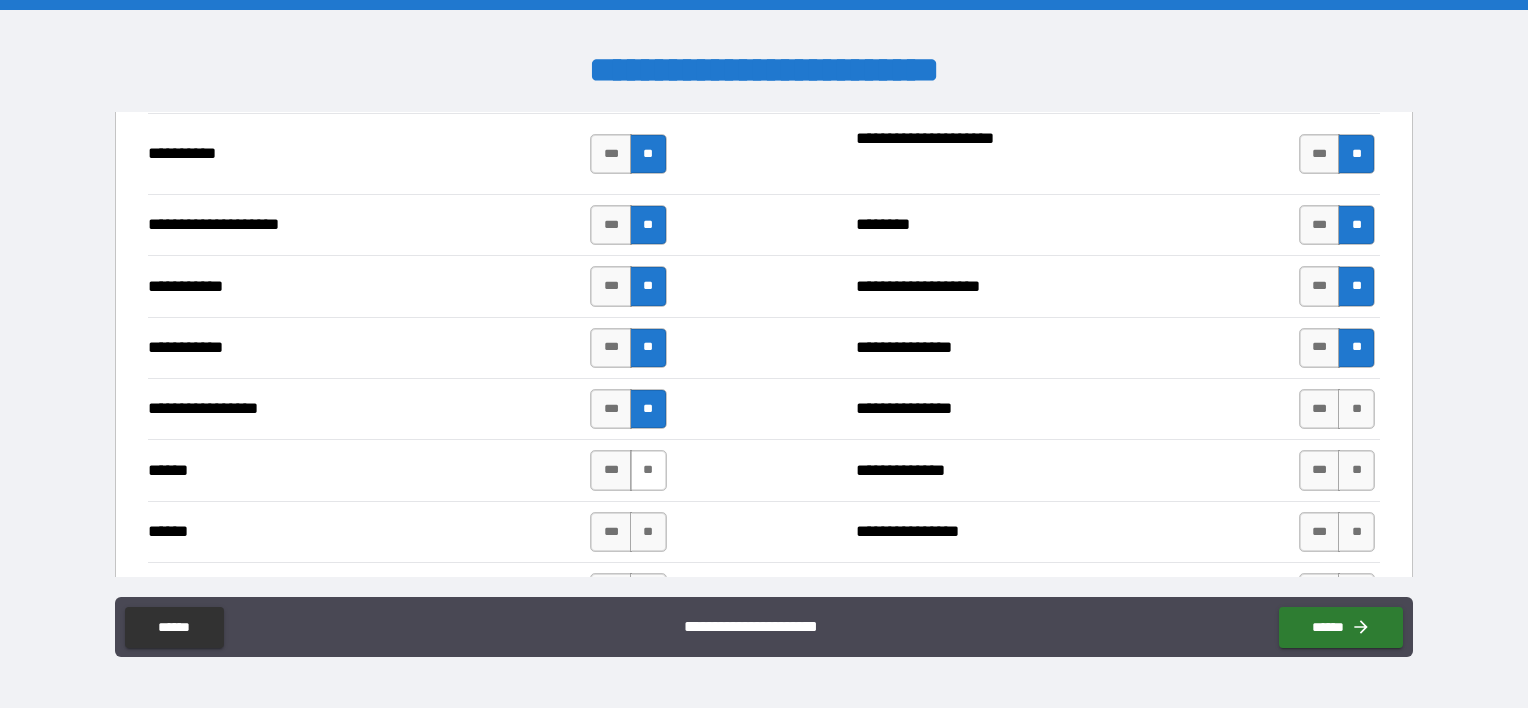 click on "***" at bounding box center (611, 470) 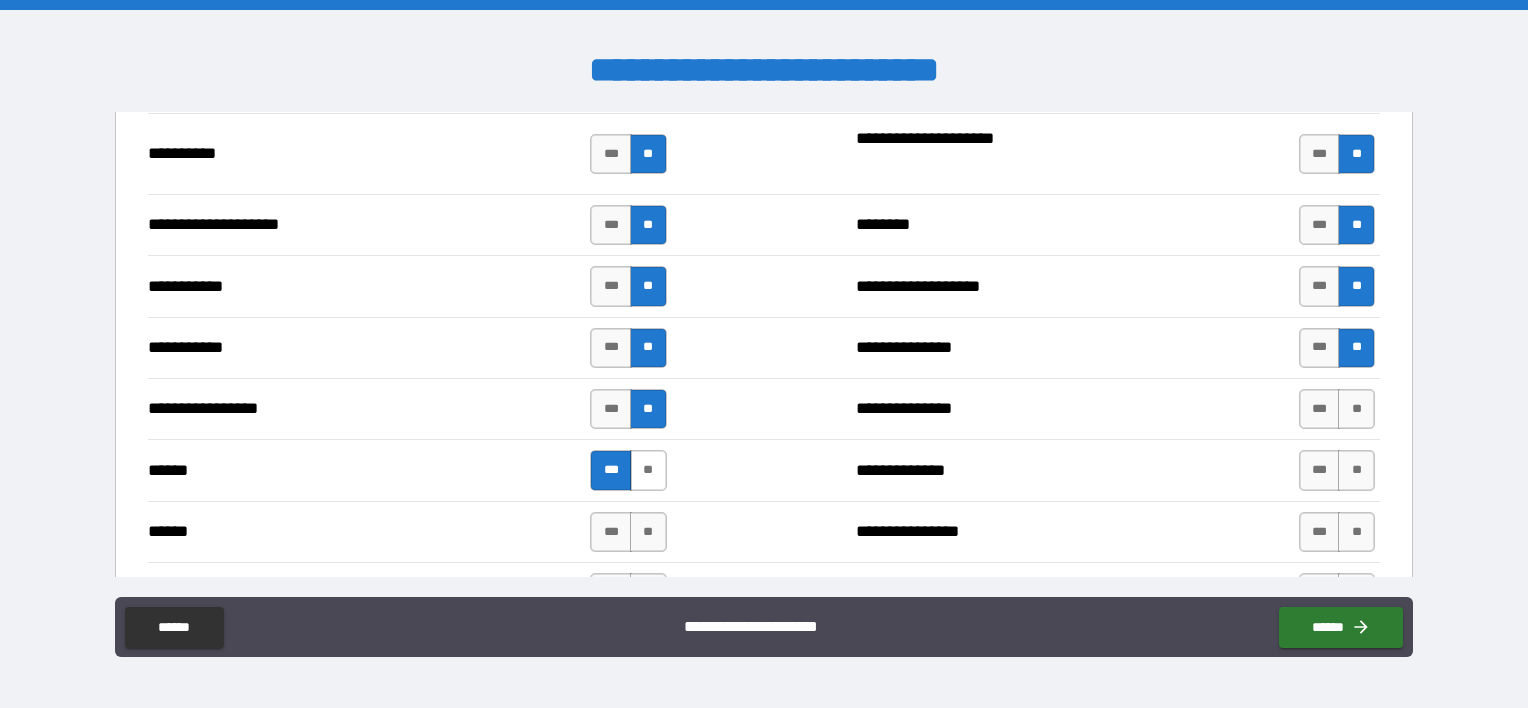 click on "**" at bounding box center (648, 470) 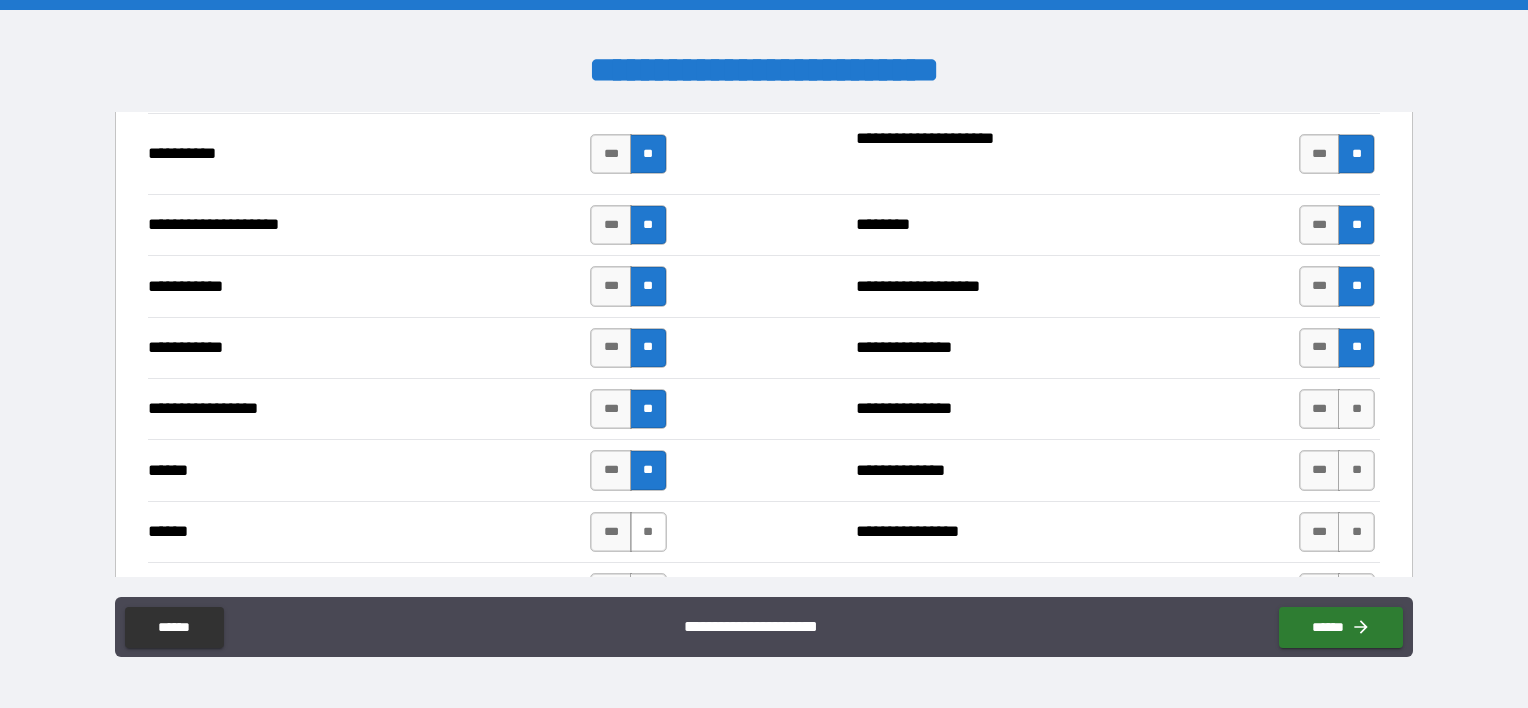 click on "**" at bounding box center (648, 532) 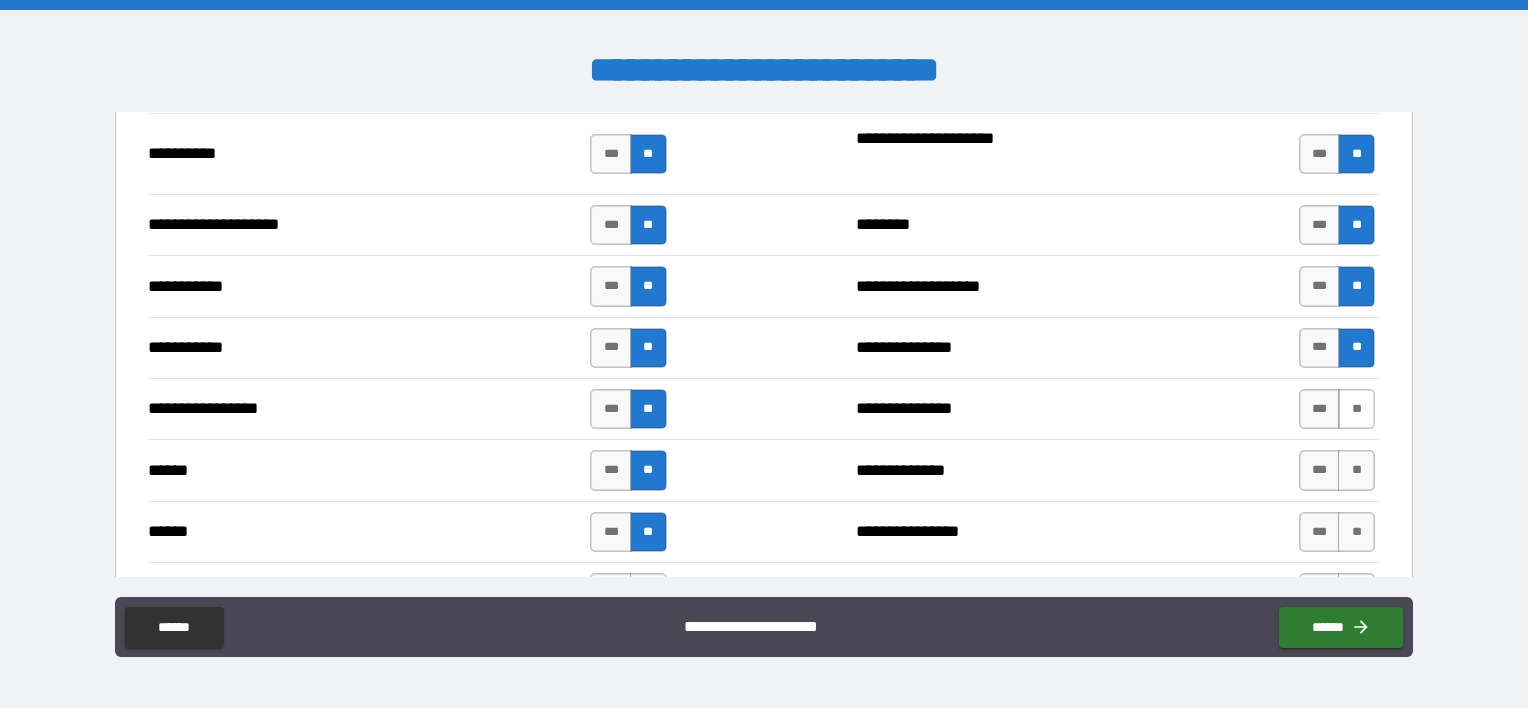 click on "**" at bounding box center (1356, 409) 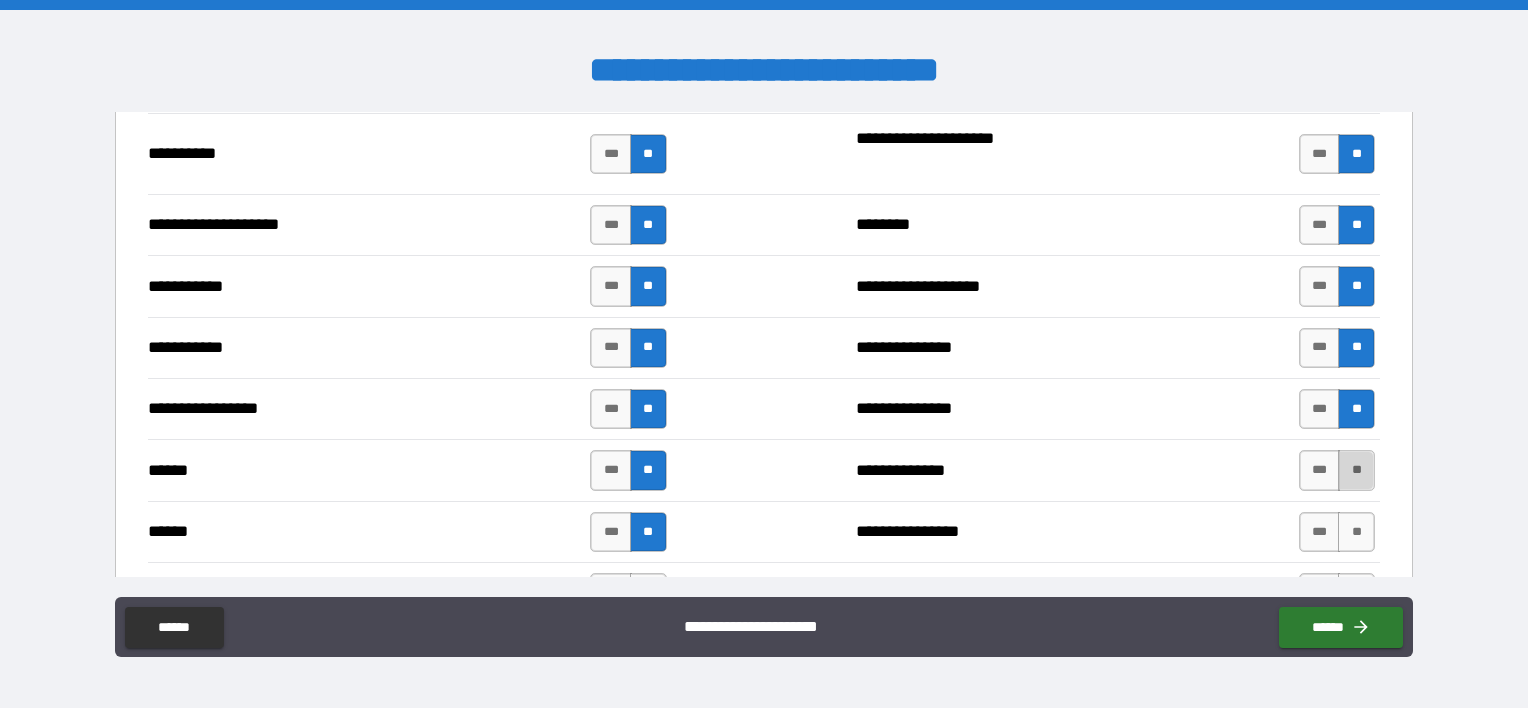 click on "**" at bounding box center [1356, 470] 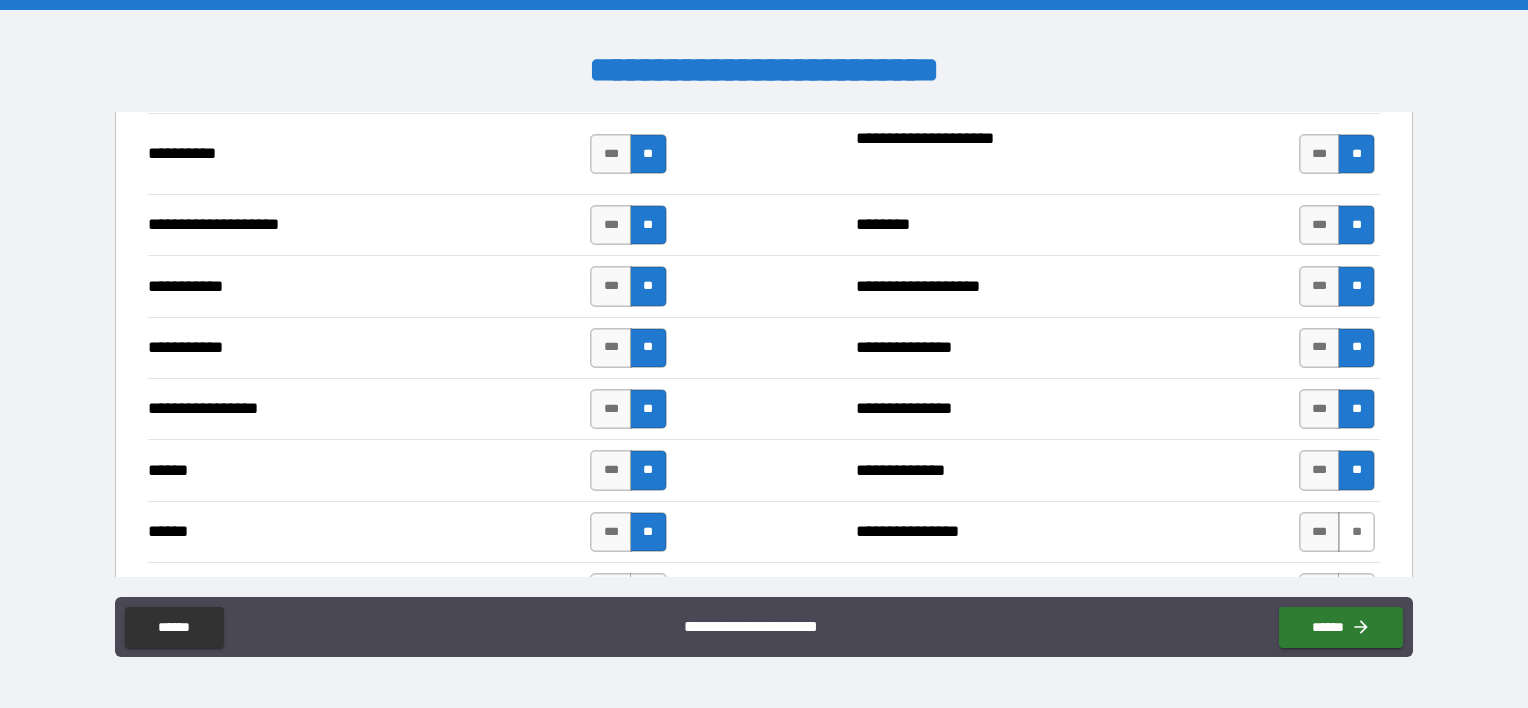 click on "**" at bounding box center (1356, 532) 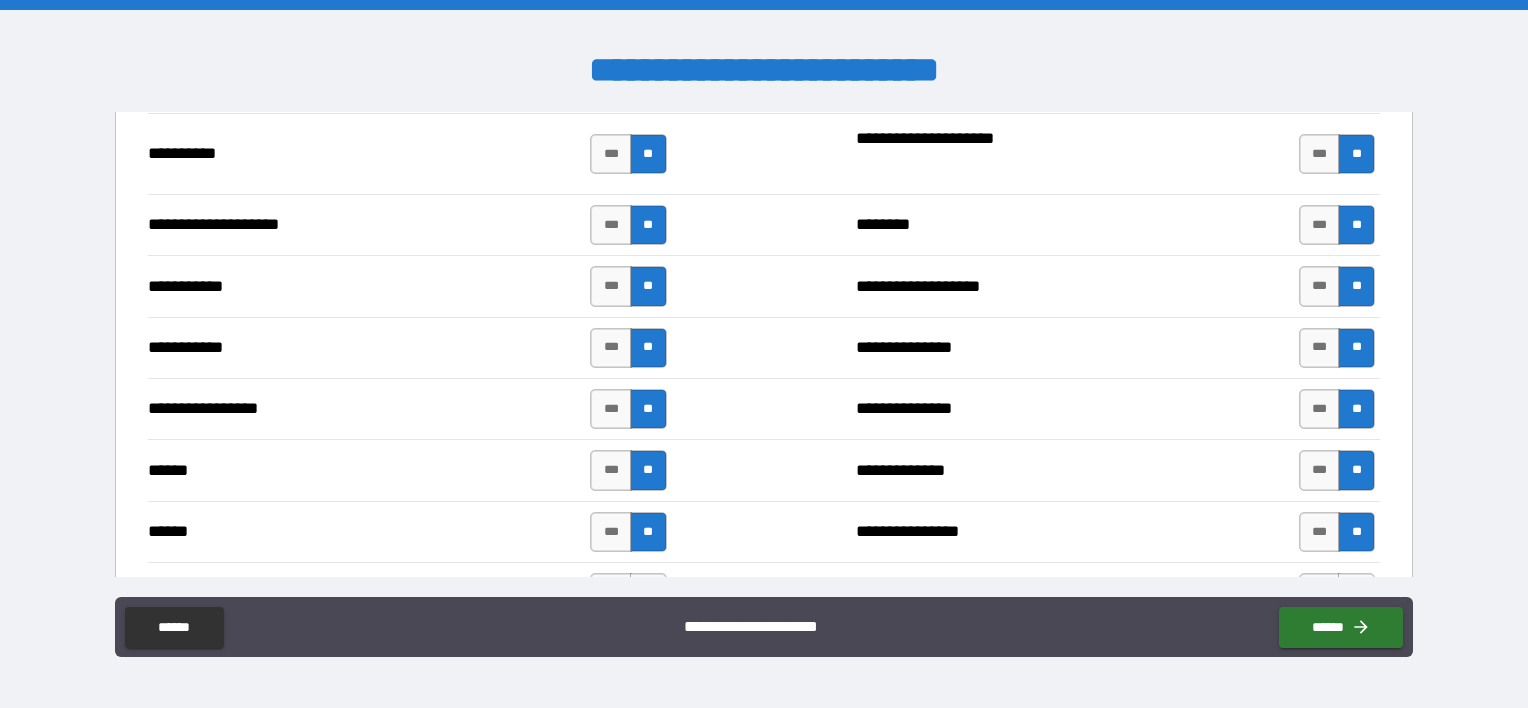 scroll, scrollTop: 2200, scrollLeft: 0, axis: vertical 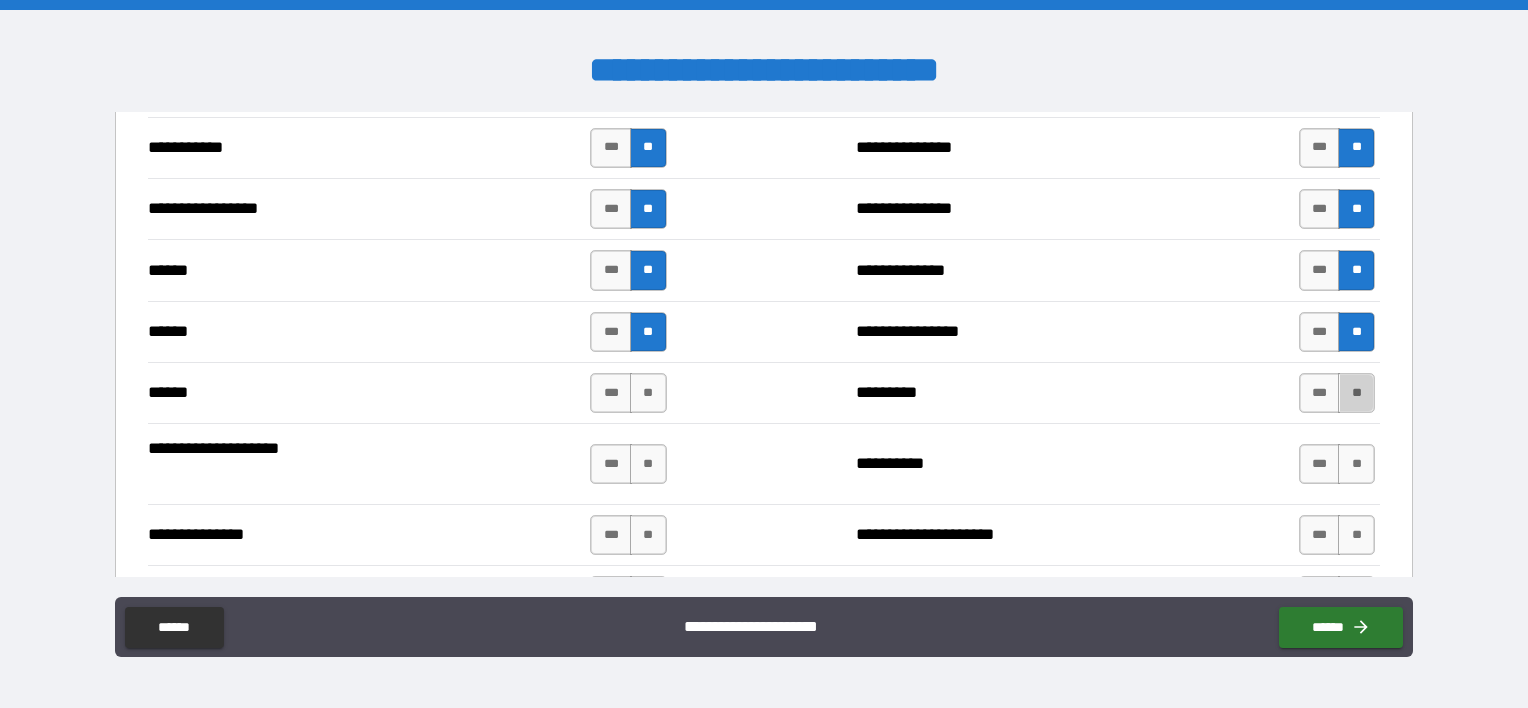 drag, startPoint x: 1337, startPoint y: 396, endPoint x: 1345, endPoint y: 413, distance: 18.788294 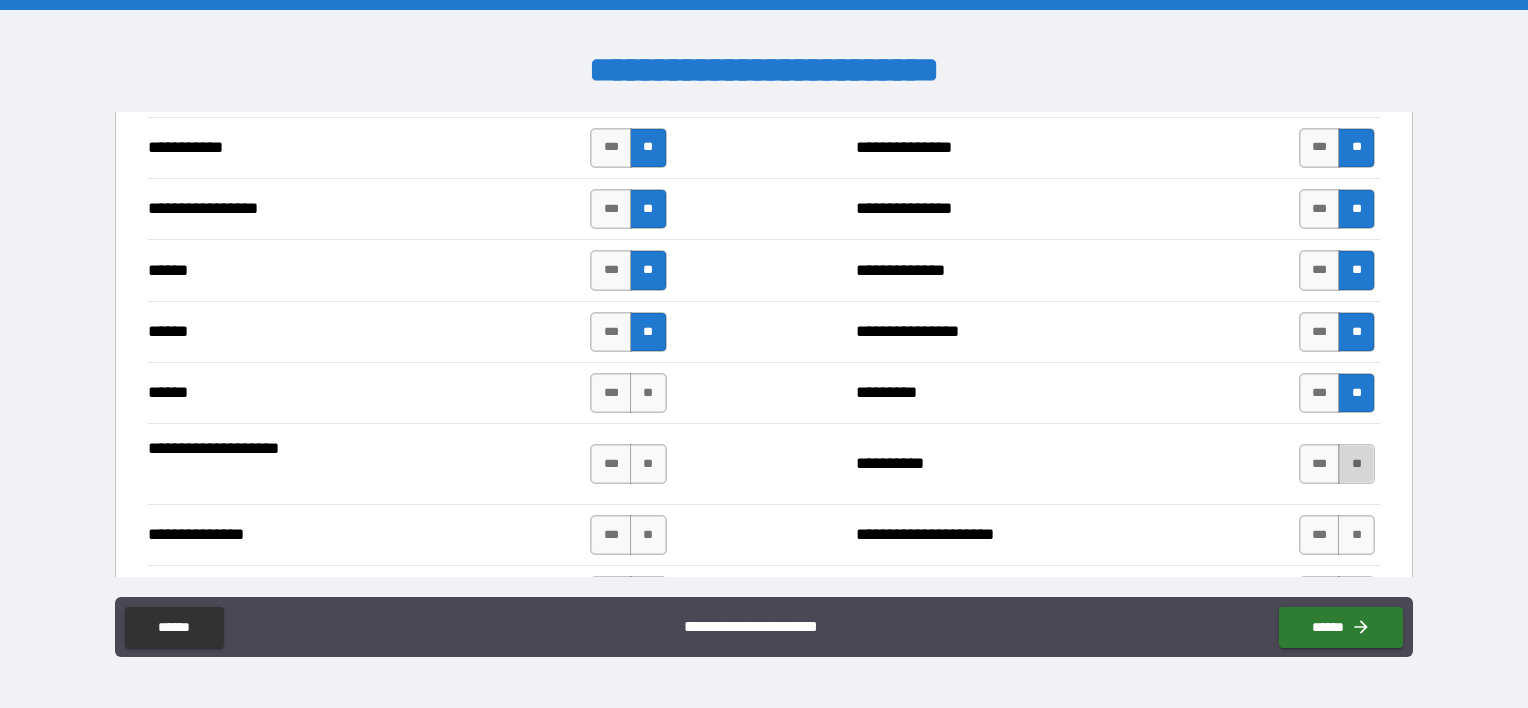 click on "**" at bounding box center [1356, 464] 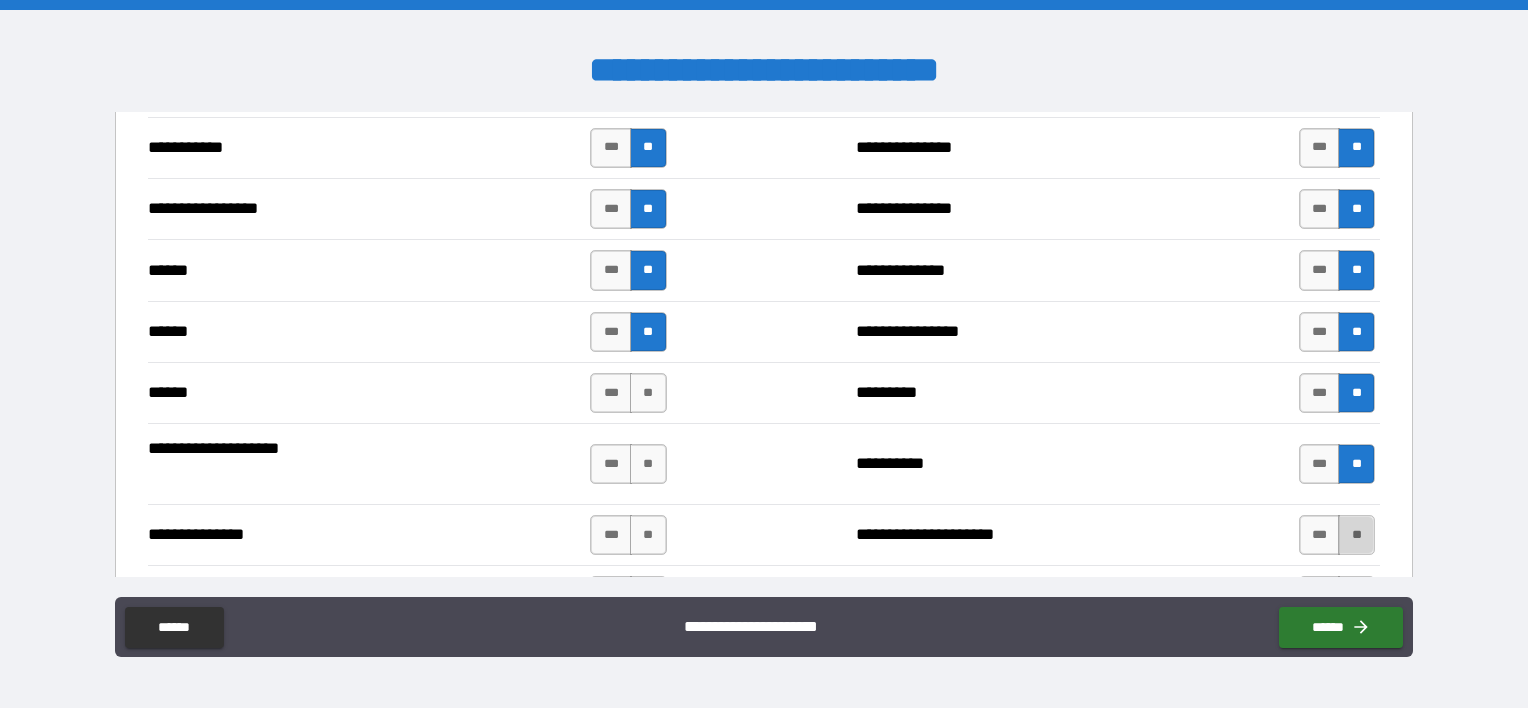click on "**" at bounding box center [1356, 535] 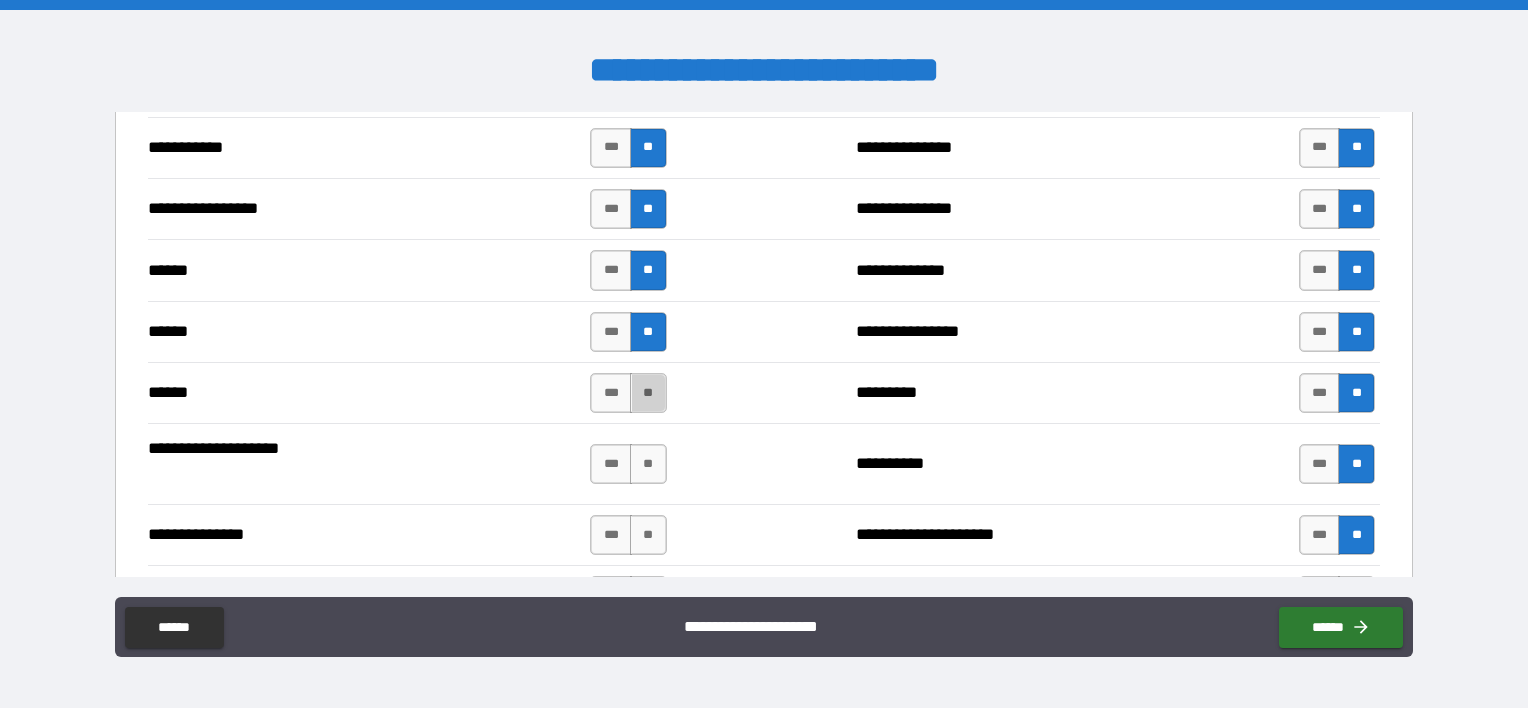 drag, startPoint x: 645, startPoint y: 388, endPoint x: 633, endPoint y: 410, distance: 25.059929 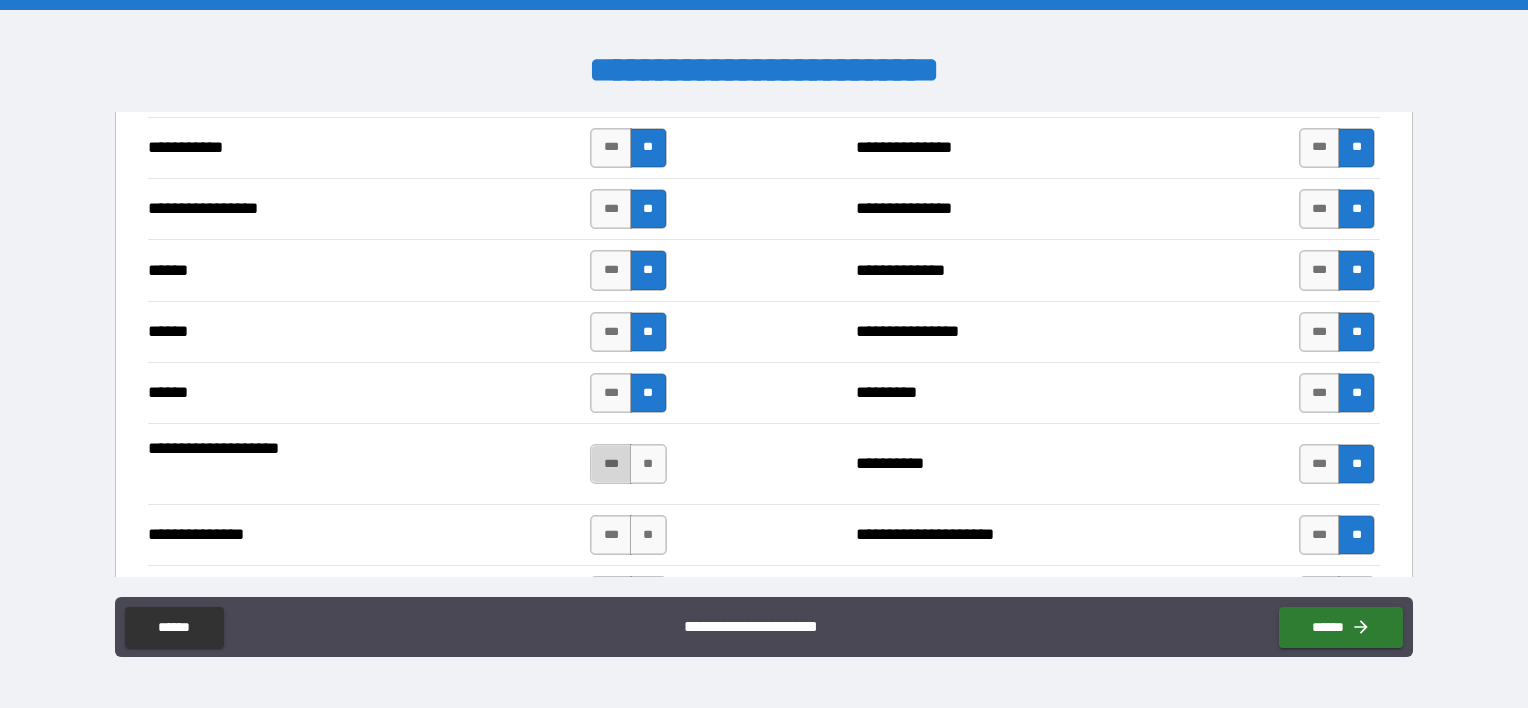 click on "***" at bounding box center [611, 464] 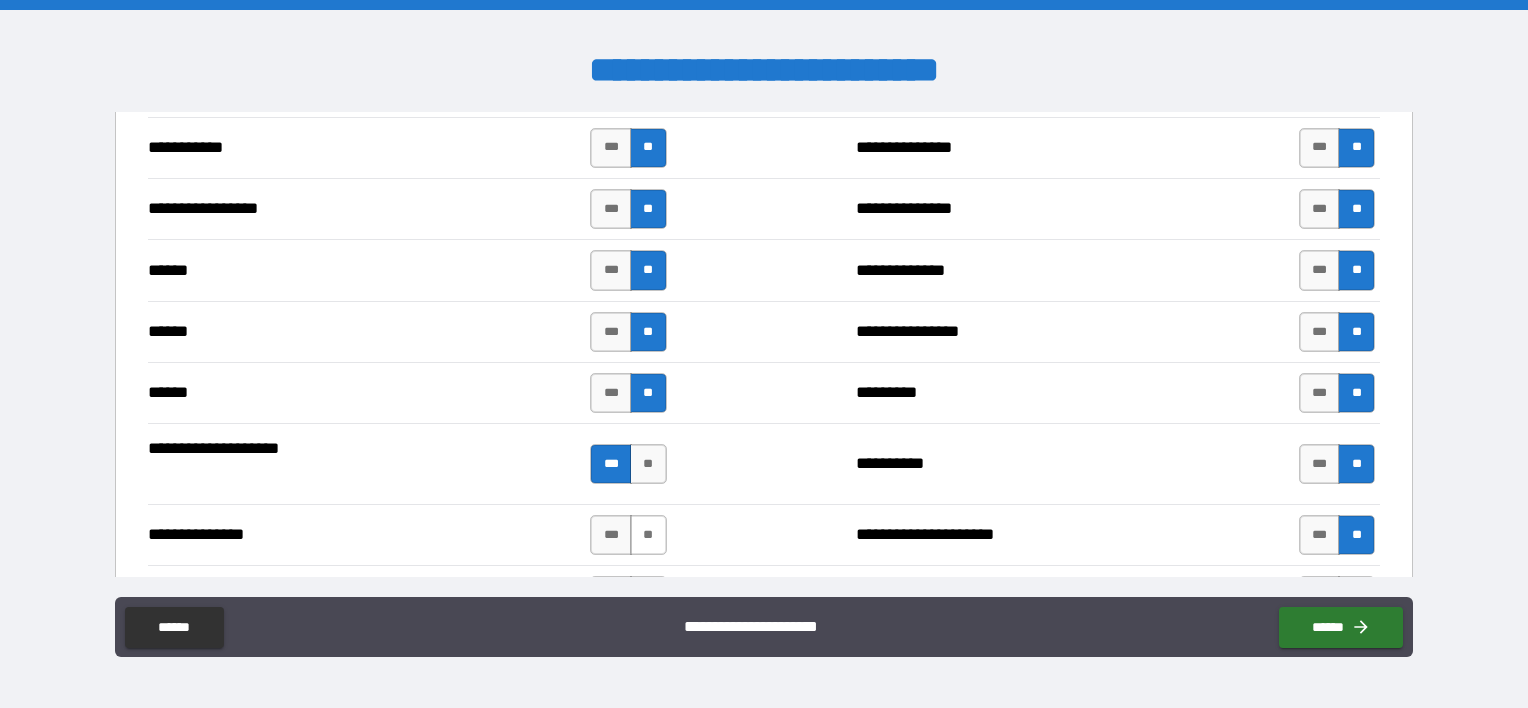 click on "**" at bounding box center [648, 535] 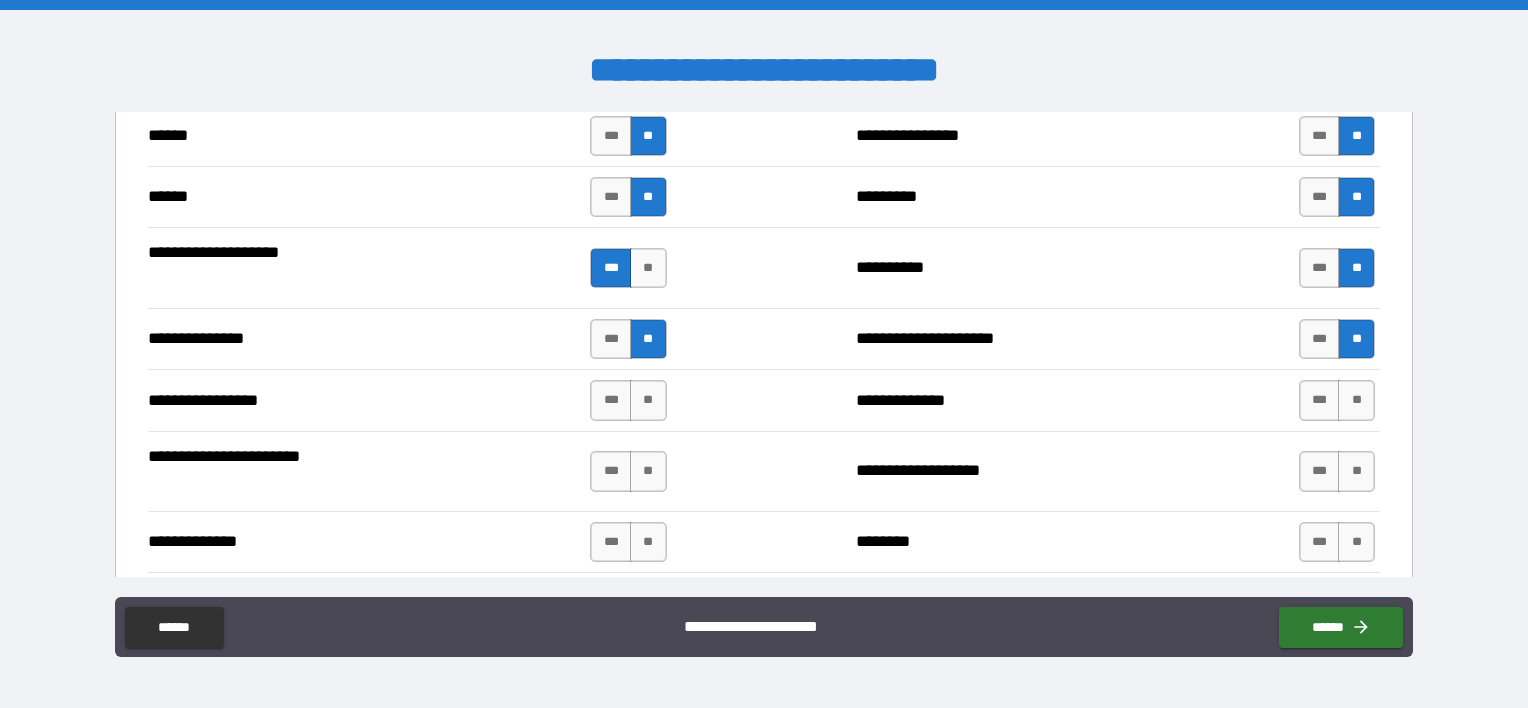 scroll, scrollTop: 2400, scrollLeft: 0, axis: vertical 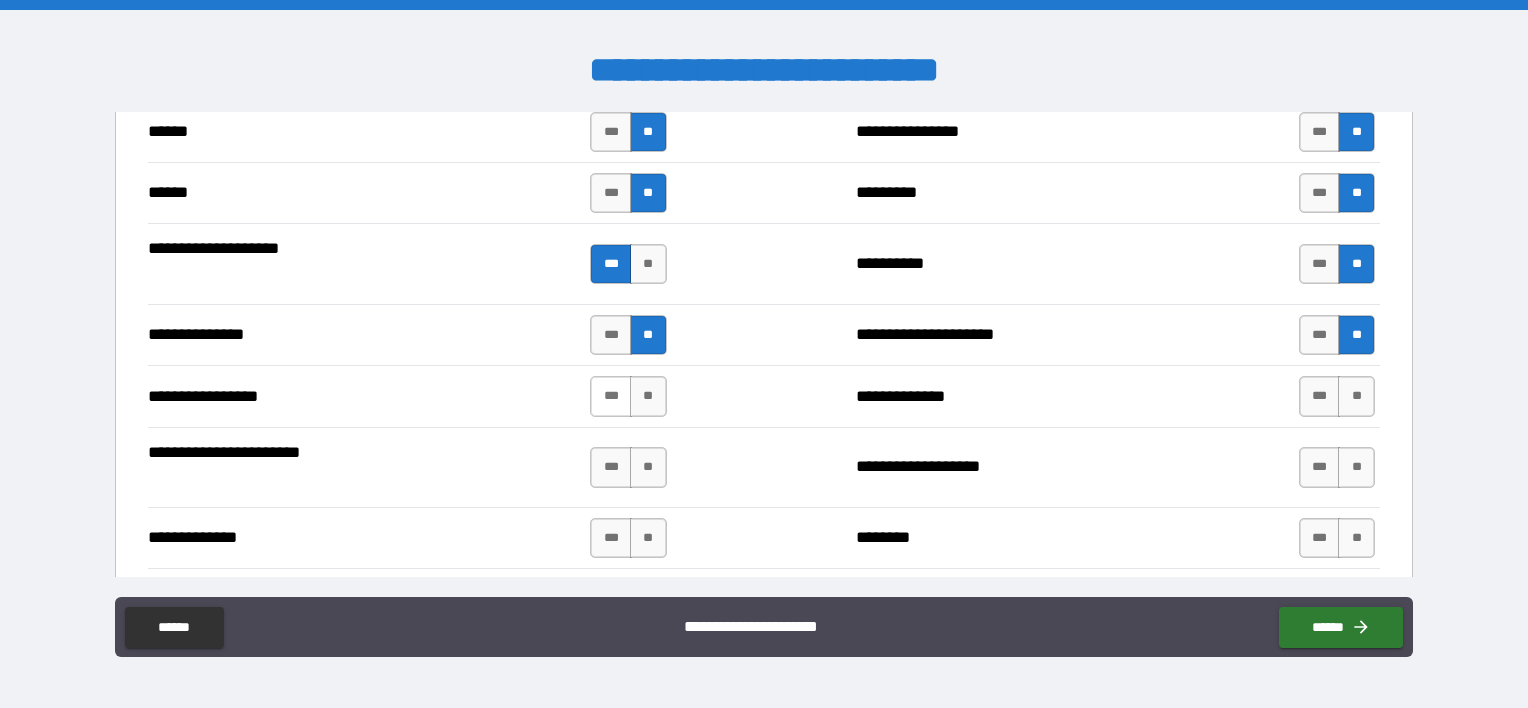 click on "***" at bounding box center [611, 396] 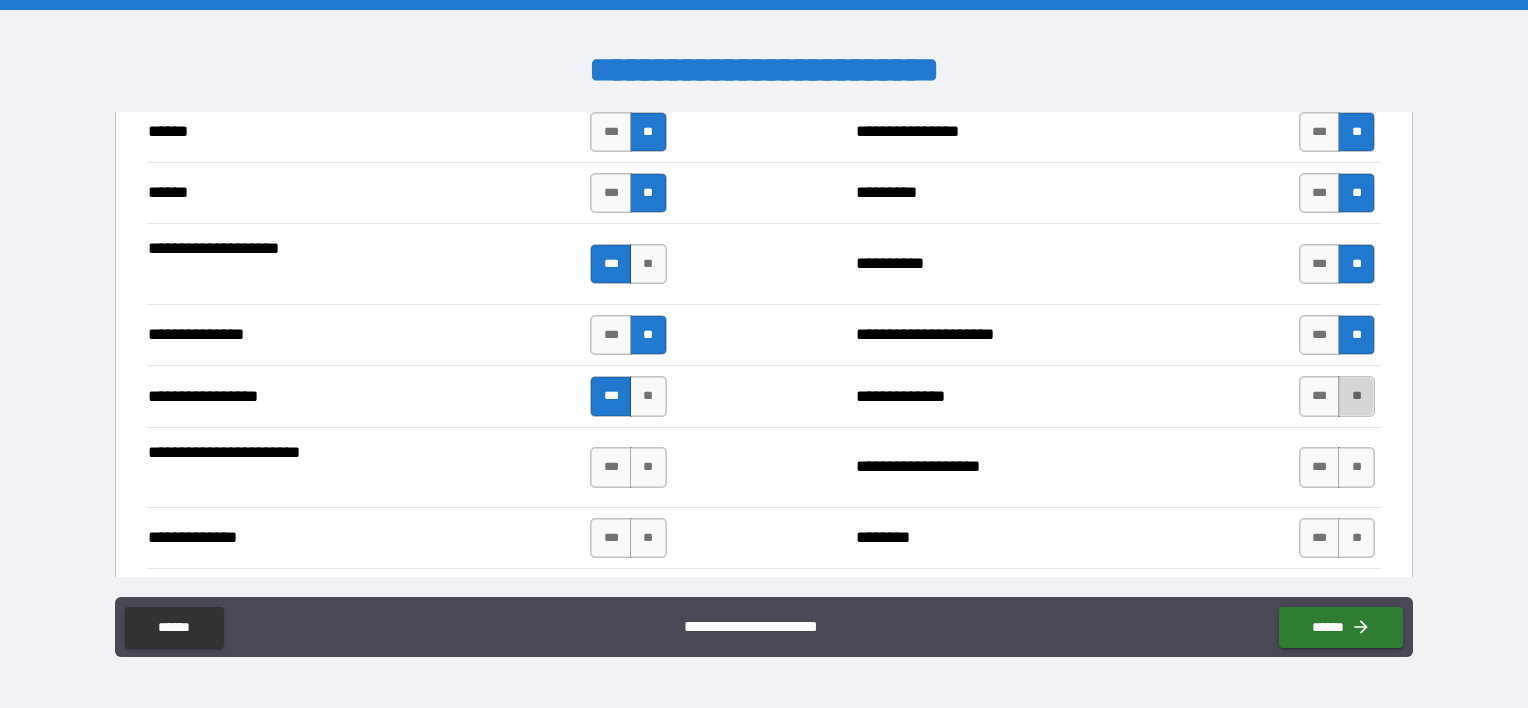 click on "**" at bounding box center [1356, 396] 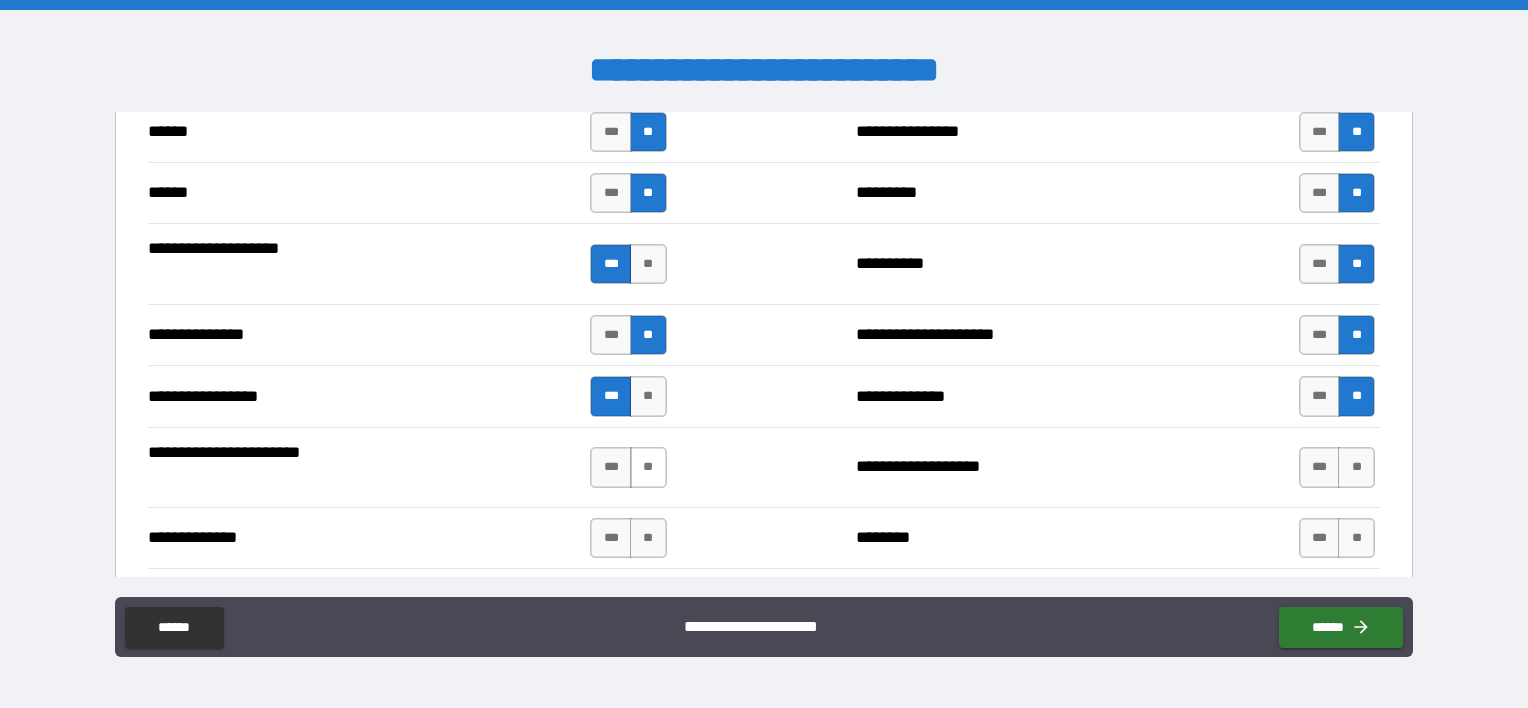 click on "**" at bounding box center (648, 467) 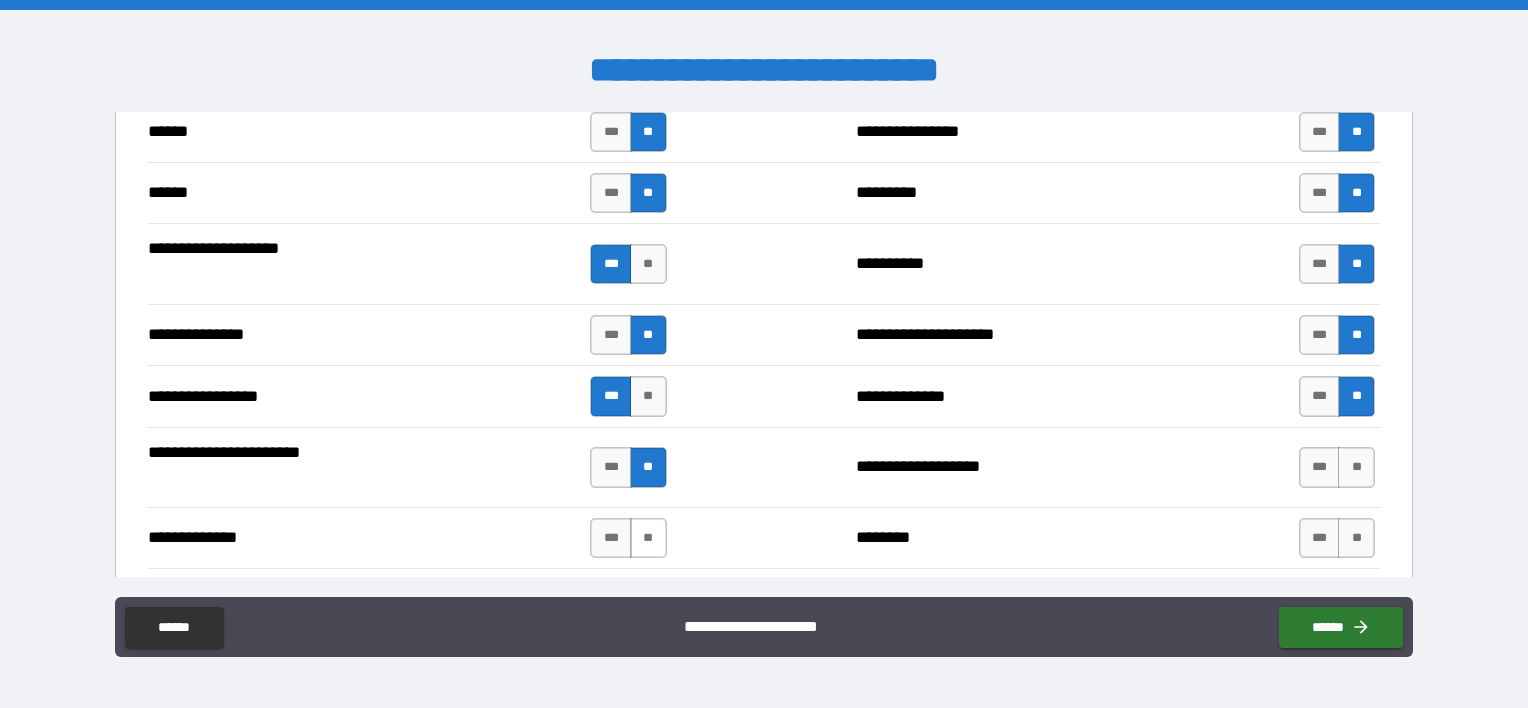 click on "**" at bounding box center [648, 538] 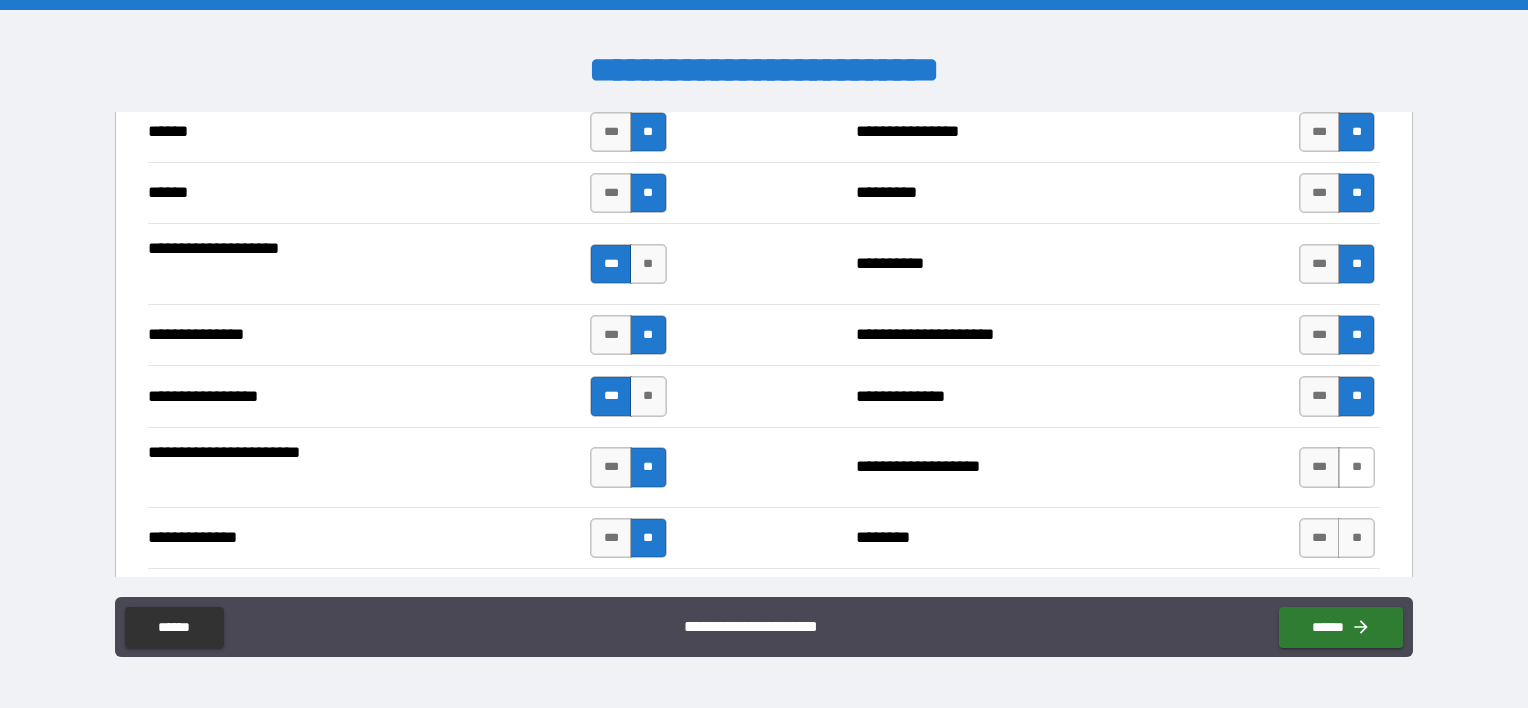 drag, startPoint x: 1344, startPoint y: 457, endPoint x: 1349, endPoint y: 466, distance: 10.29563 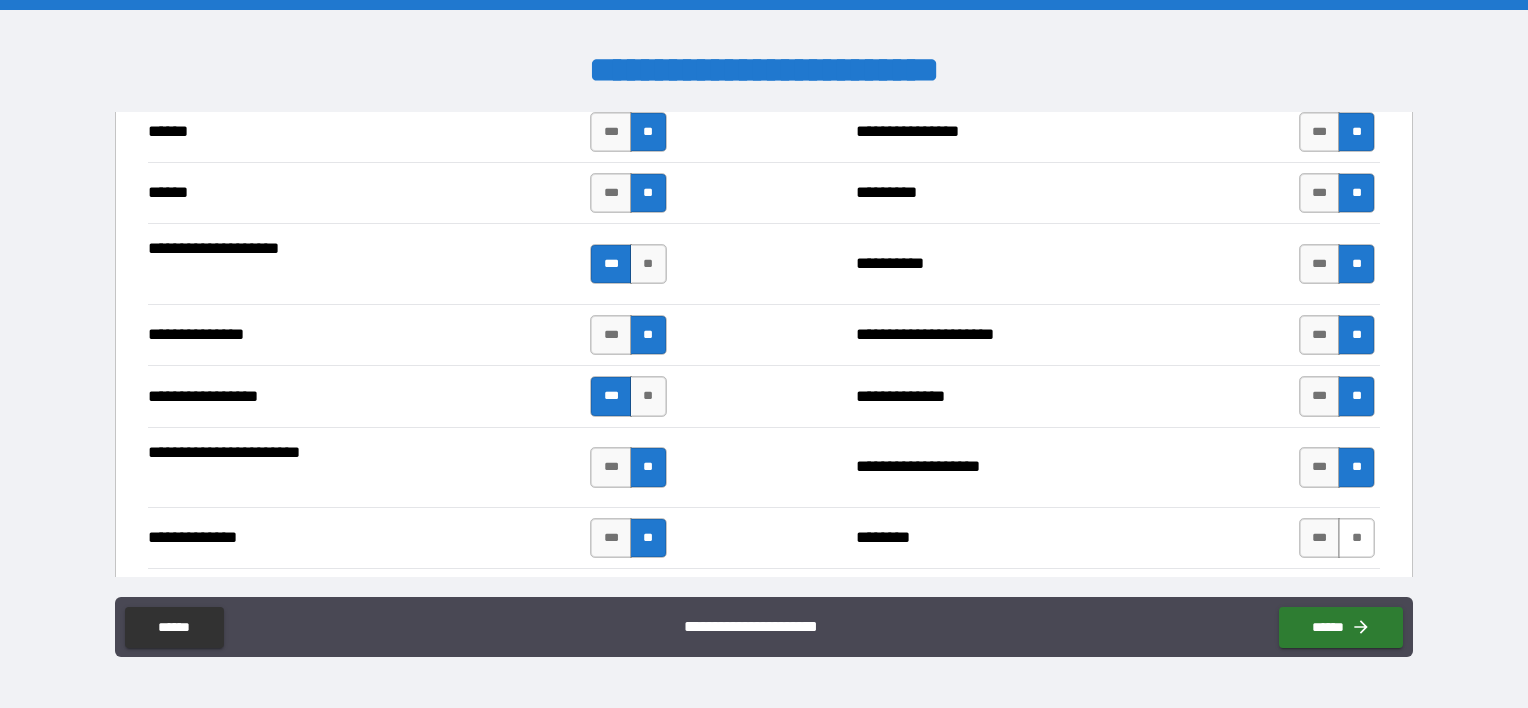 click on "**" at bounding box center (1356, 538) 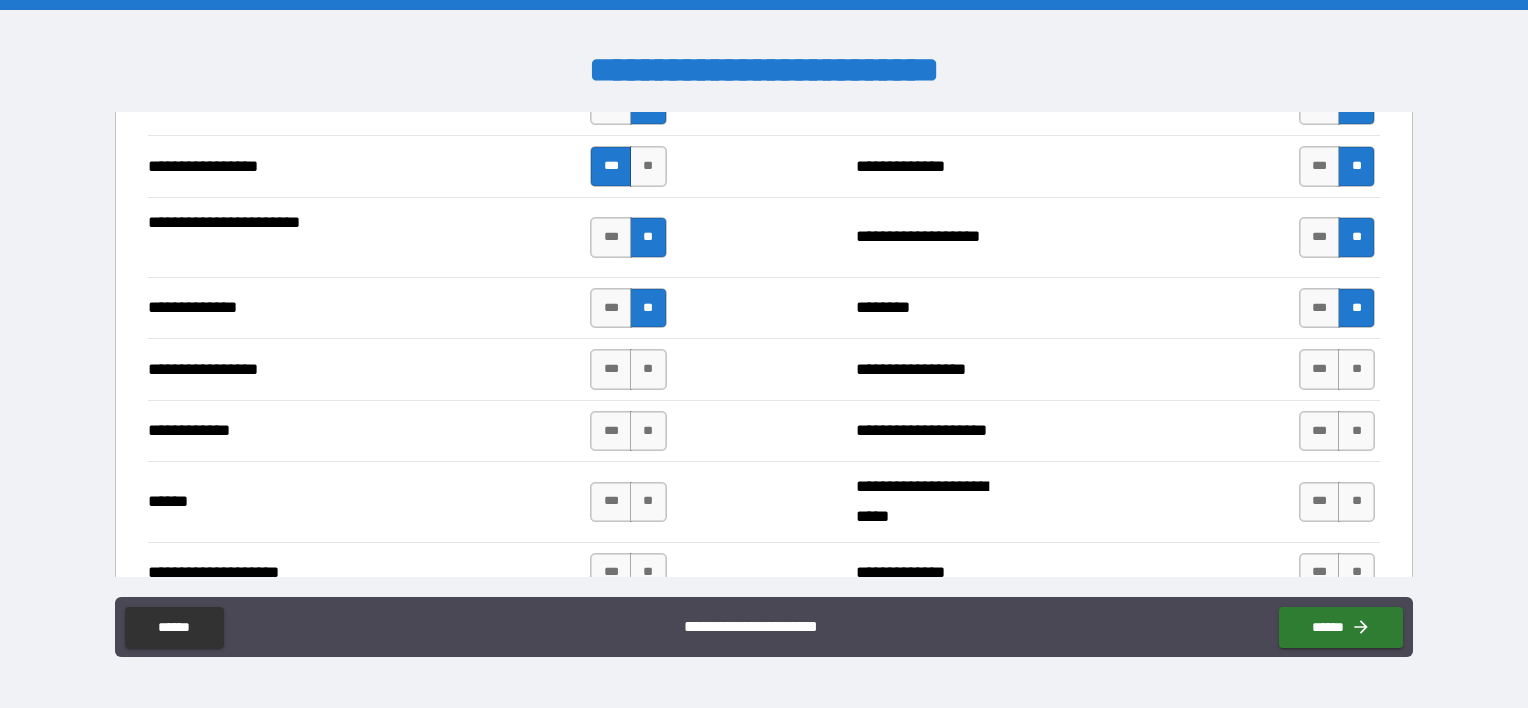 scroll, scrollTop: 2700, scrollLeft: 0, axis: vertical 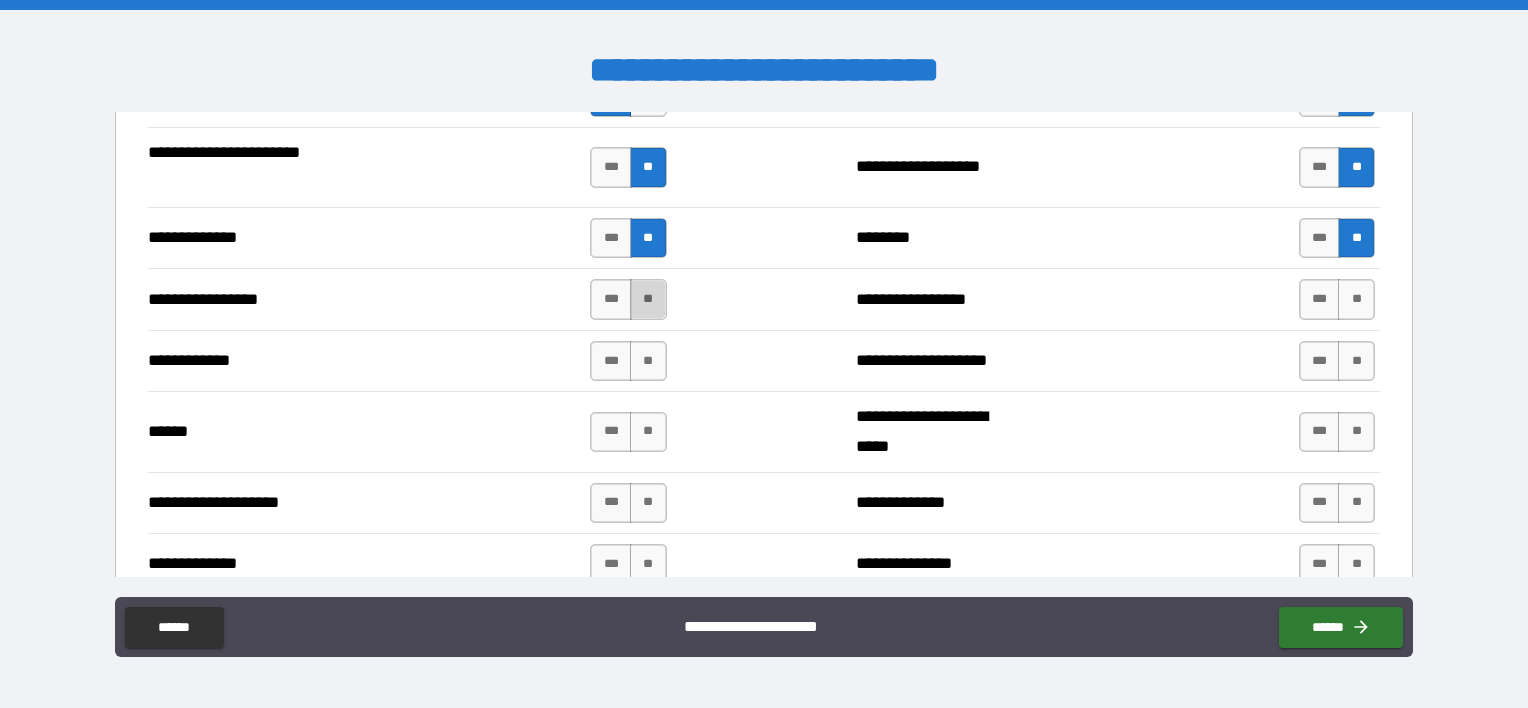 click on "**" at bounding box center [648, 299] 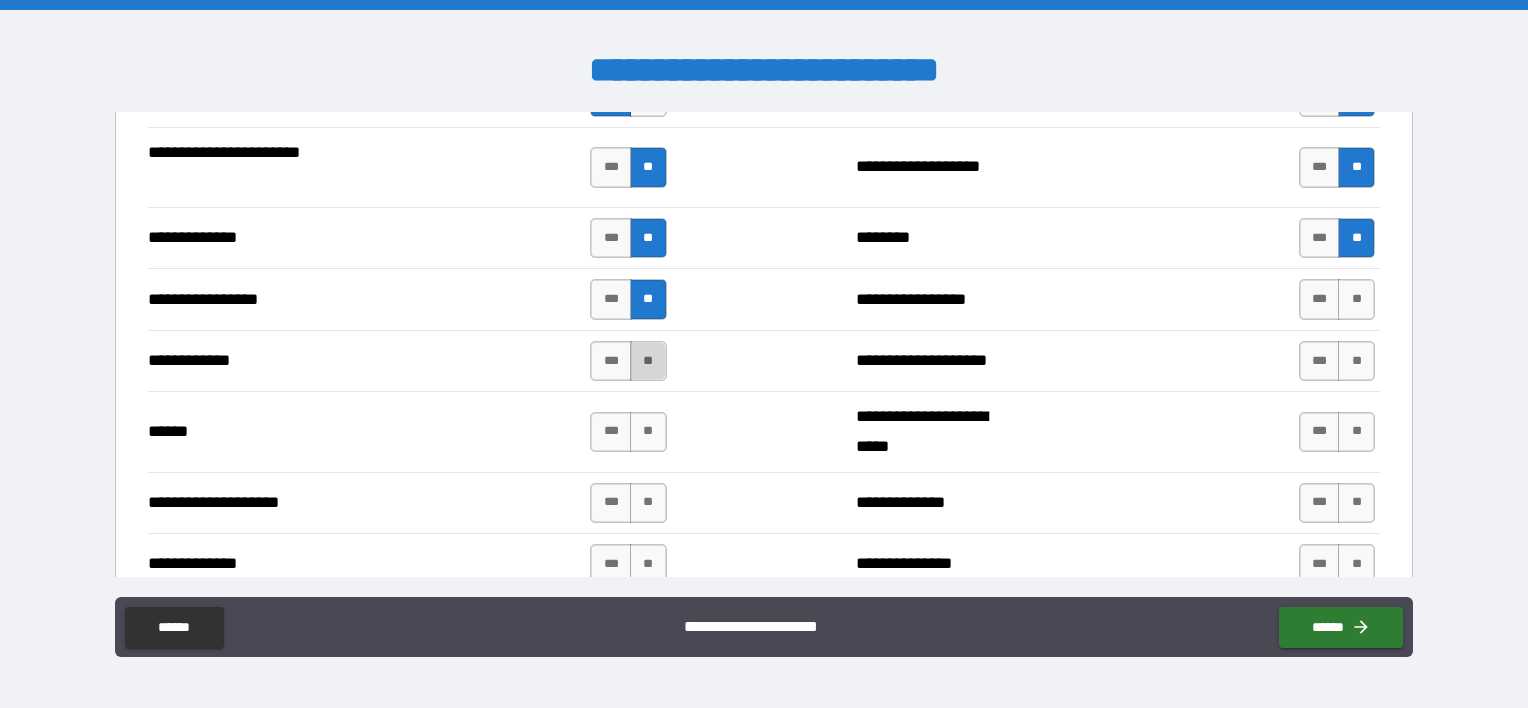 click on "**" at bounding box center [648, 361] 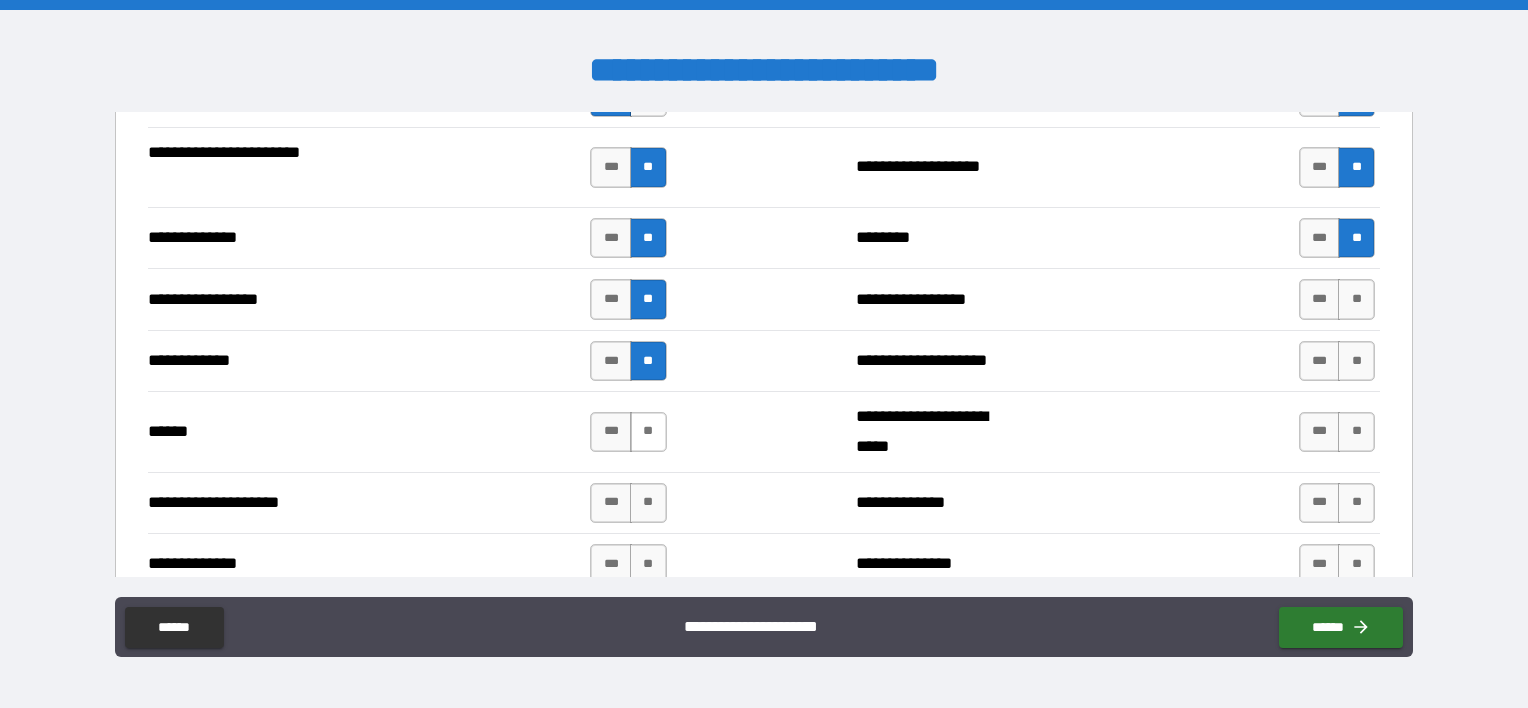 drag, startPoint x: 643, startPoint y: 425, endPoint x: 641, endPoint y: 439, distance: 14.142136 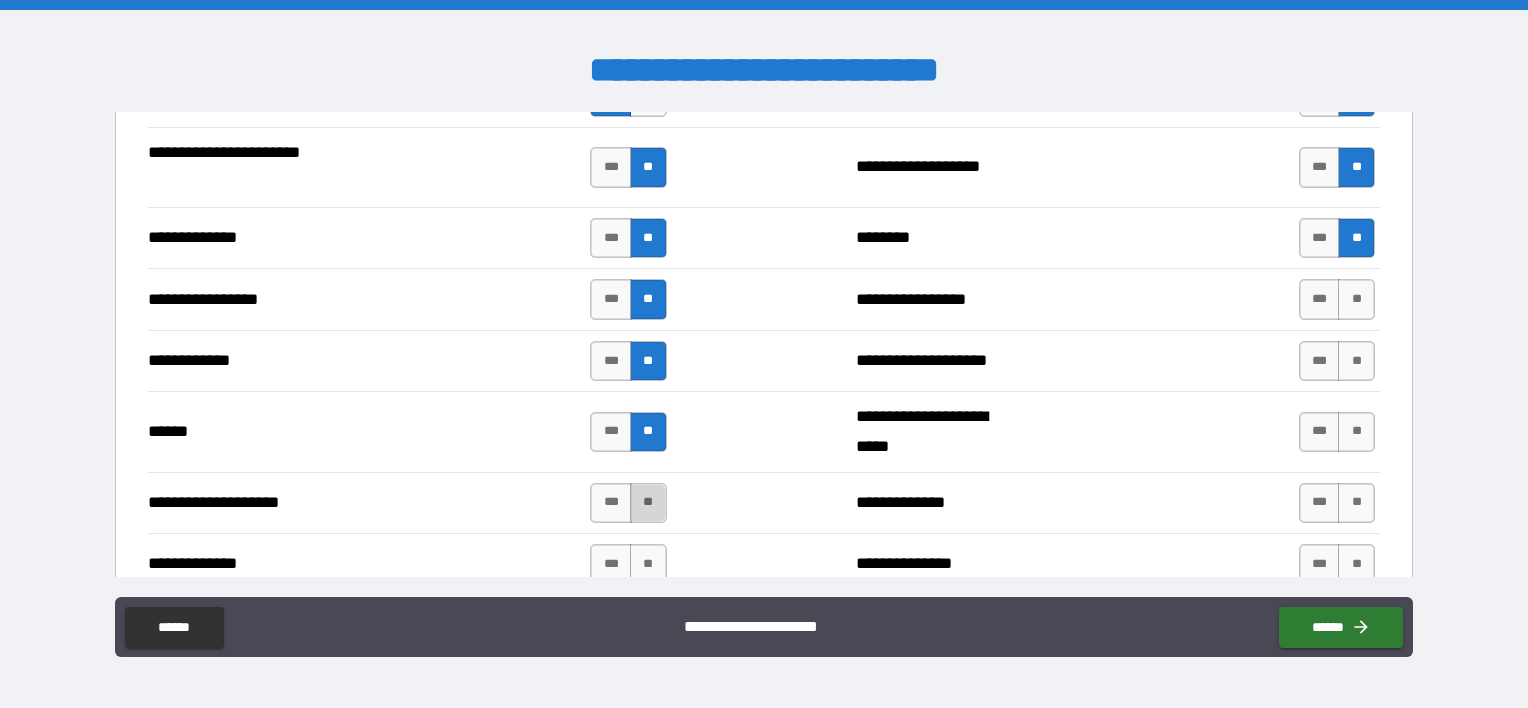 drag, startPoint x: 646, startPoint y: 488, endPoint x: 640, endPoint y: 497, distance: 10.816654 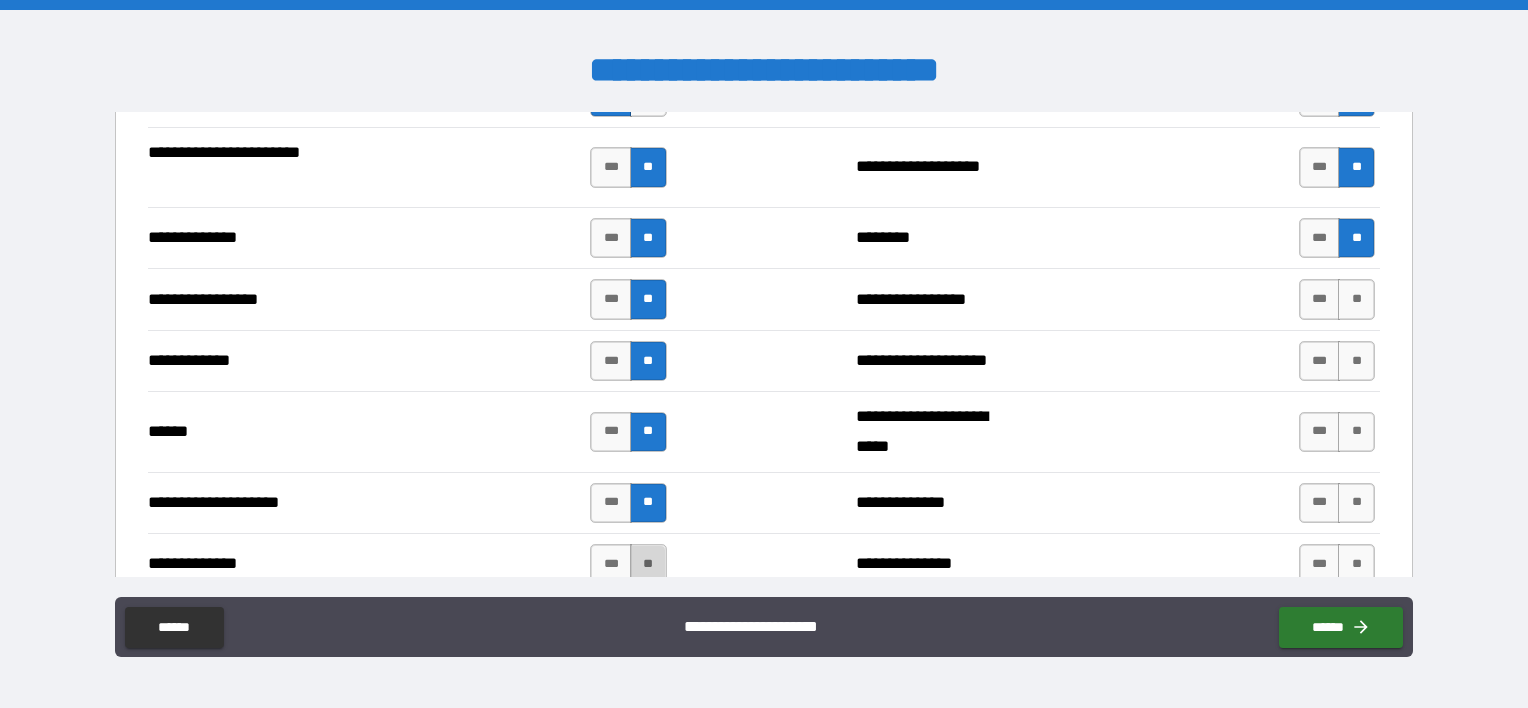 click on "**" at bounding box center [648, 564] 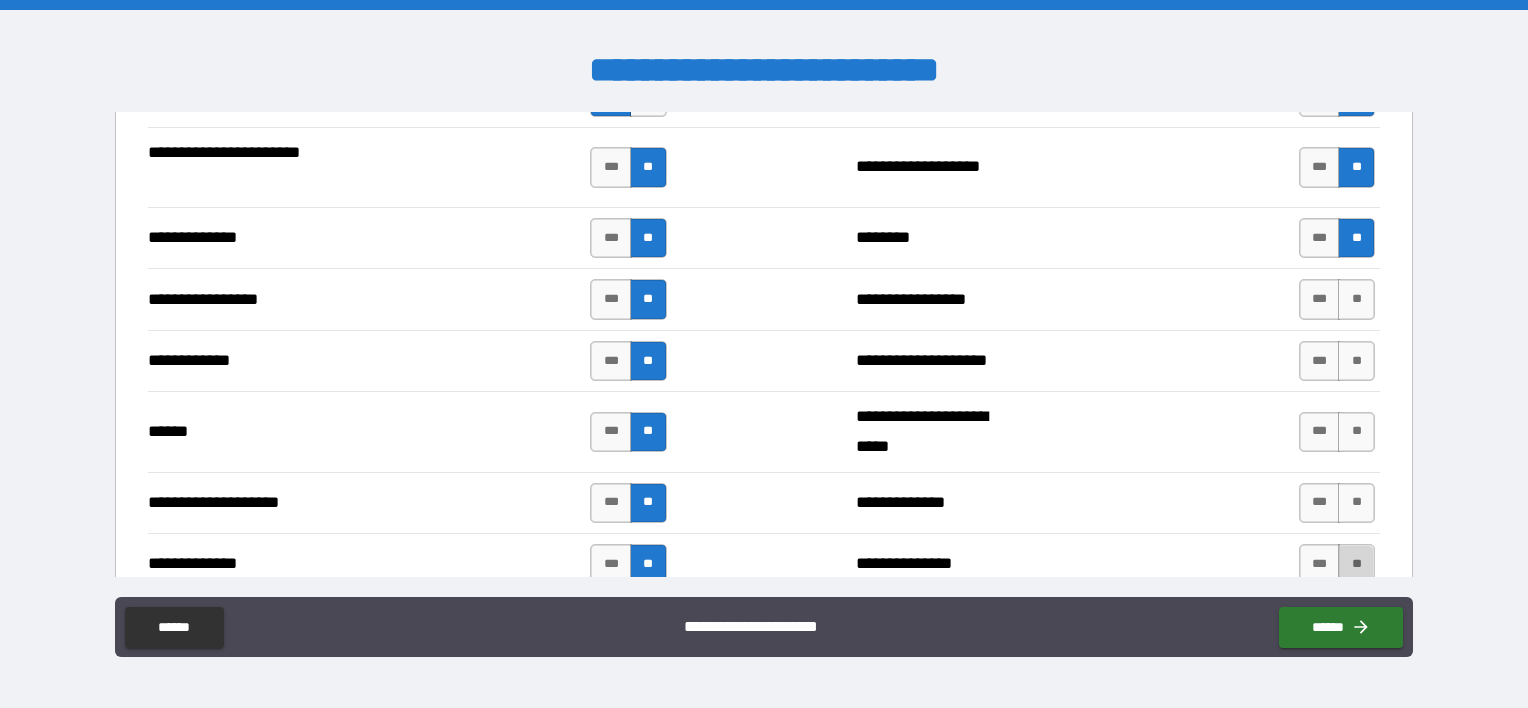 click on "**" at bounding box center [1356, 564] 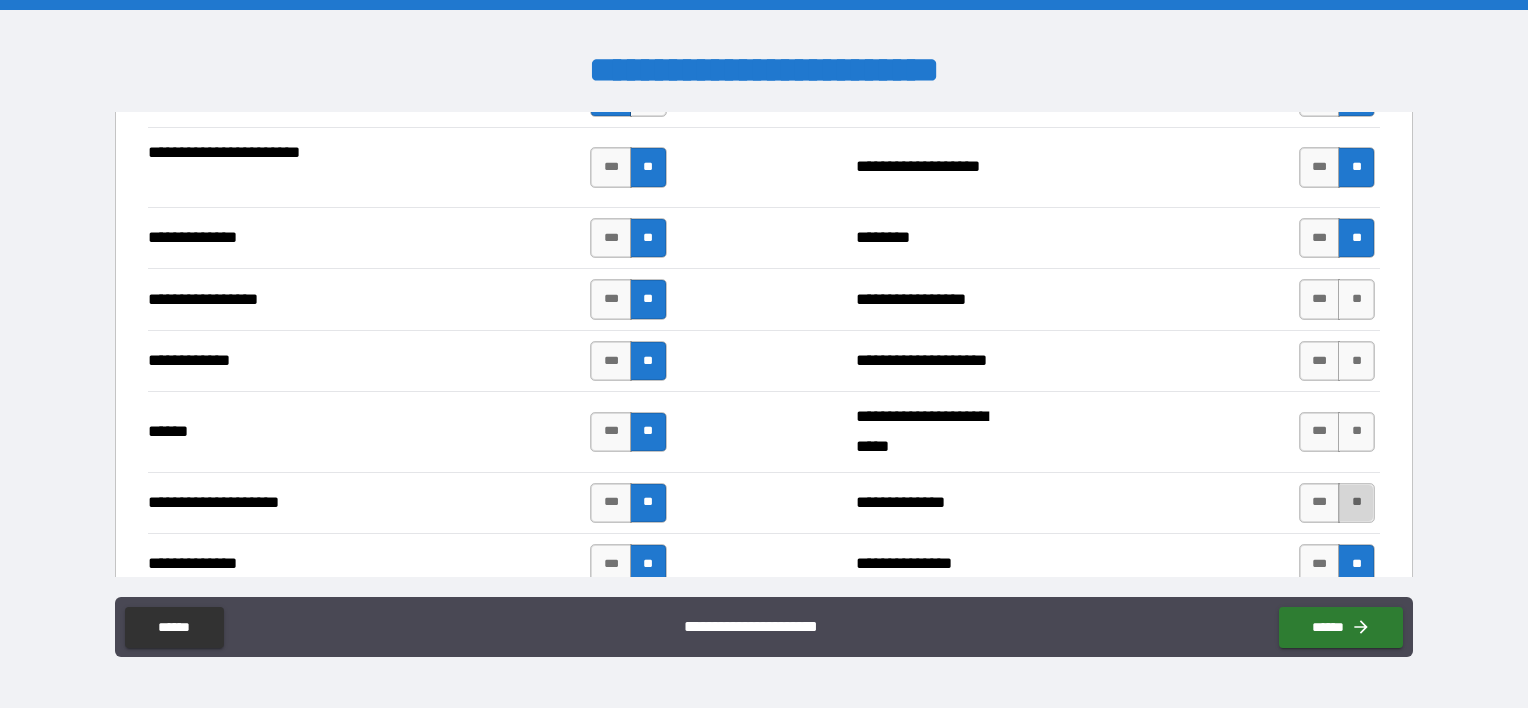click on "**" at bounding box center (1356, 503) 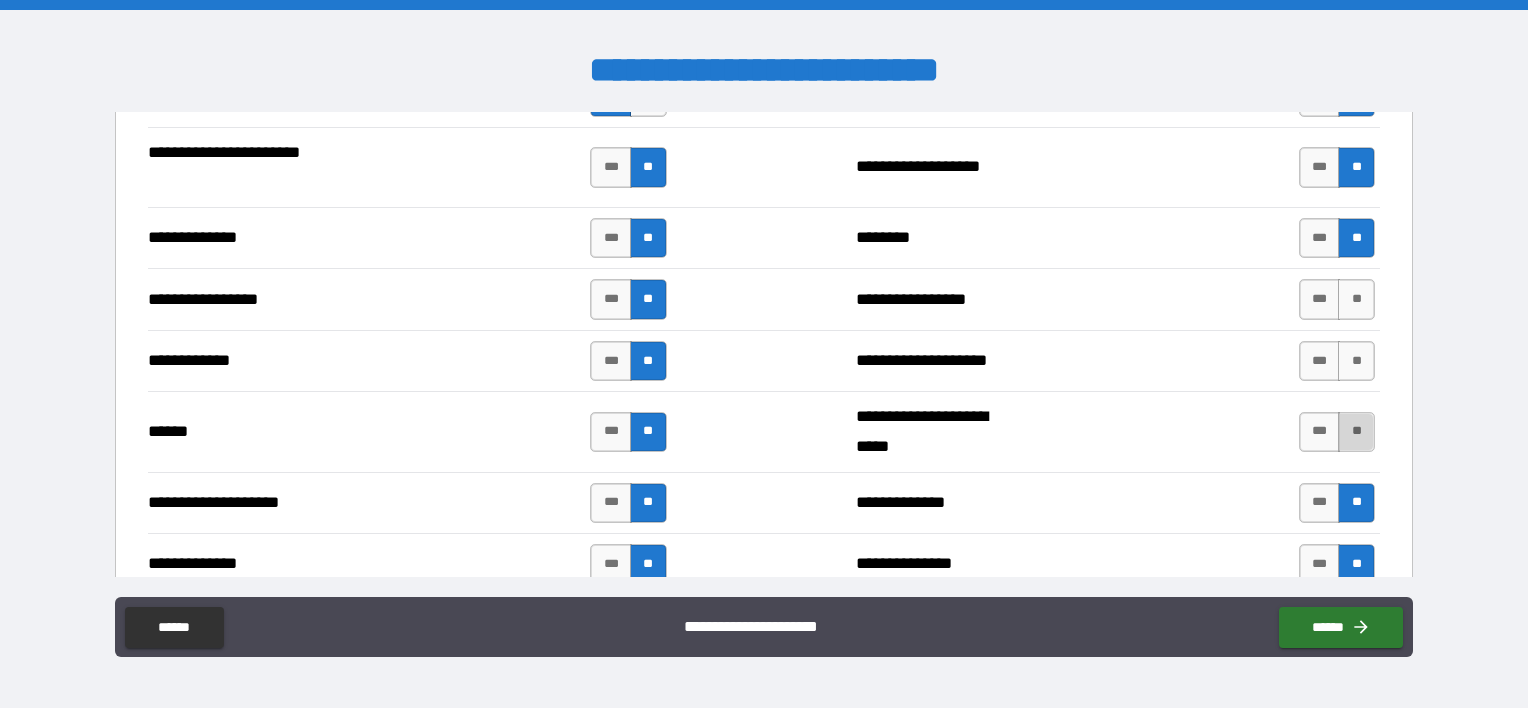 click on "**" at bounding box center [1356, 432] 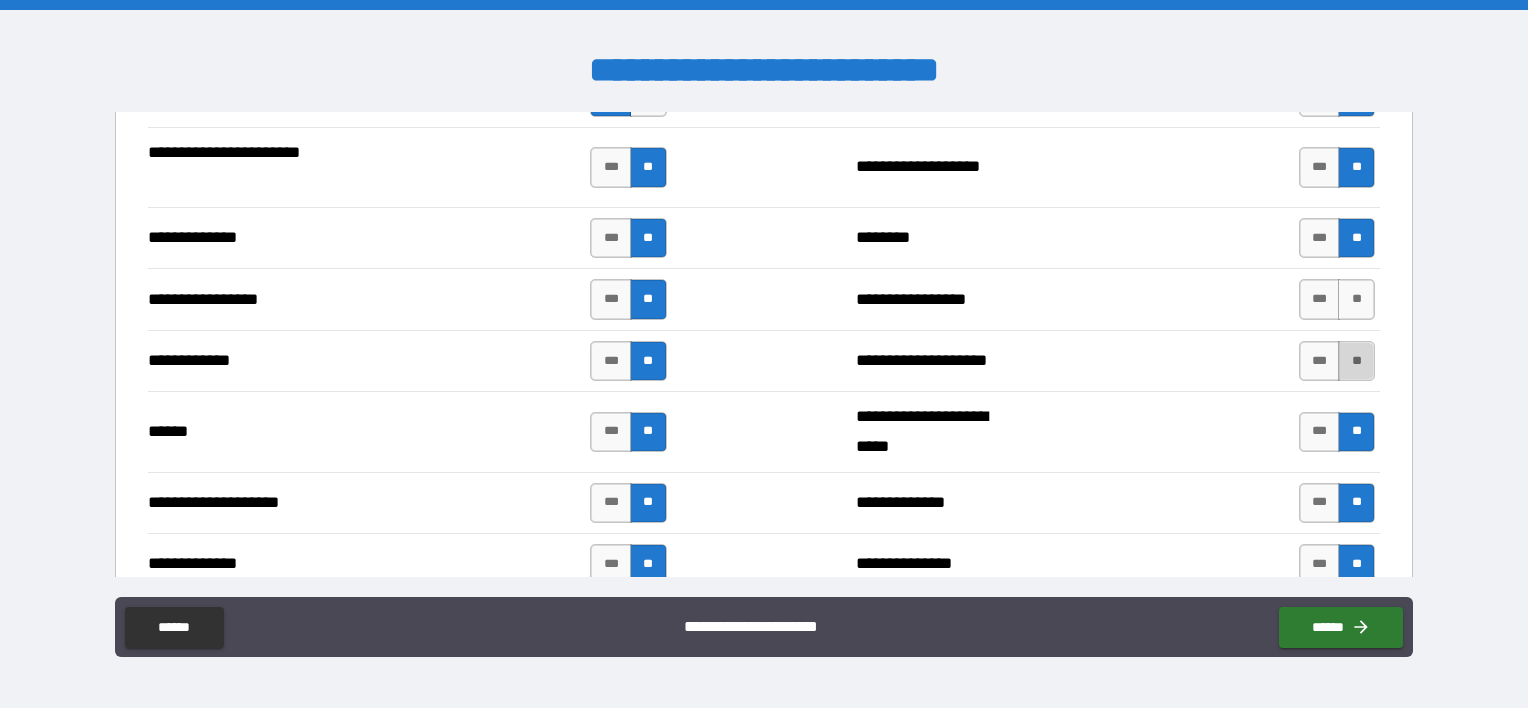 click on "**" at bounding box center [1356, 361] 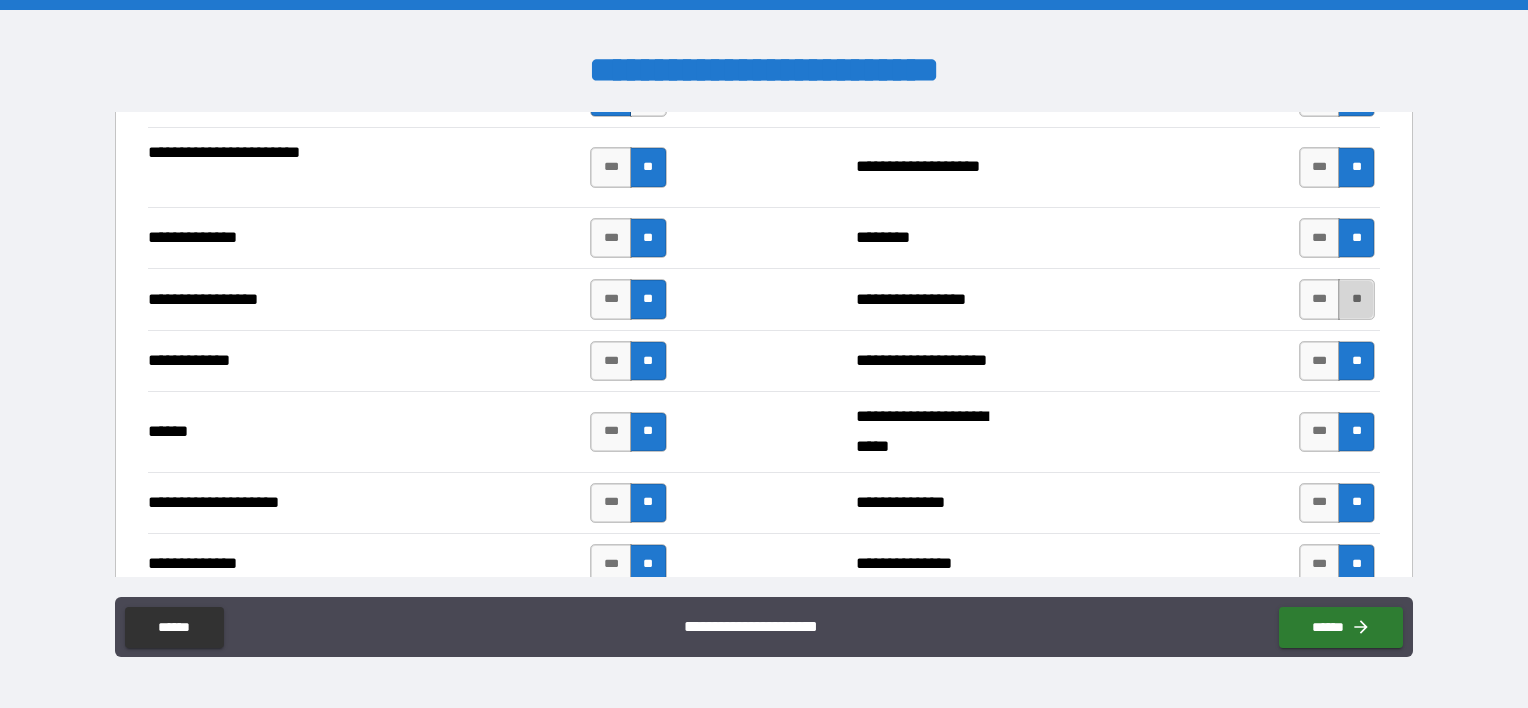 drag, startPoint x: 1345, startPoint y: 291, endPoint x: 1339, endPoint y: 300, distance: 10.816654 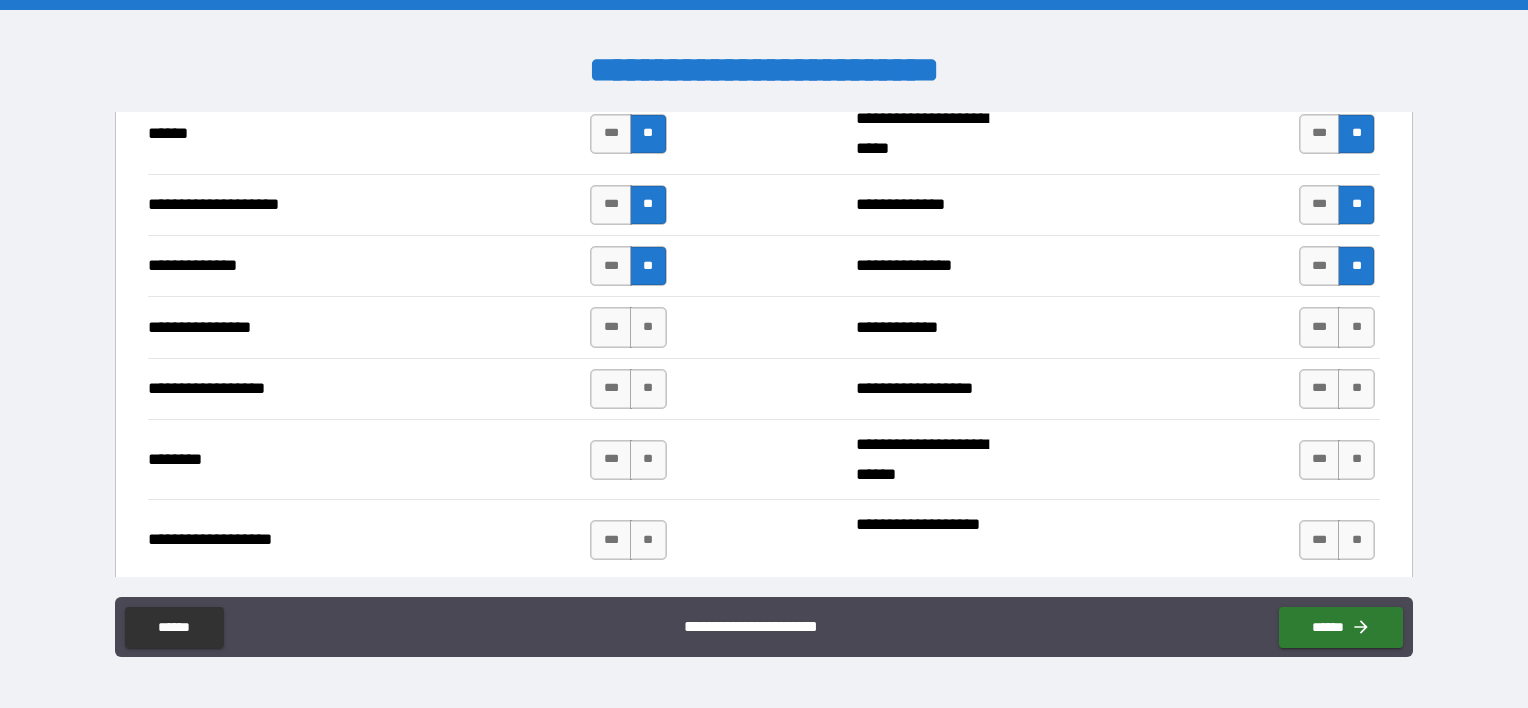 scroll, scrollTop: 3000, scrollLeft: 0, axis: vertical 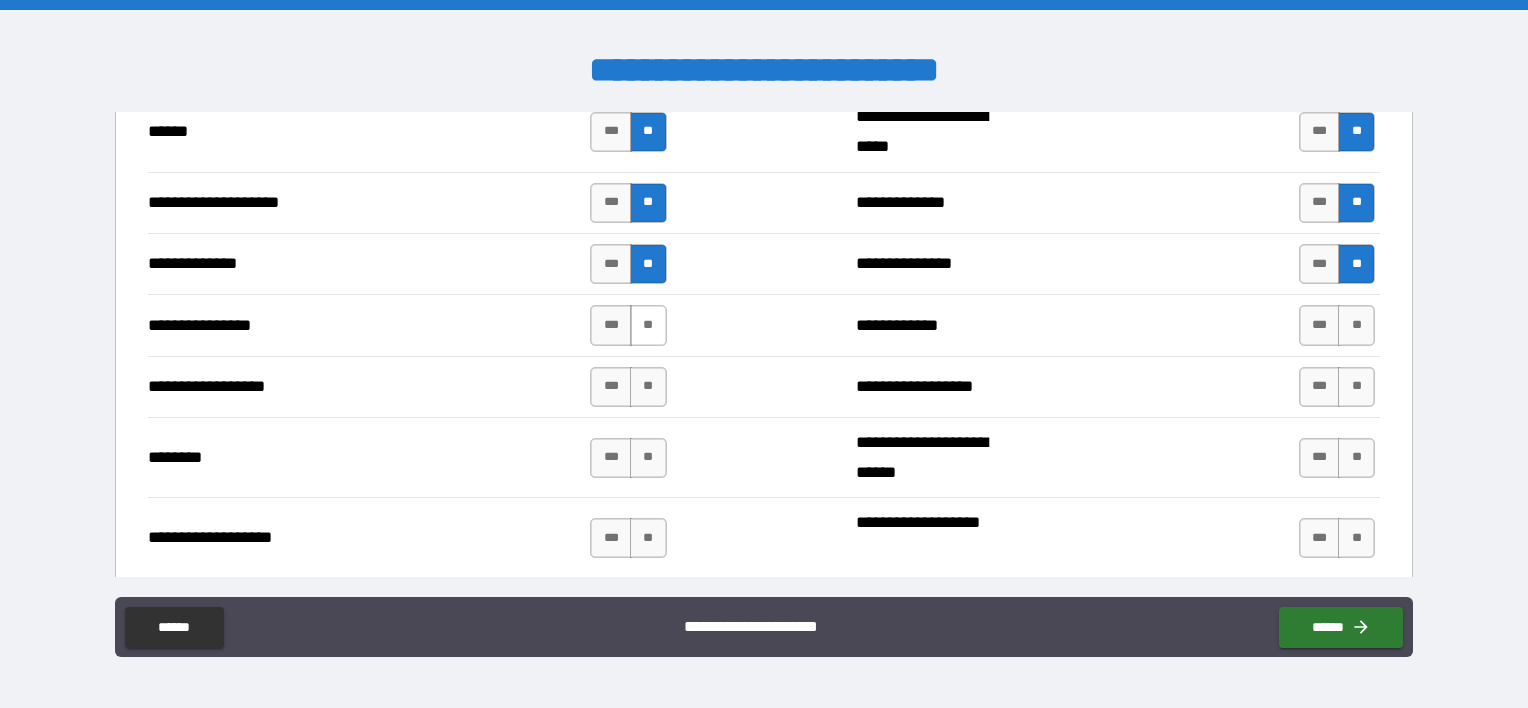 click on "**" at bounding box center (648, 325) 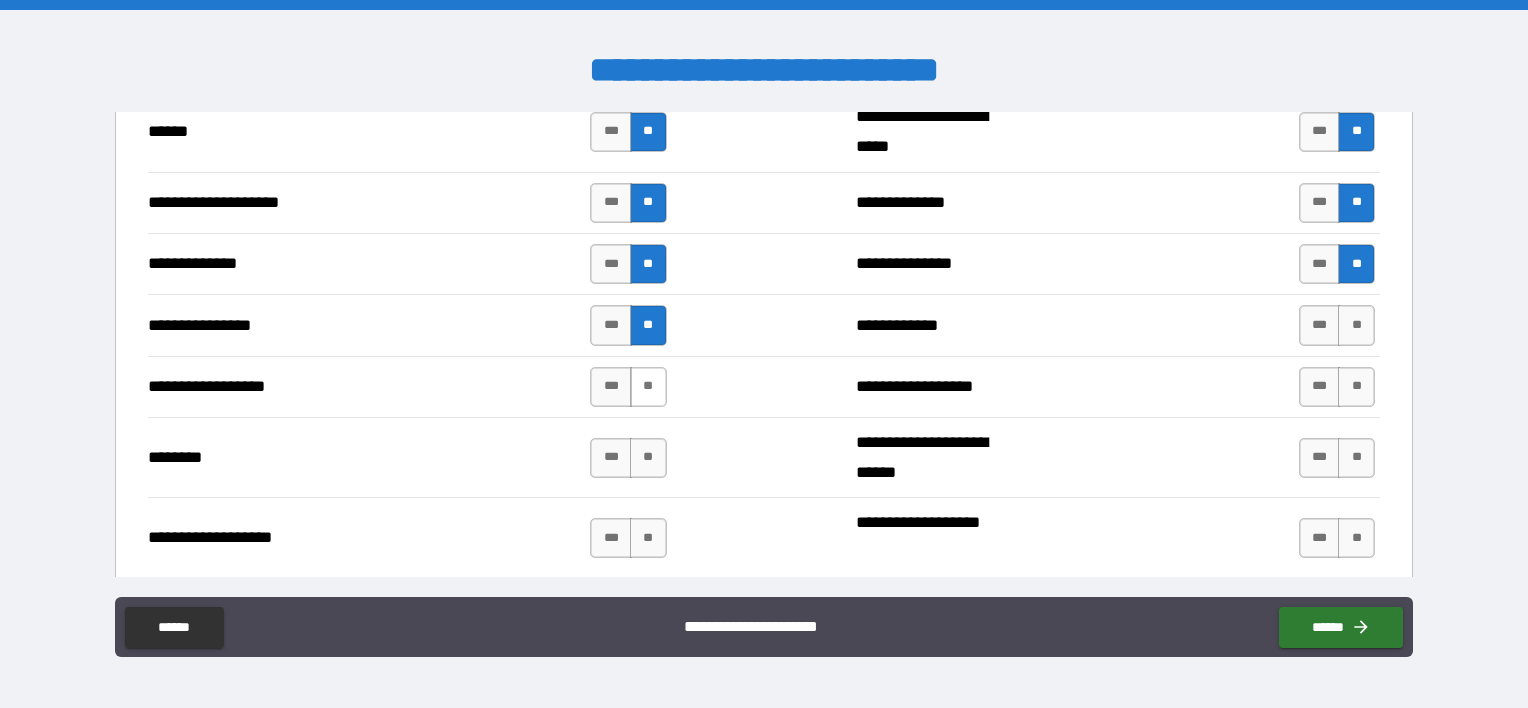 click on "**" at bounding box center (648, 387) 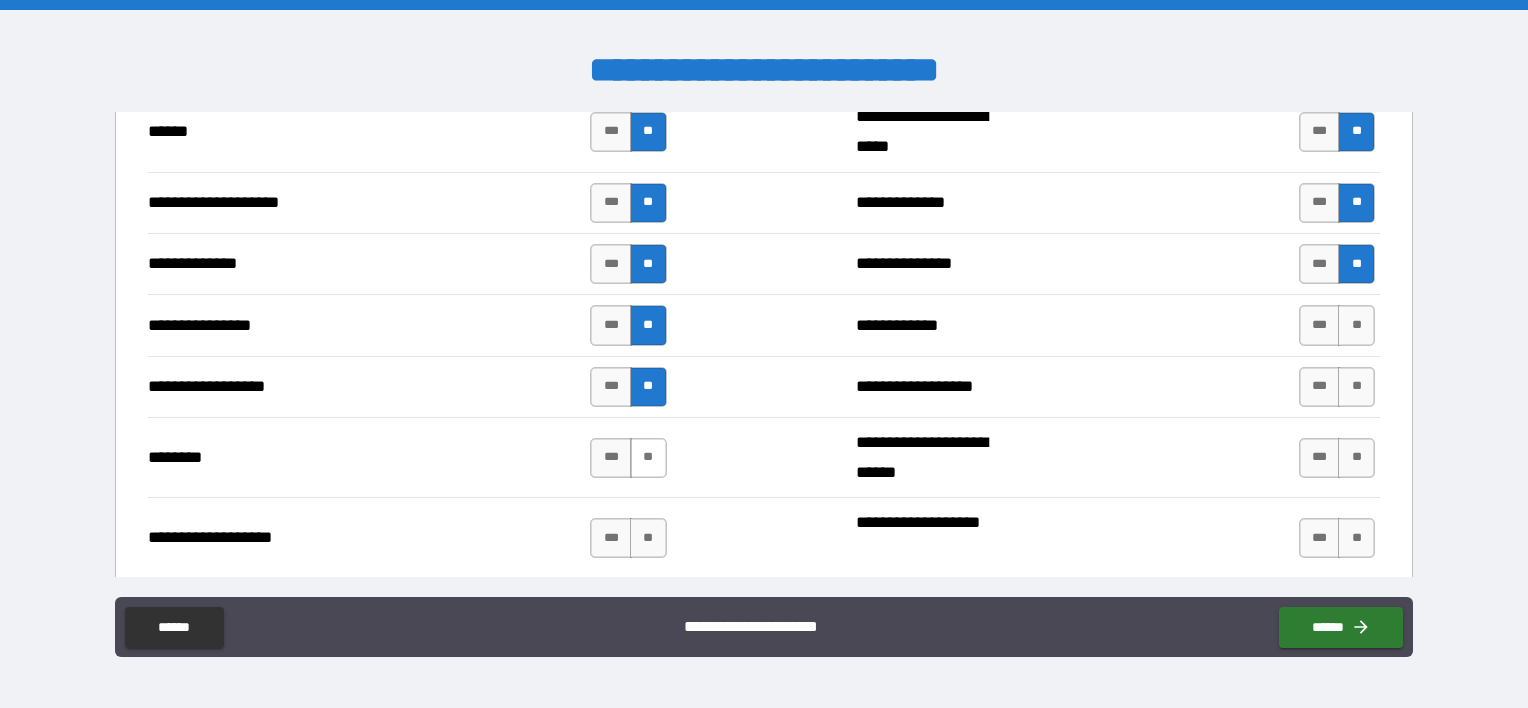 click on "**" at bounding box center (648, 458) 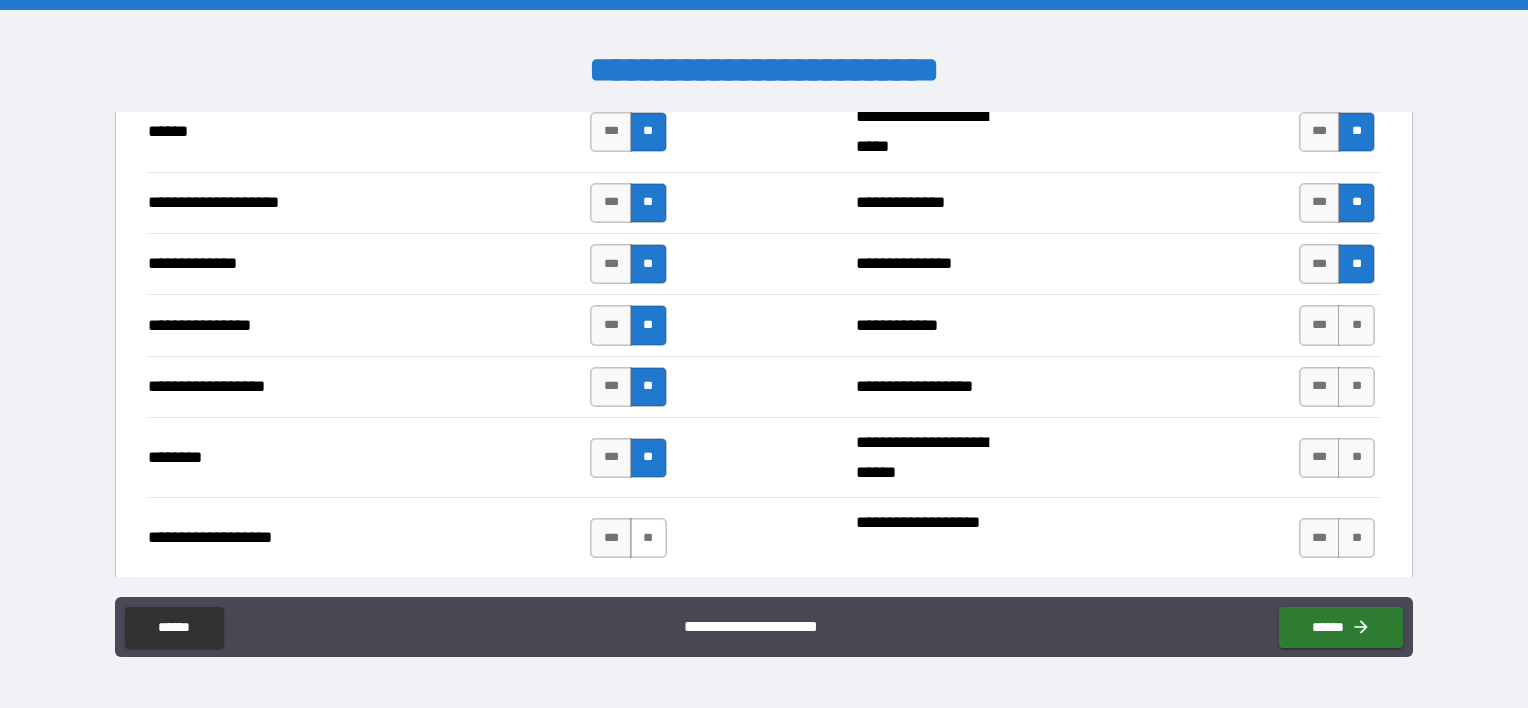 click on "**" at bounding box center (648, 538) 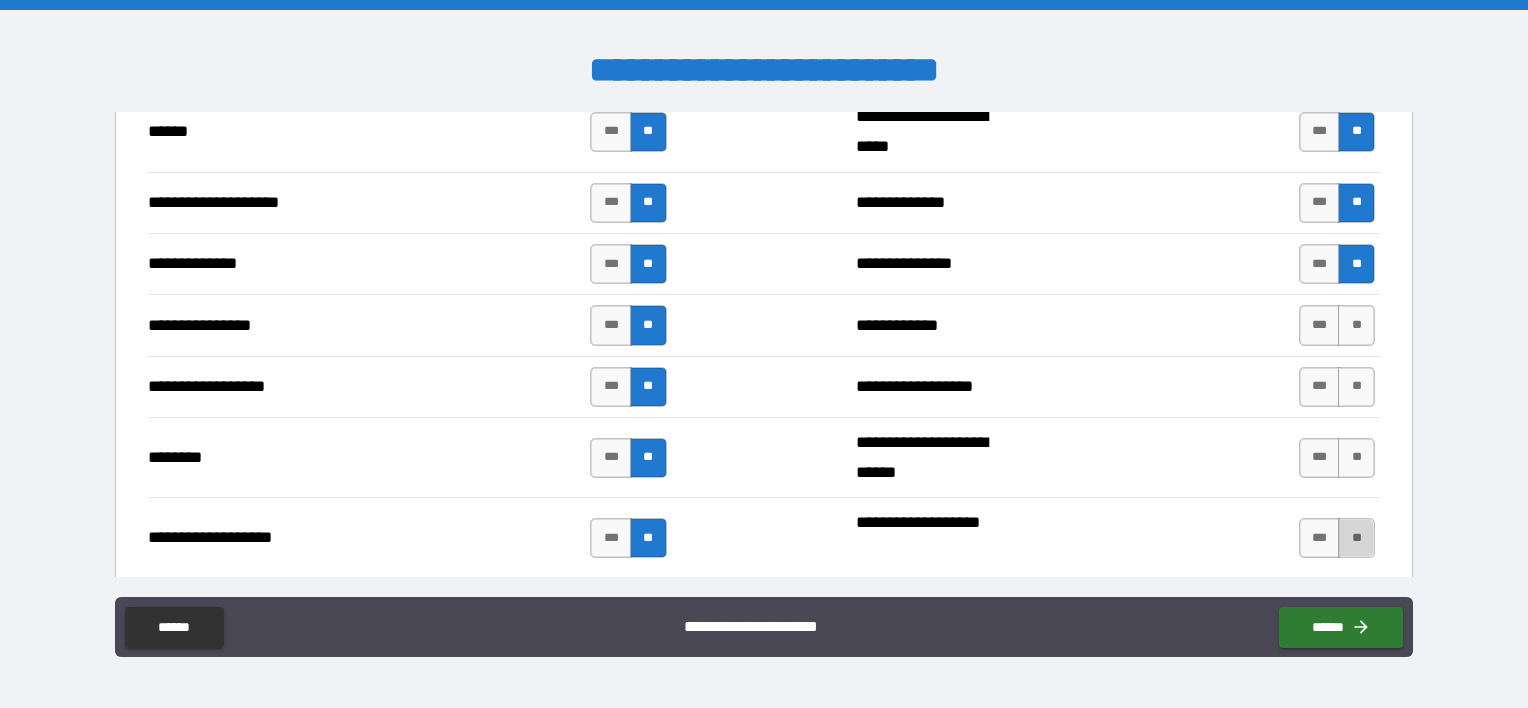 click on "**" at bounding box center [1356, 538] 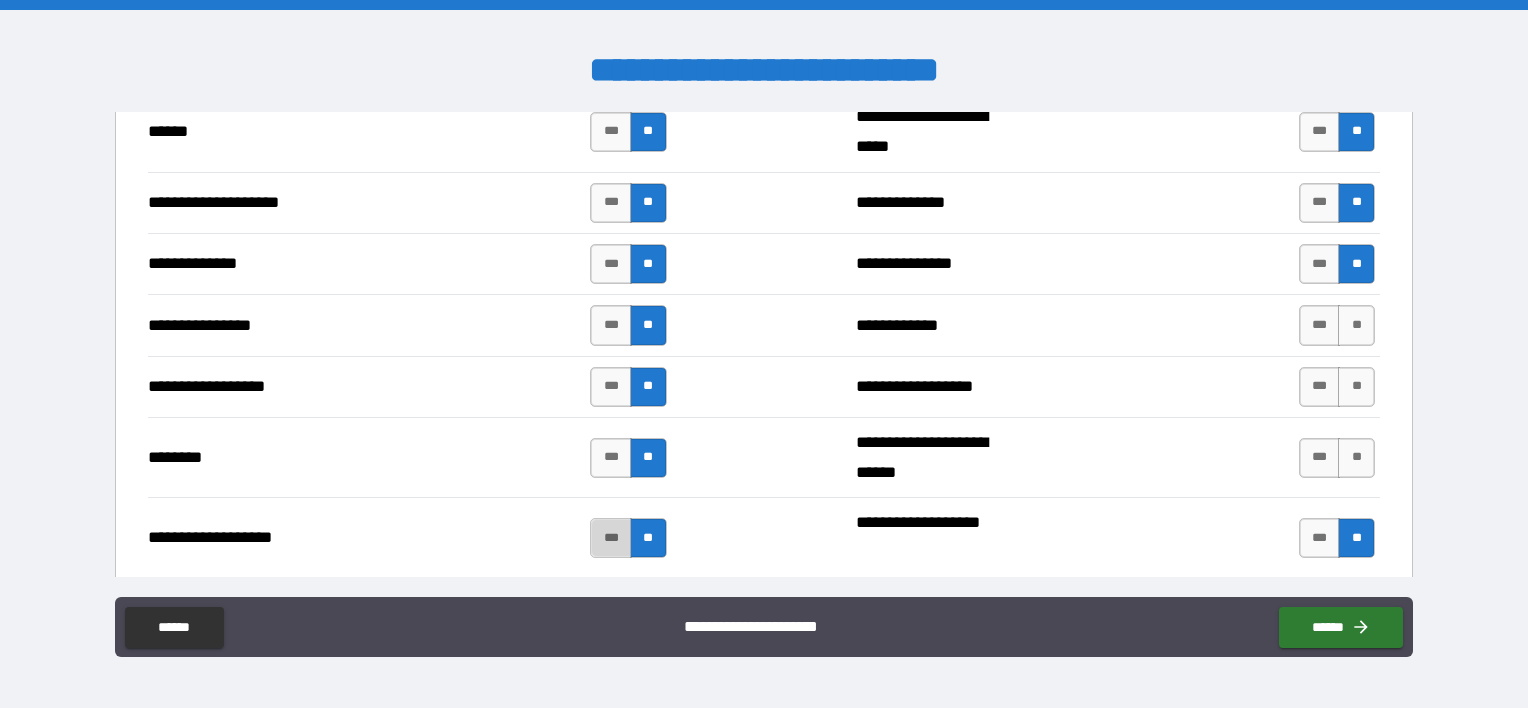click on "***" at bounding box center (611, 538) 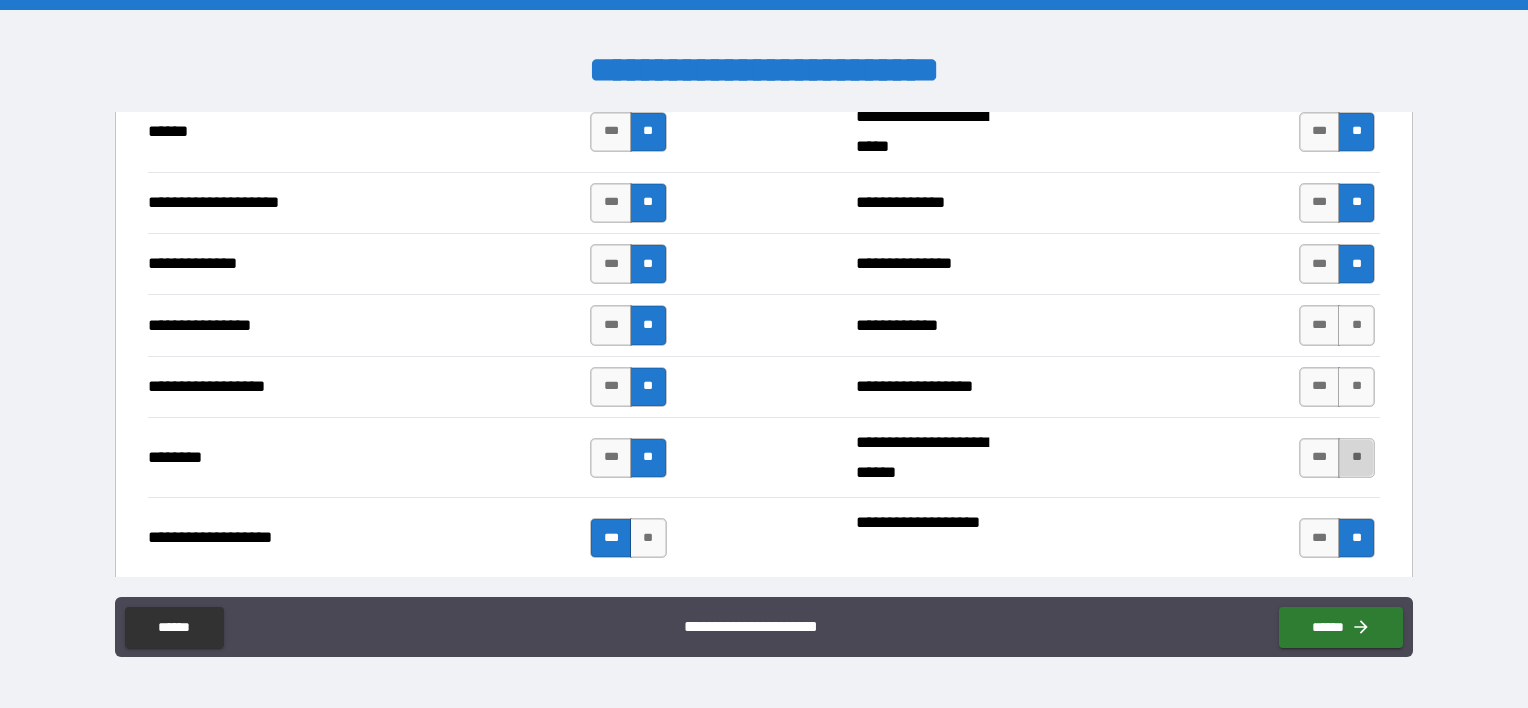 click on "**" at bounding box center [1356, 458] 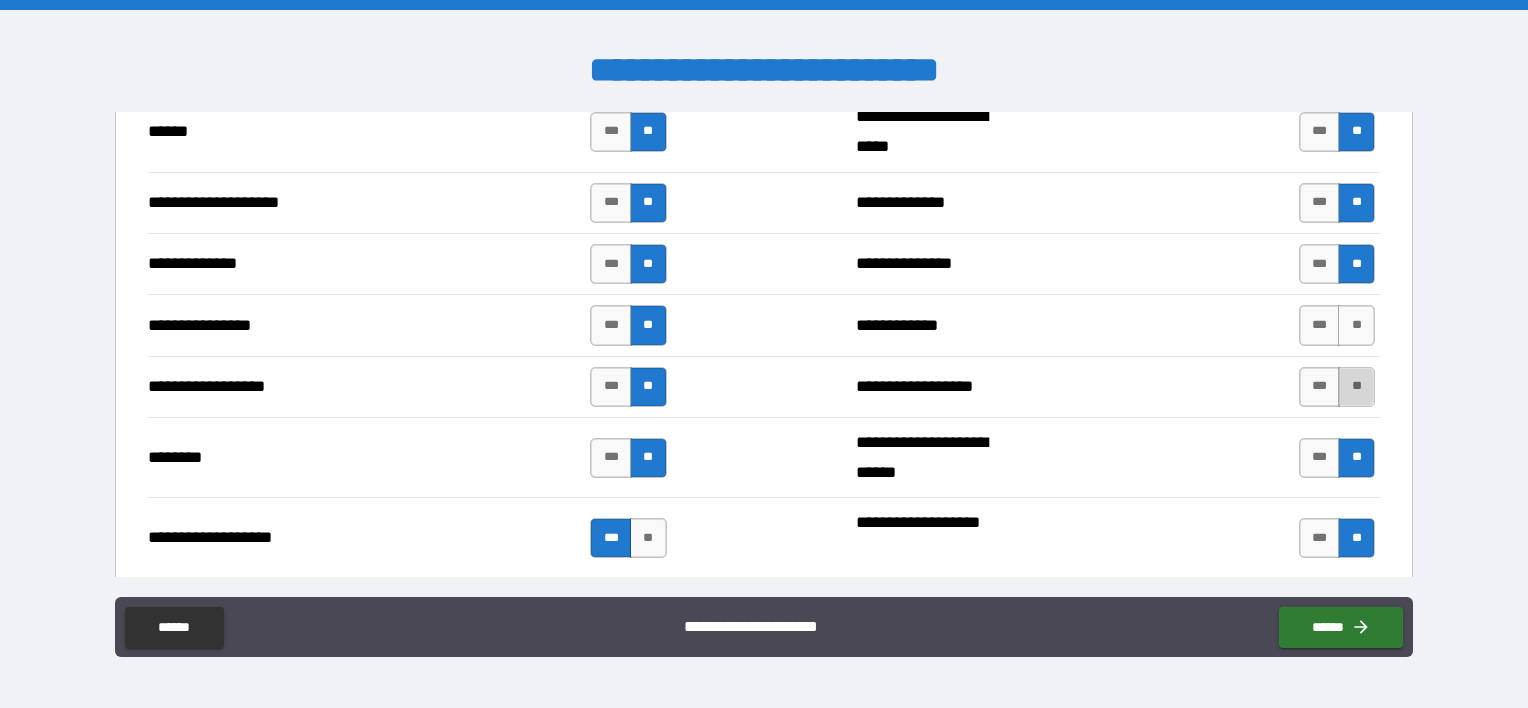 click on "**" at bounding box center [1356, 387] 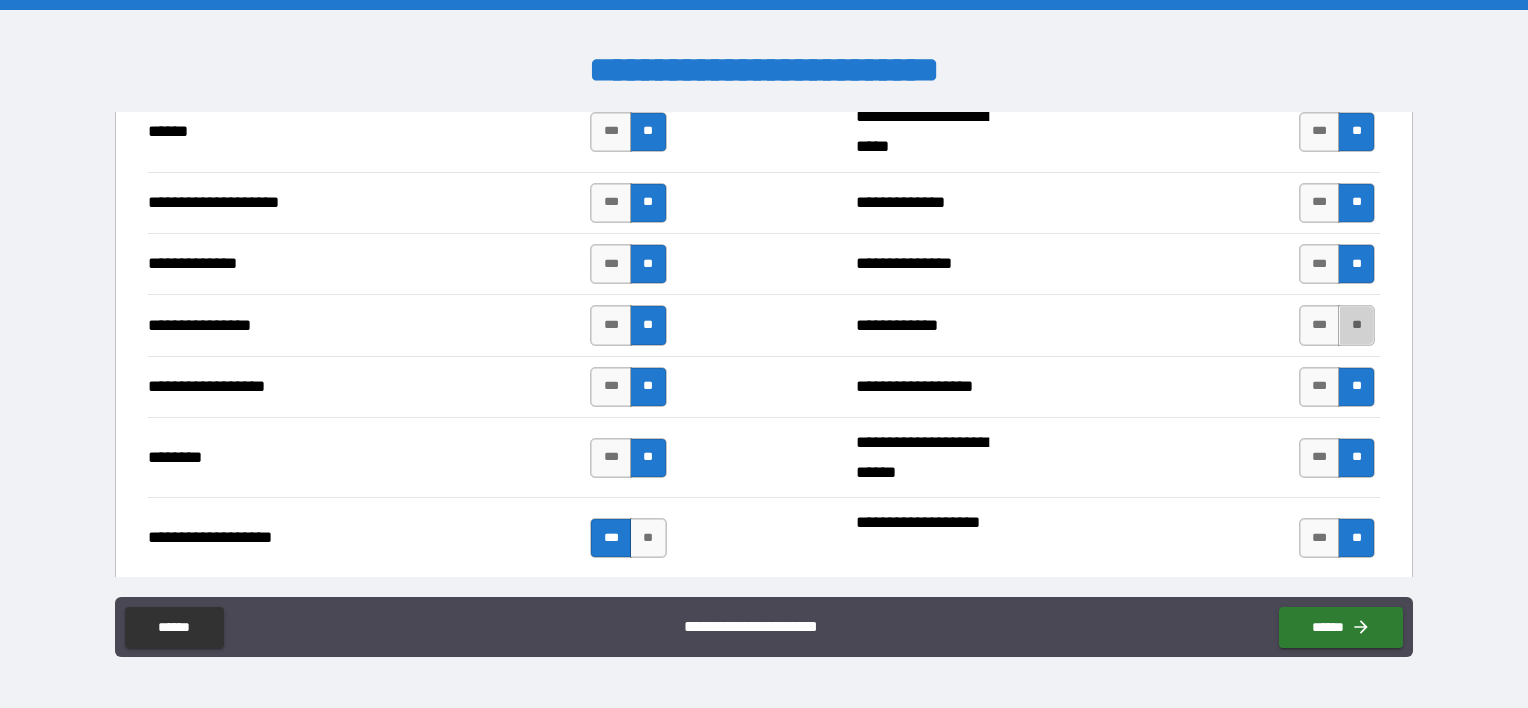 drag, startPoint x: 1351, startPoint y: 308, endPoint x: 1170, endPoint y: 408, distance: 206.78732 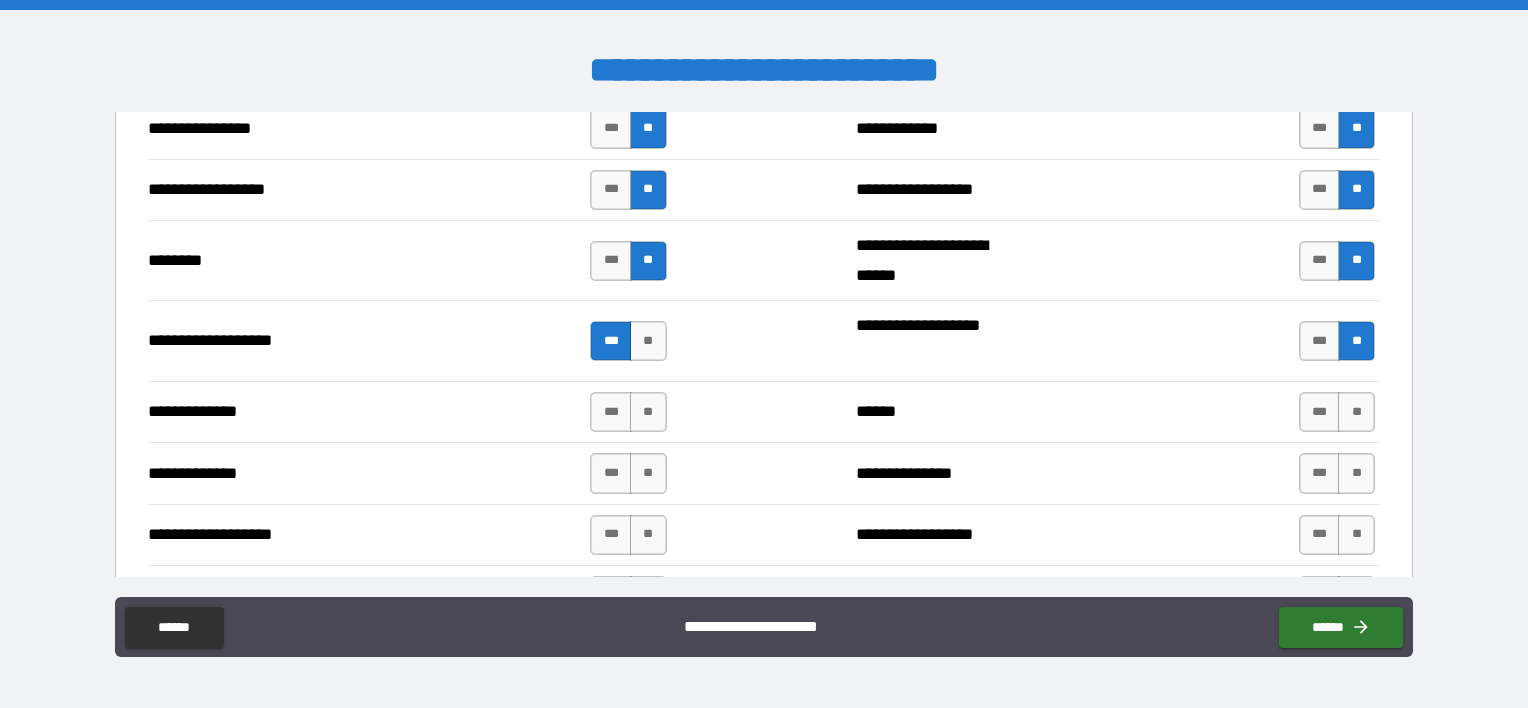 scroll, scrollTop: 3200, scrollLeft: 0, axis: vertical 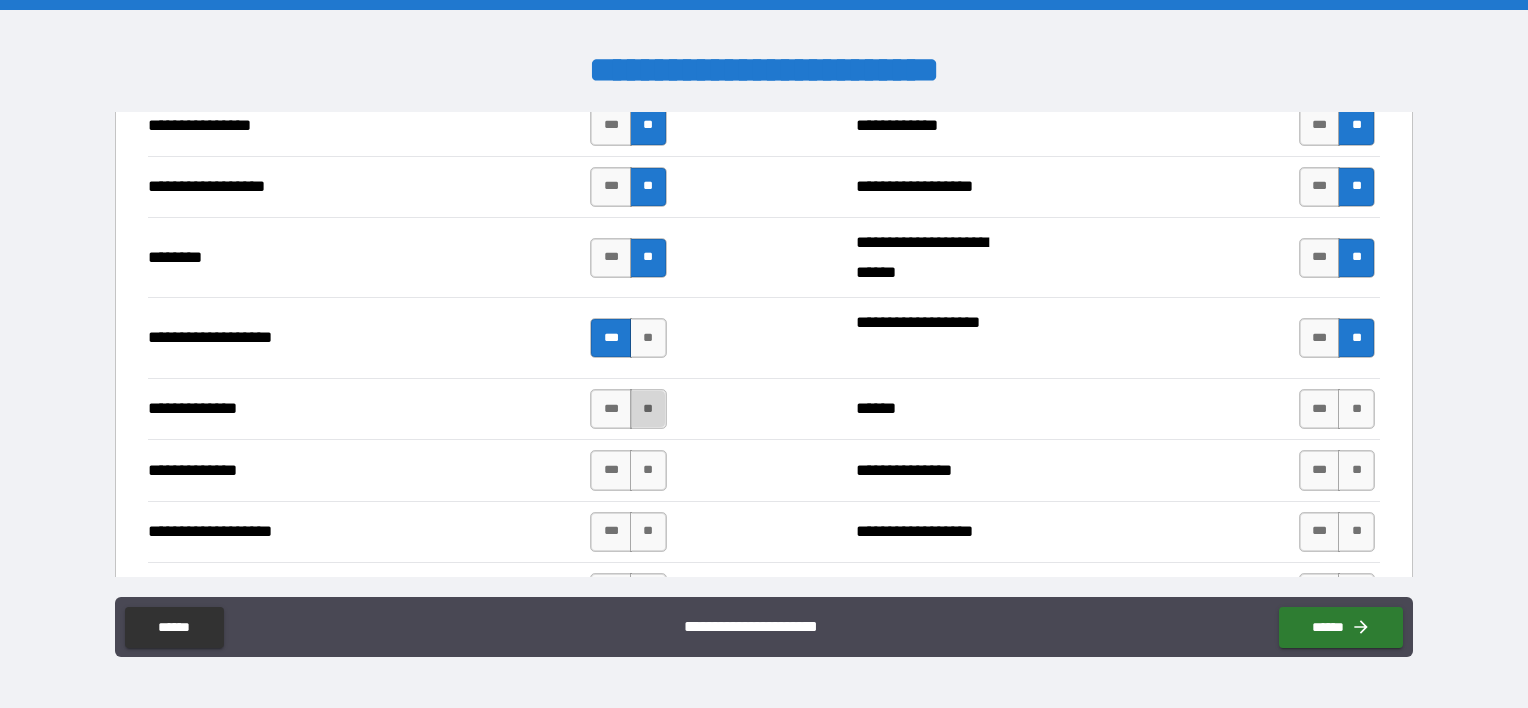 click on "**" at bounding box center (648, 409) 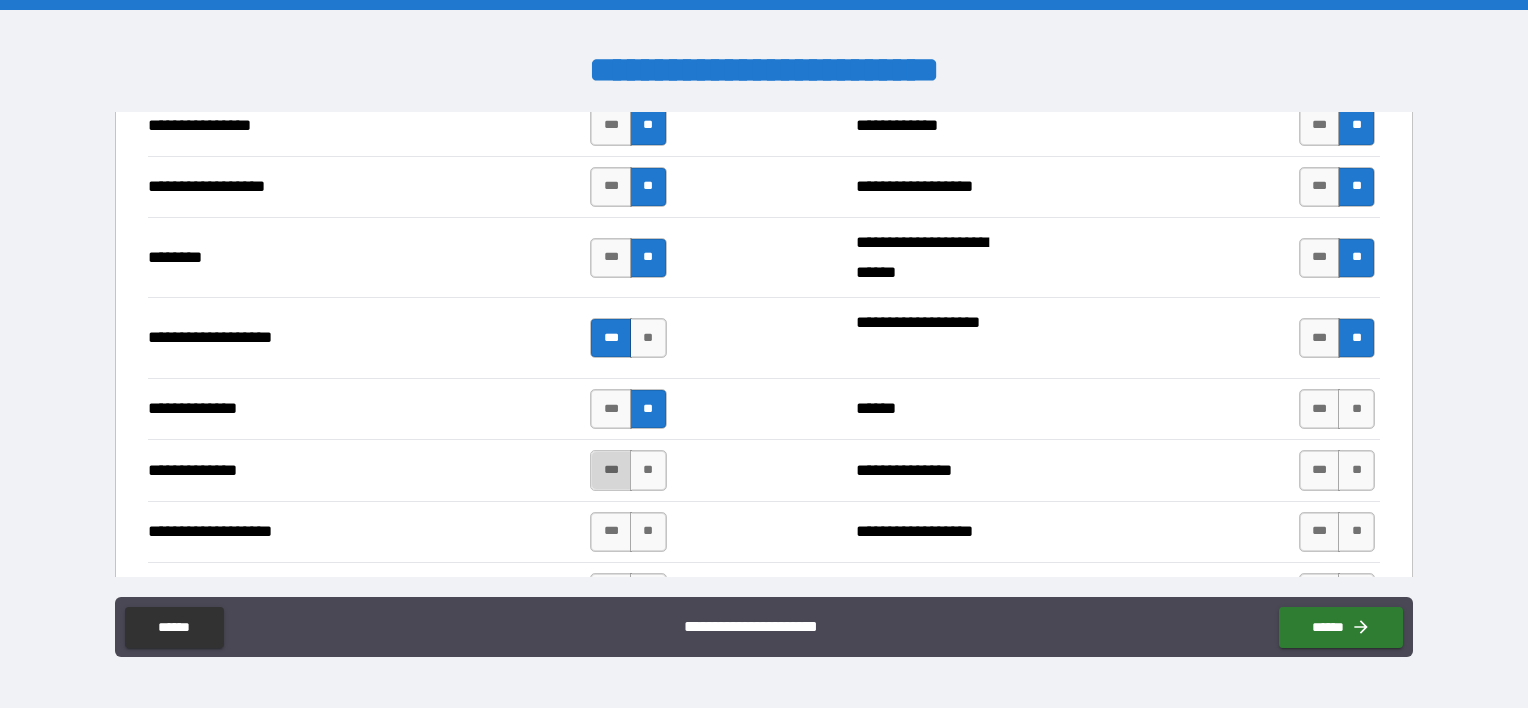 click on "***" at bounding box center (611, 470) 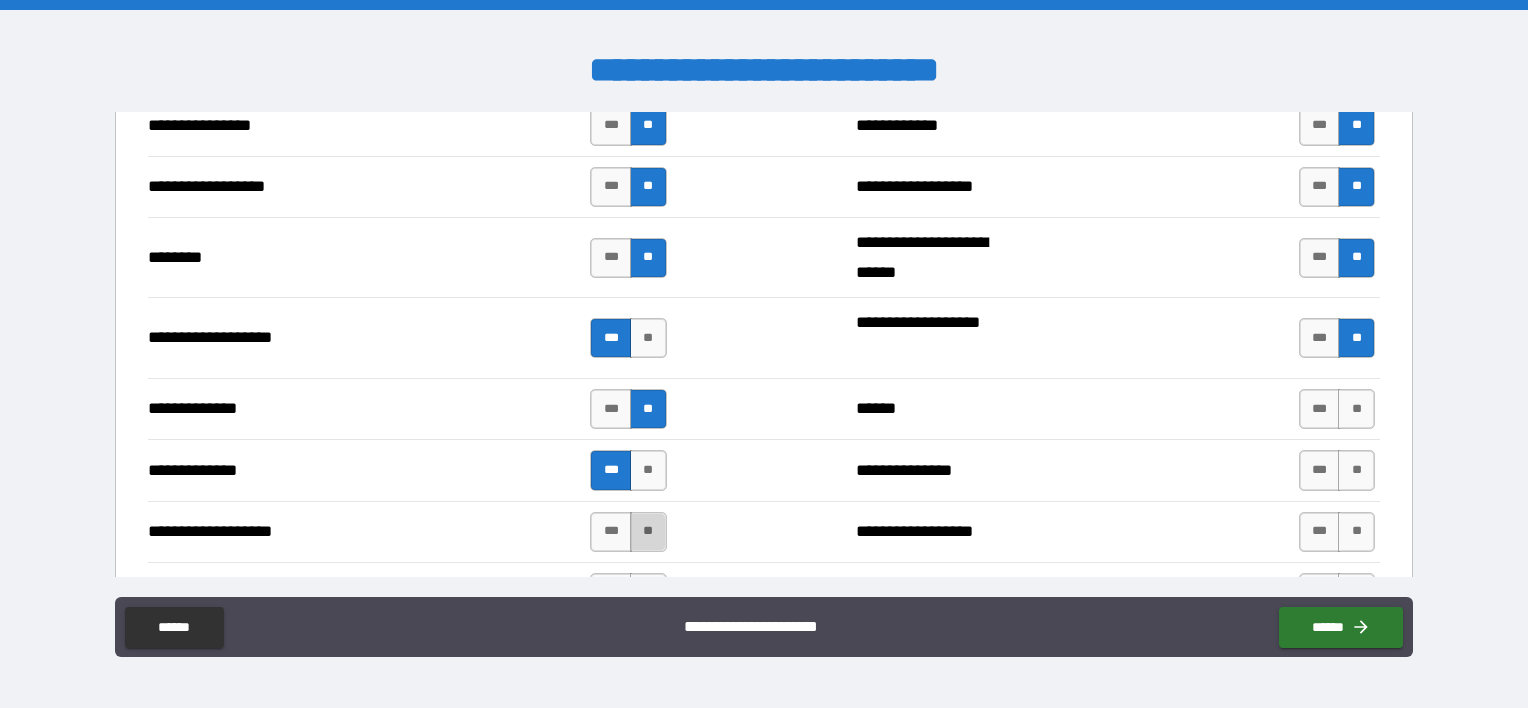 click on "**" at bounding box center [648, 532] 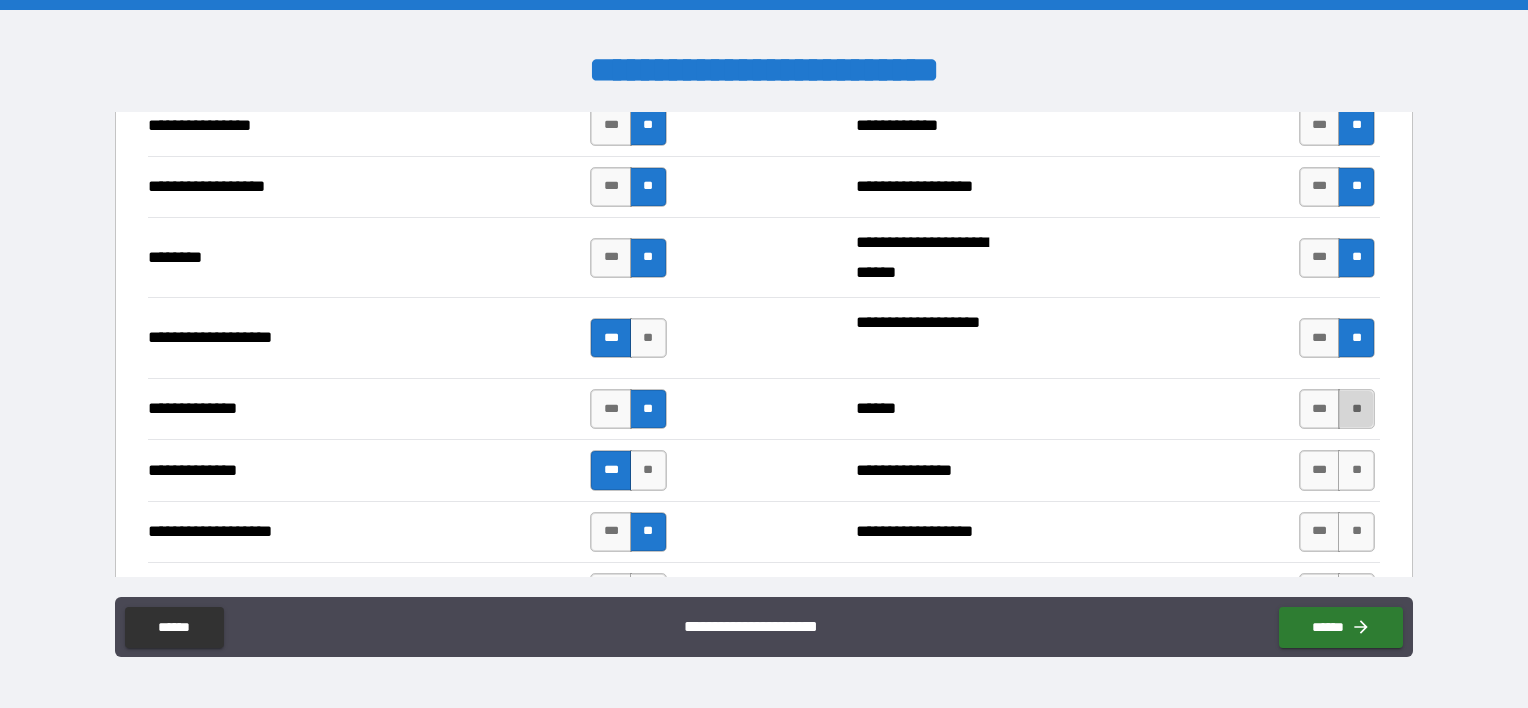 click on "**" at bounding box center [1356, 409] 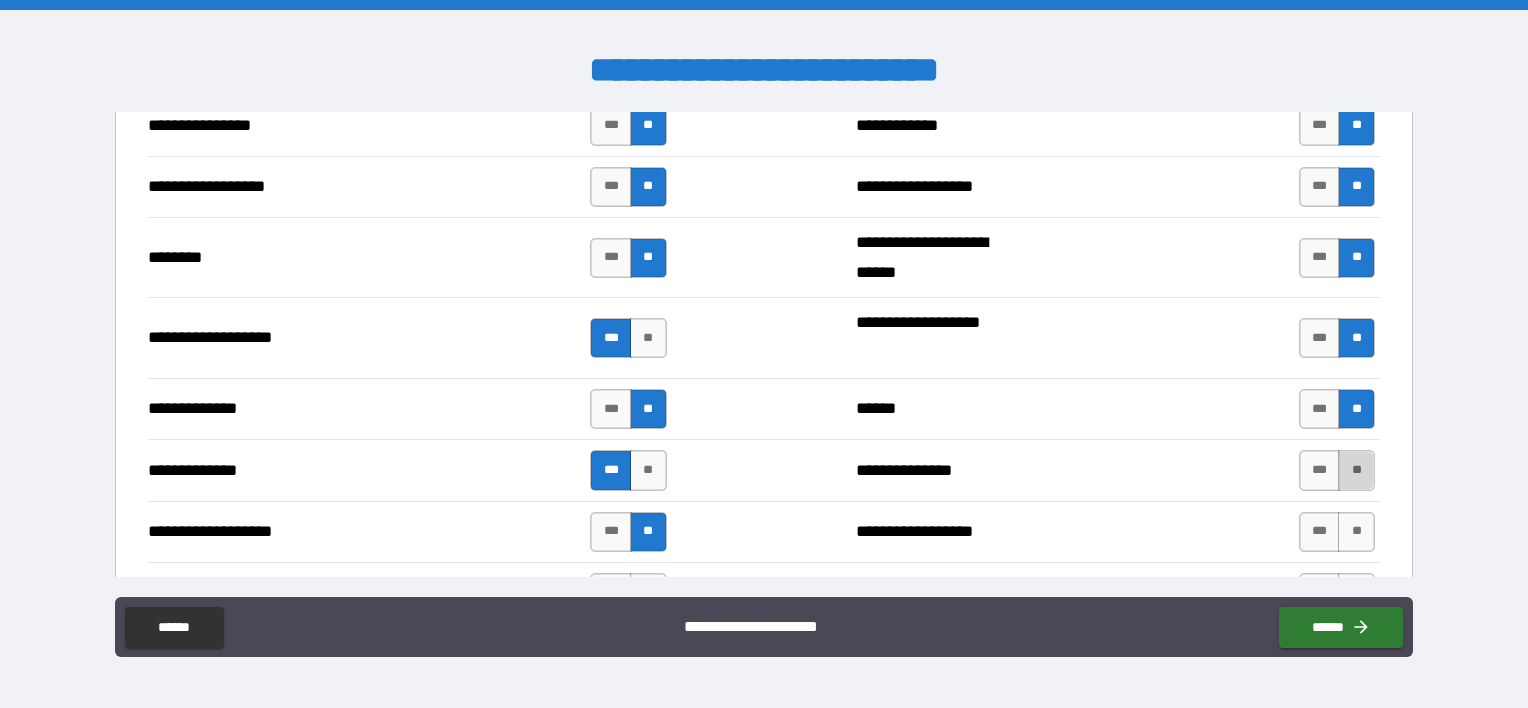 click on "**" at bounding box center (1356, 470) 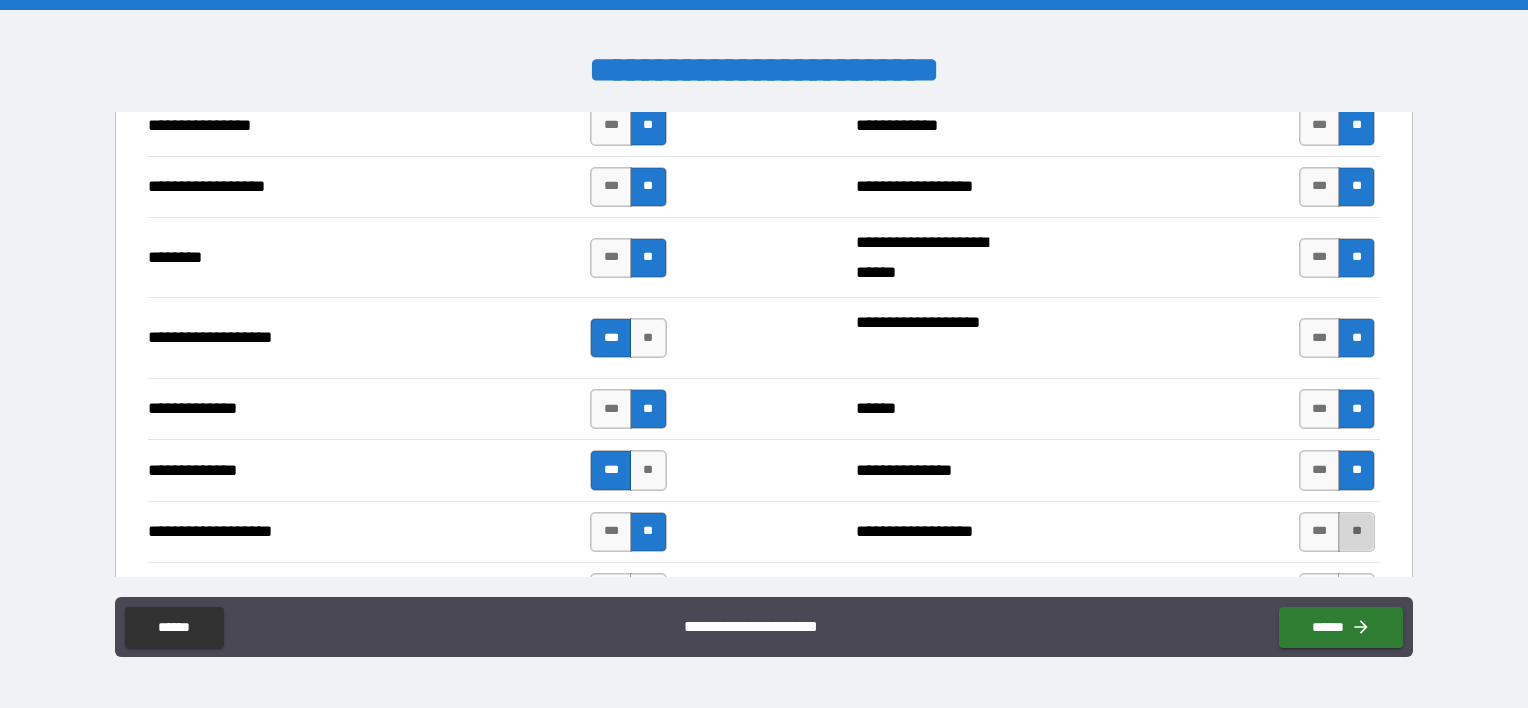 click on "**" at bounding box center (1356, 532) 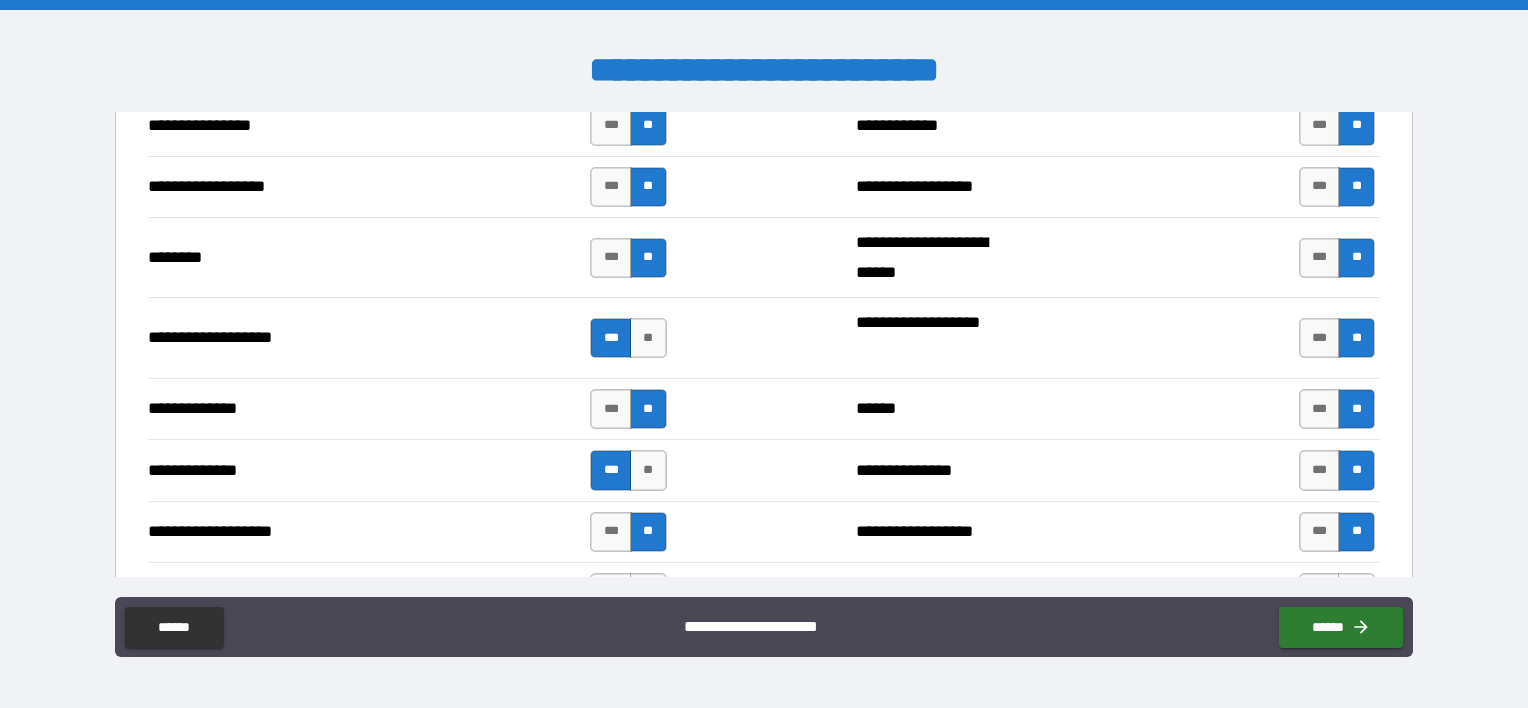 scroll, scrollTop: 3400, scrollLeft: 0, axis: vertical 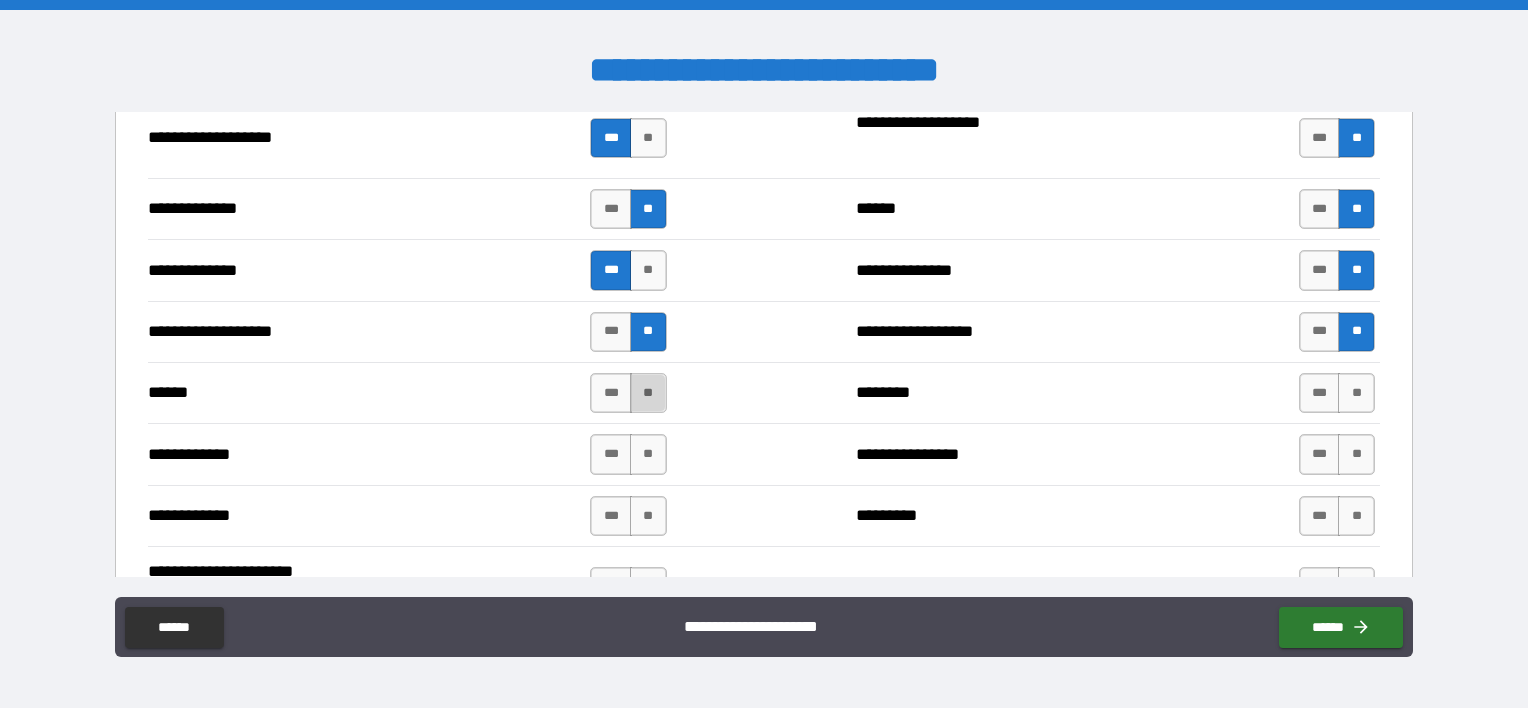 click on "**" at bounding box center (648, 393) 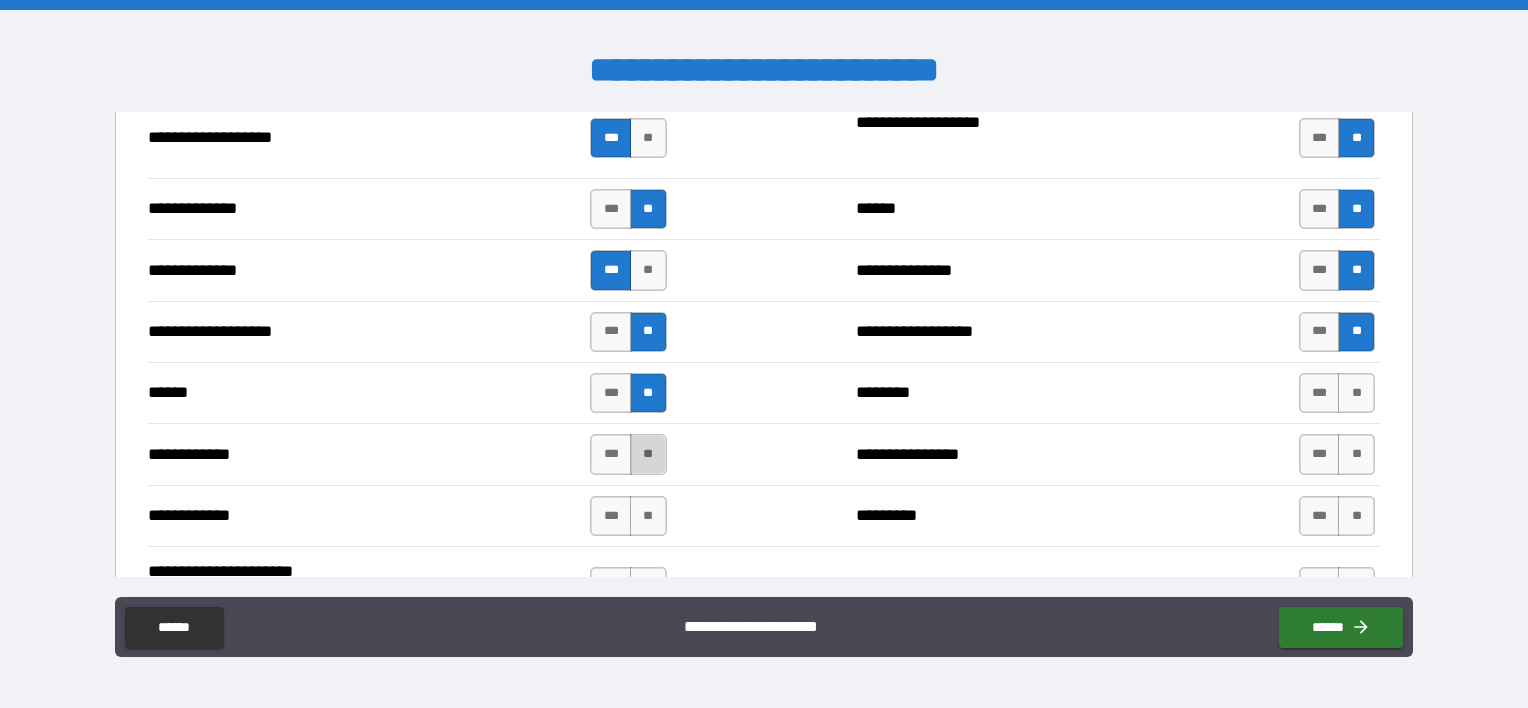 drag, startPoint x: 646, startPoint y: 448, endPoint x: 643, endPoint y: 461, distance: 13.341664 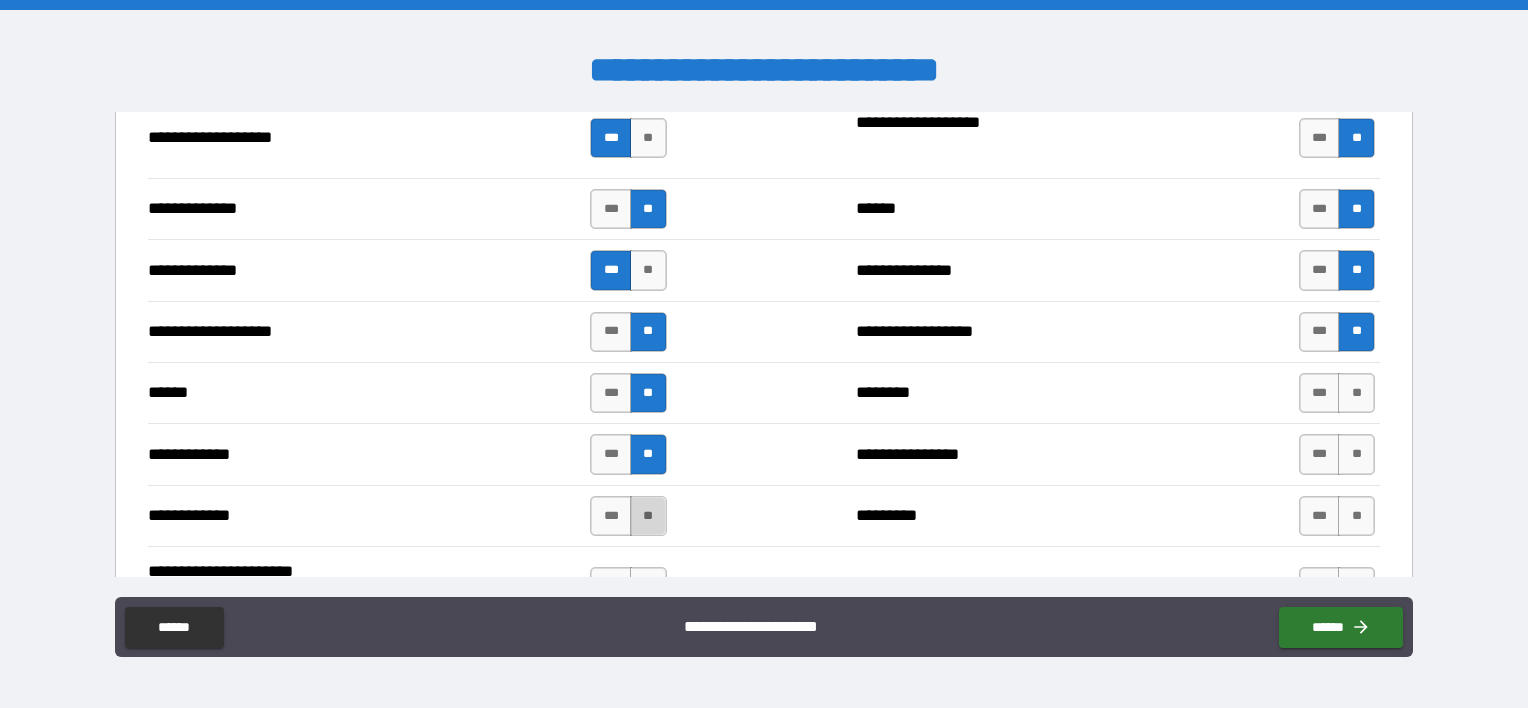 click on "**" at bounding box center (648, 516) 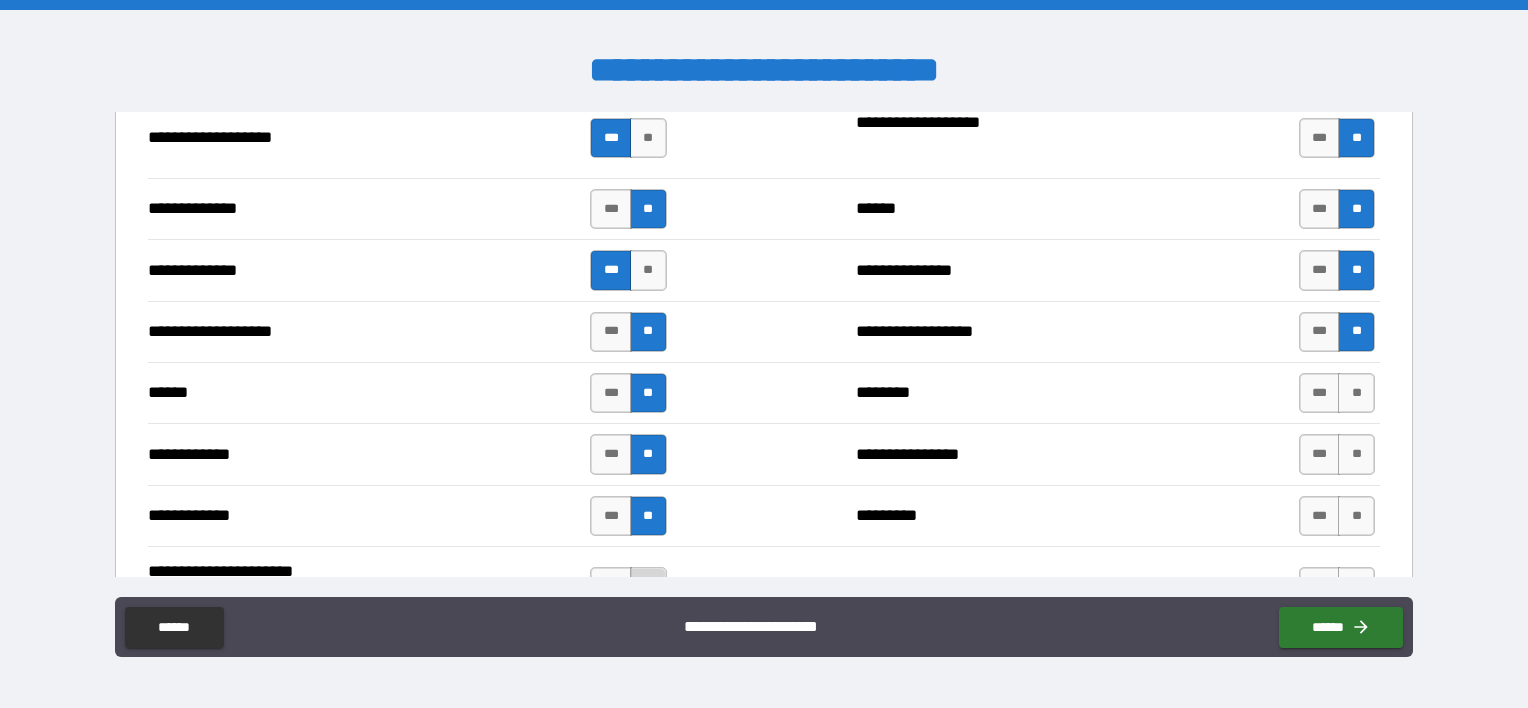 drag, startPoint x: 649, startPoint y: 572, endPoint x: 660, endPoint y: 564, distance: 13.601471 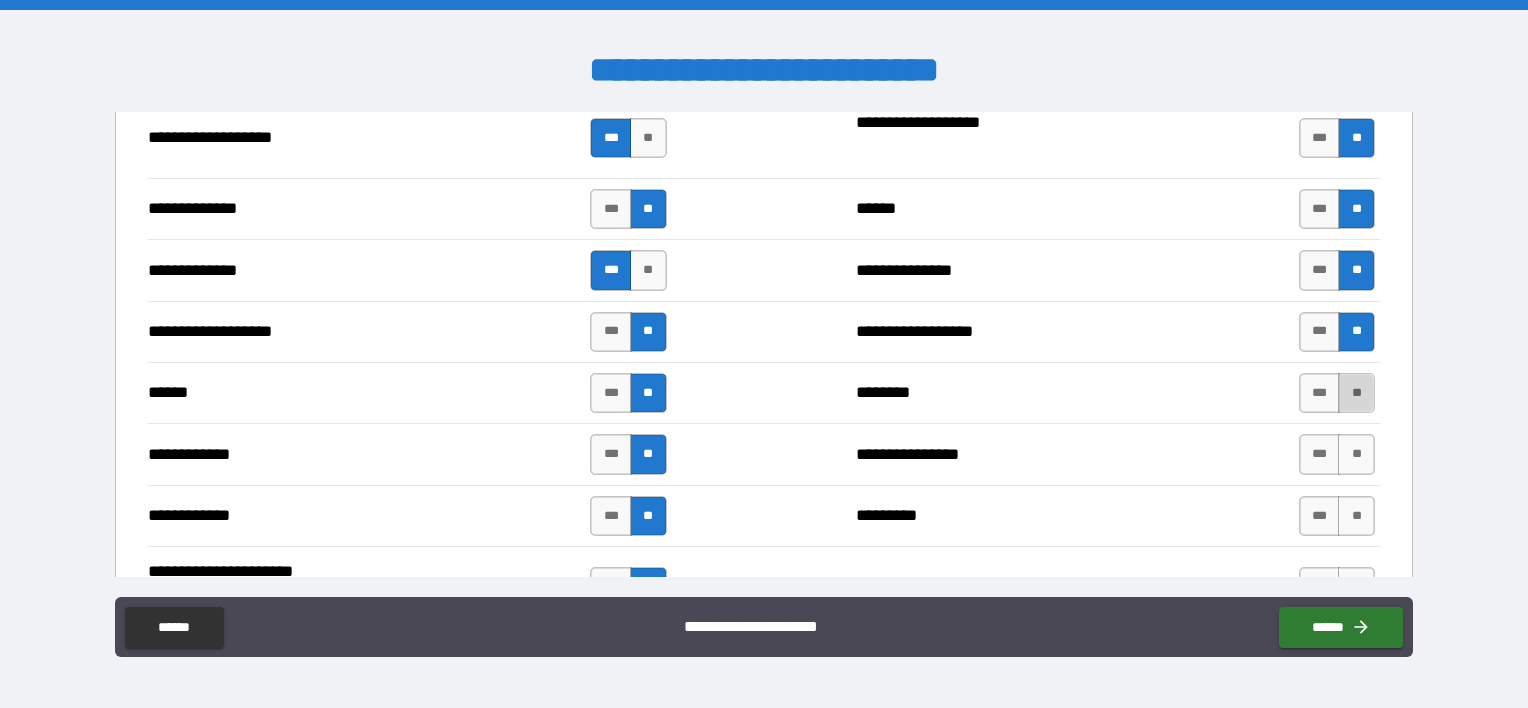 click on "**" at bounding box center (1356, 393) 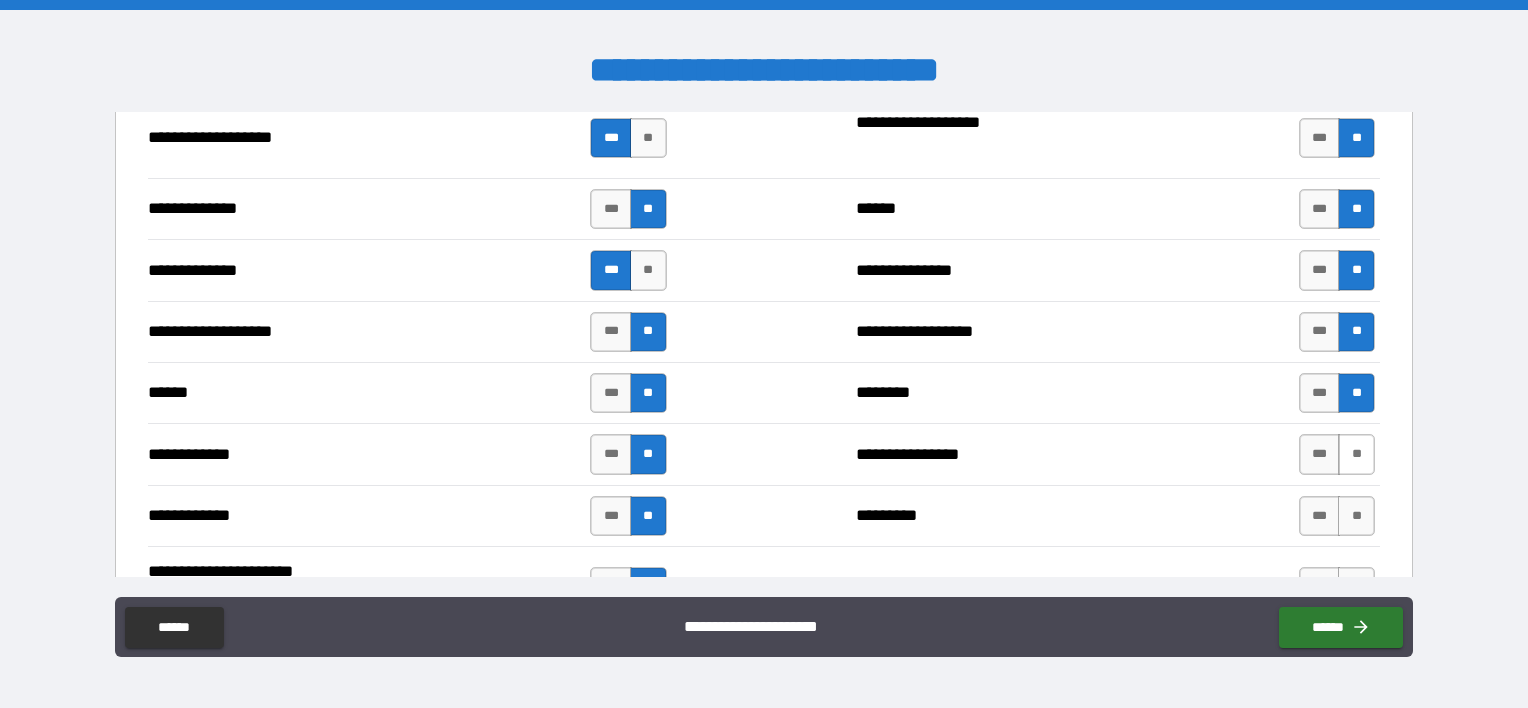 click on "**" at bounding box center [1356, 454] 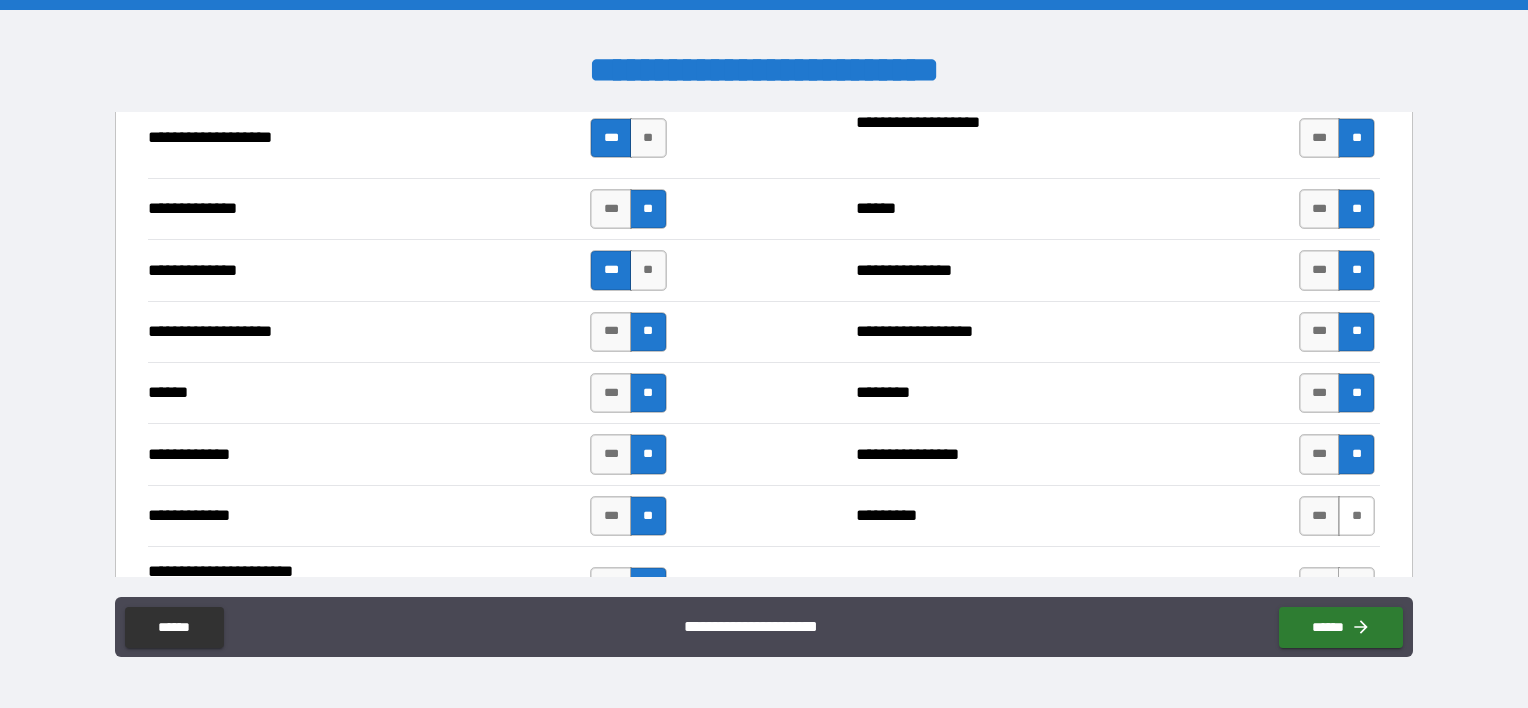 click on "**" at bounding box center [1356, 516] 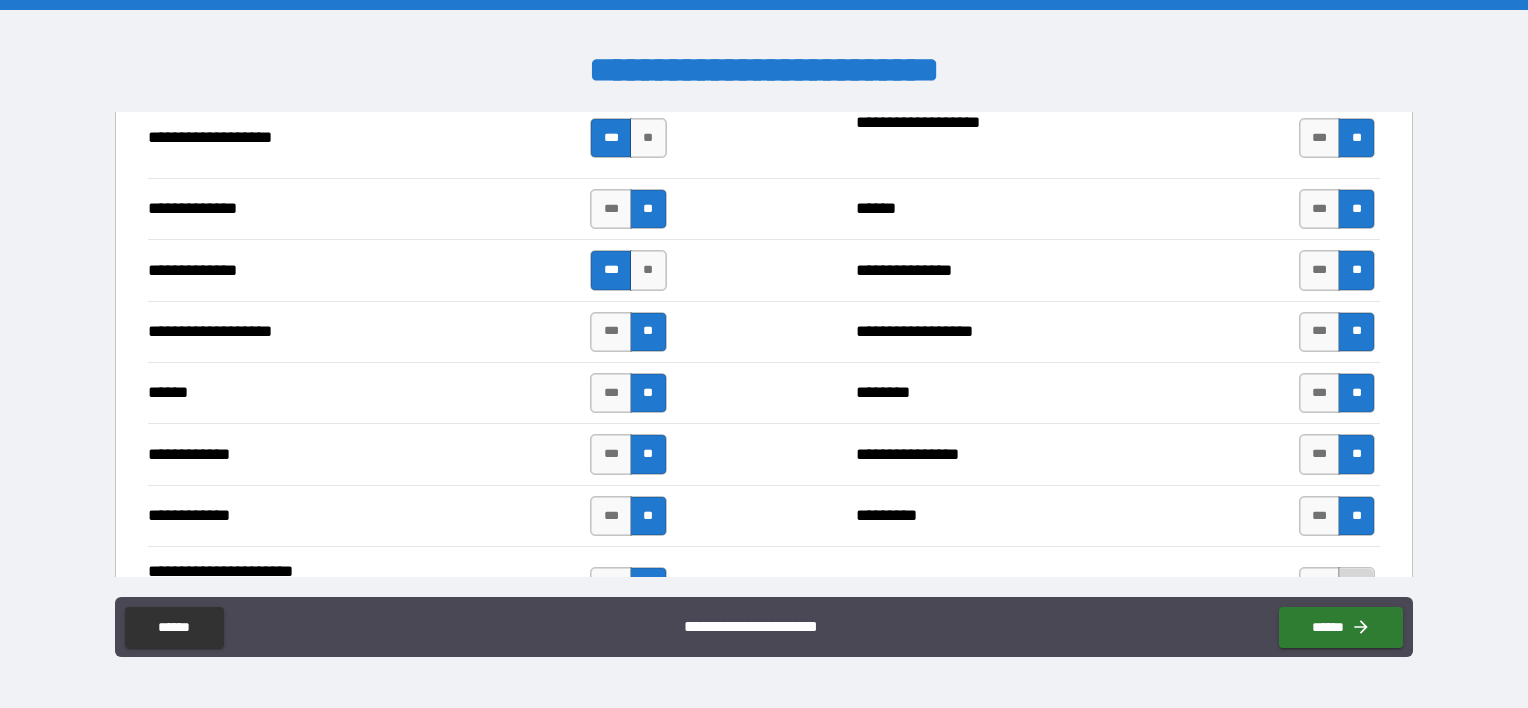 click on "**" at bounding box center [1356, 587] 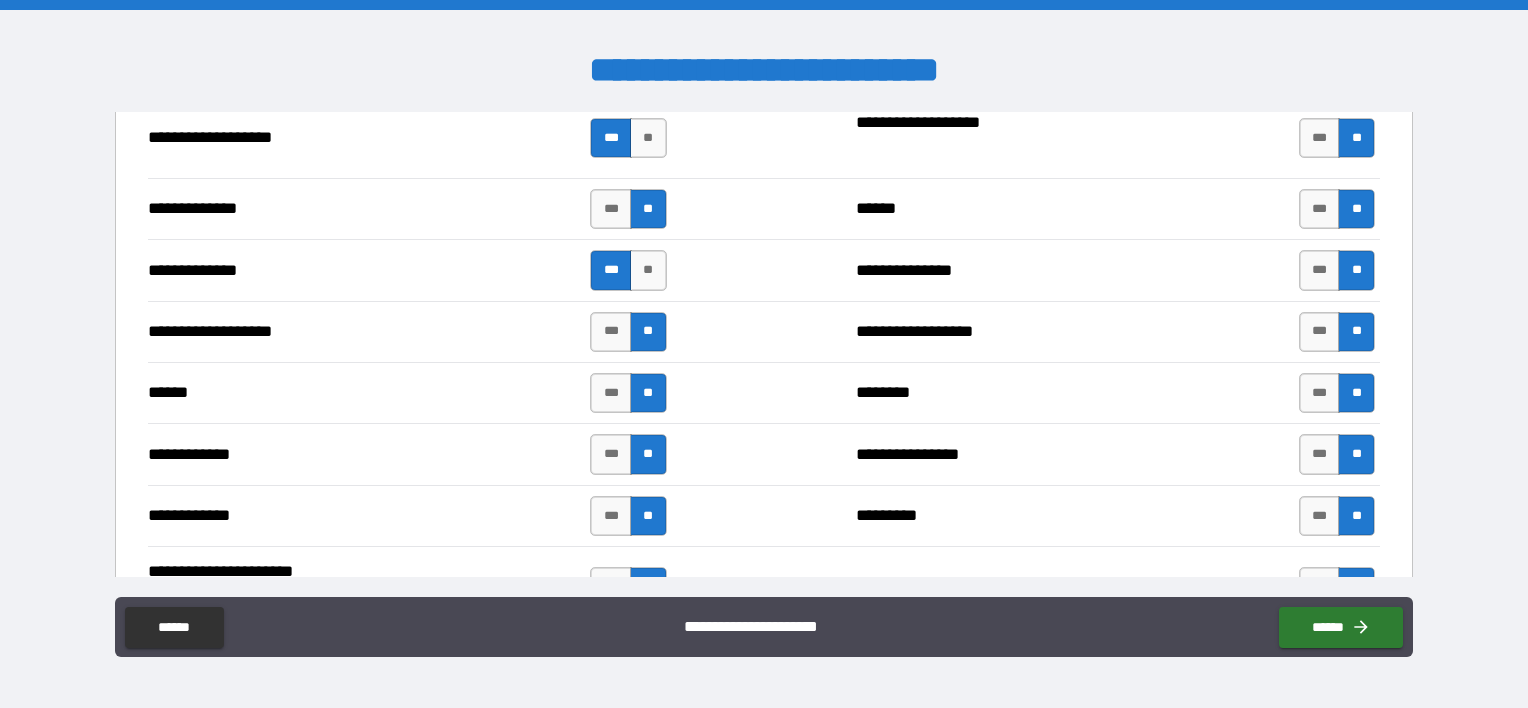 scroll, scrollTop: 3700, scrollLeft: 0, axis: vertical 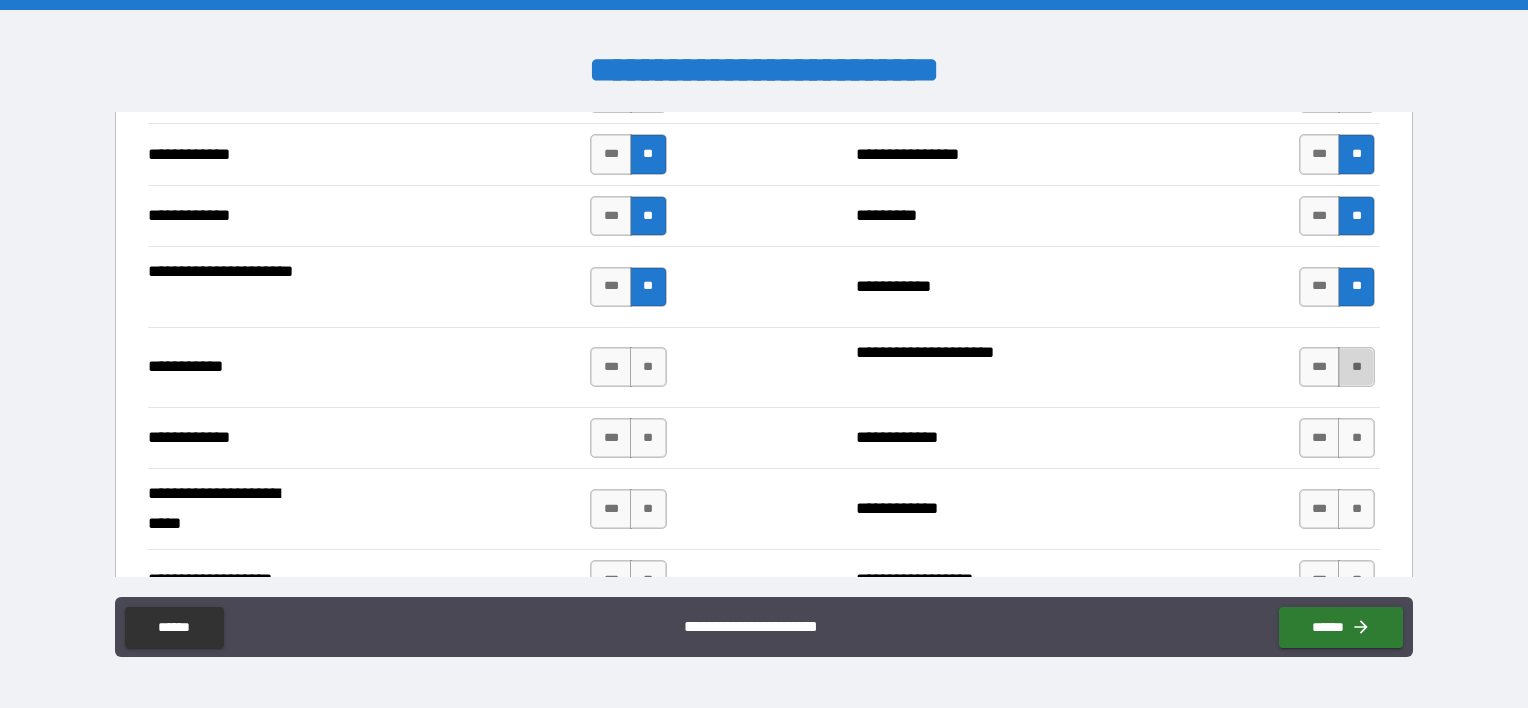 click on "**" at bounding box center [1356, 367] 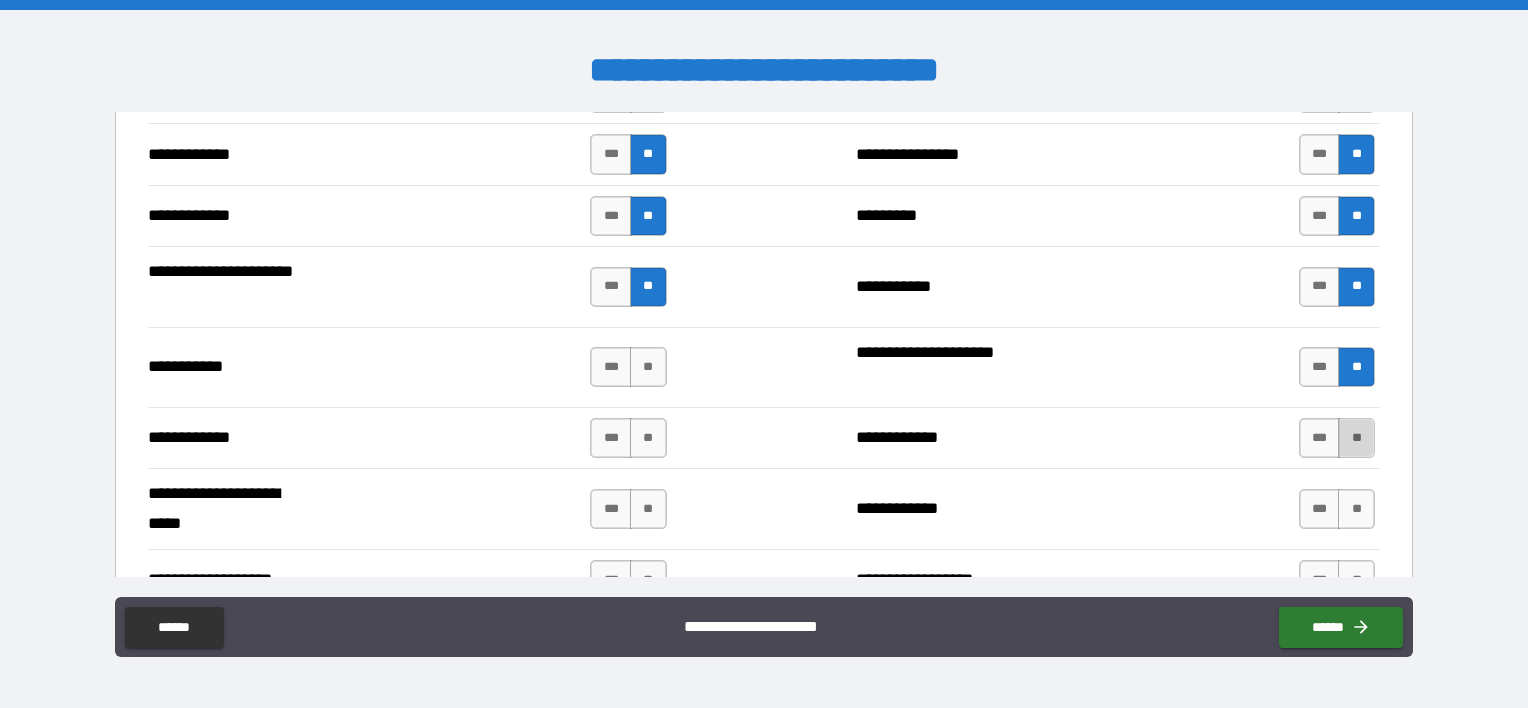 click on "**" at bounding box center (1356, 438) 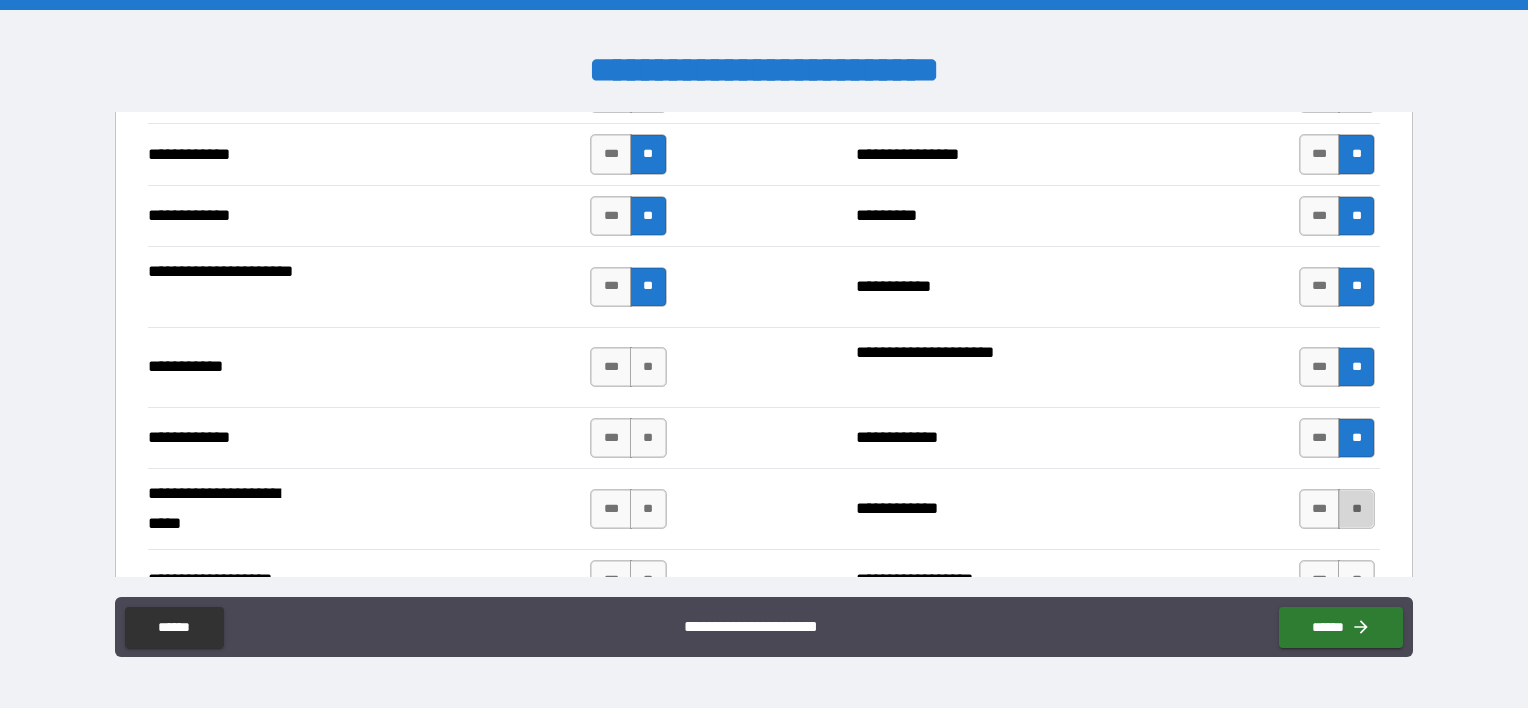 click on "**" at bounding box center [1356, 509] 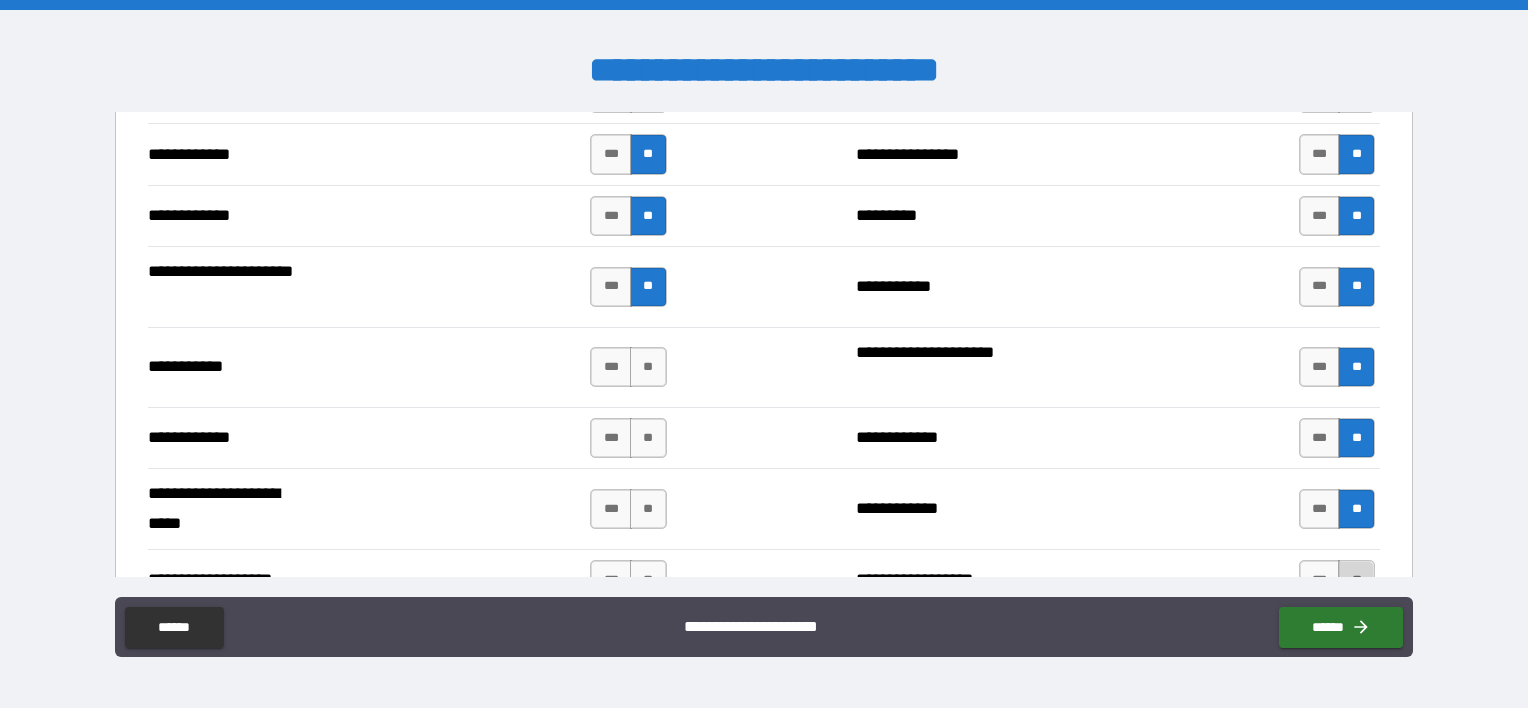 click on "**" at bounding box center (1356, 580) 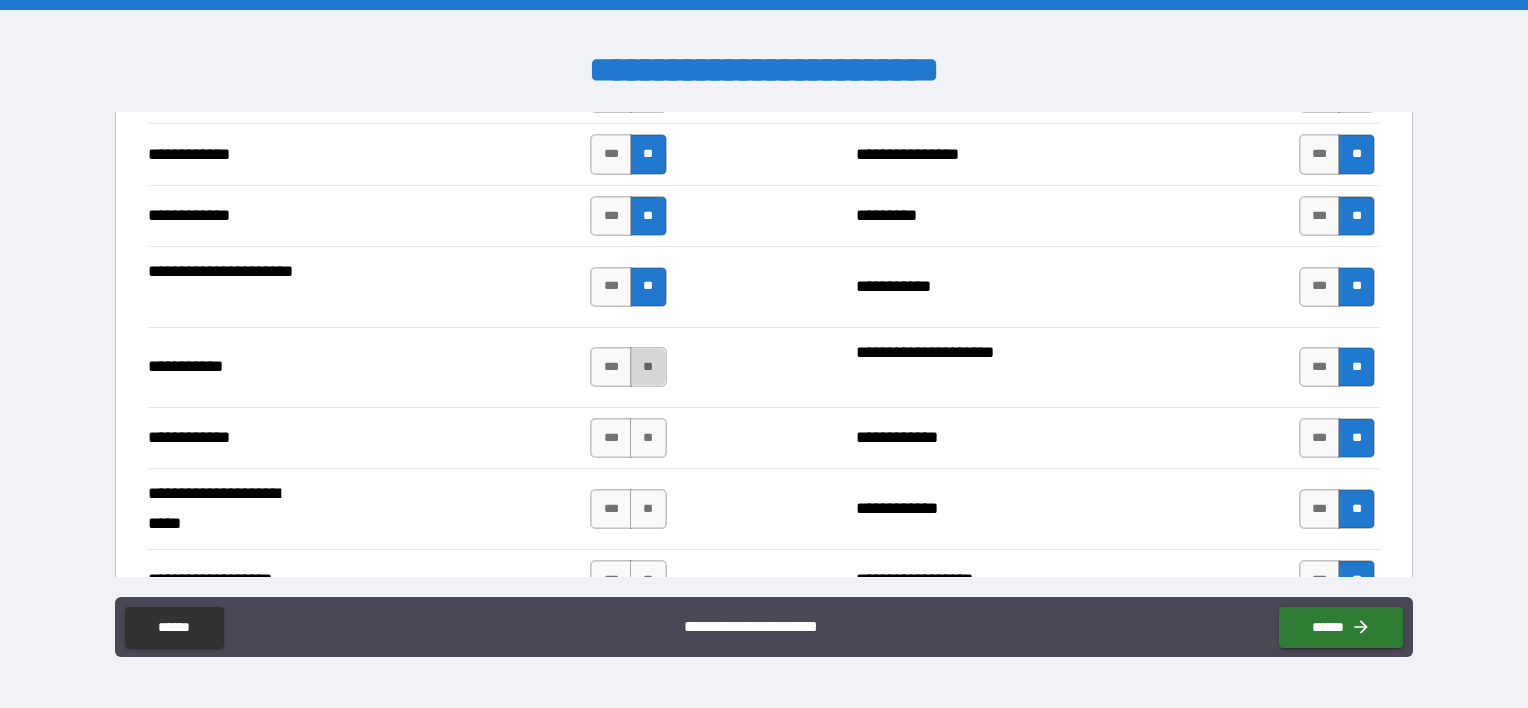 click on "**" at bounding box center [648, 367] 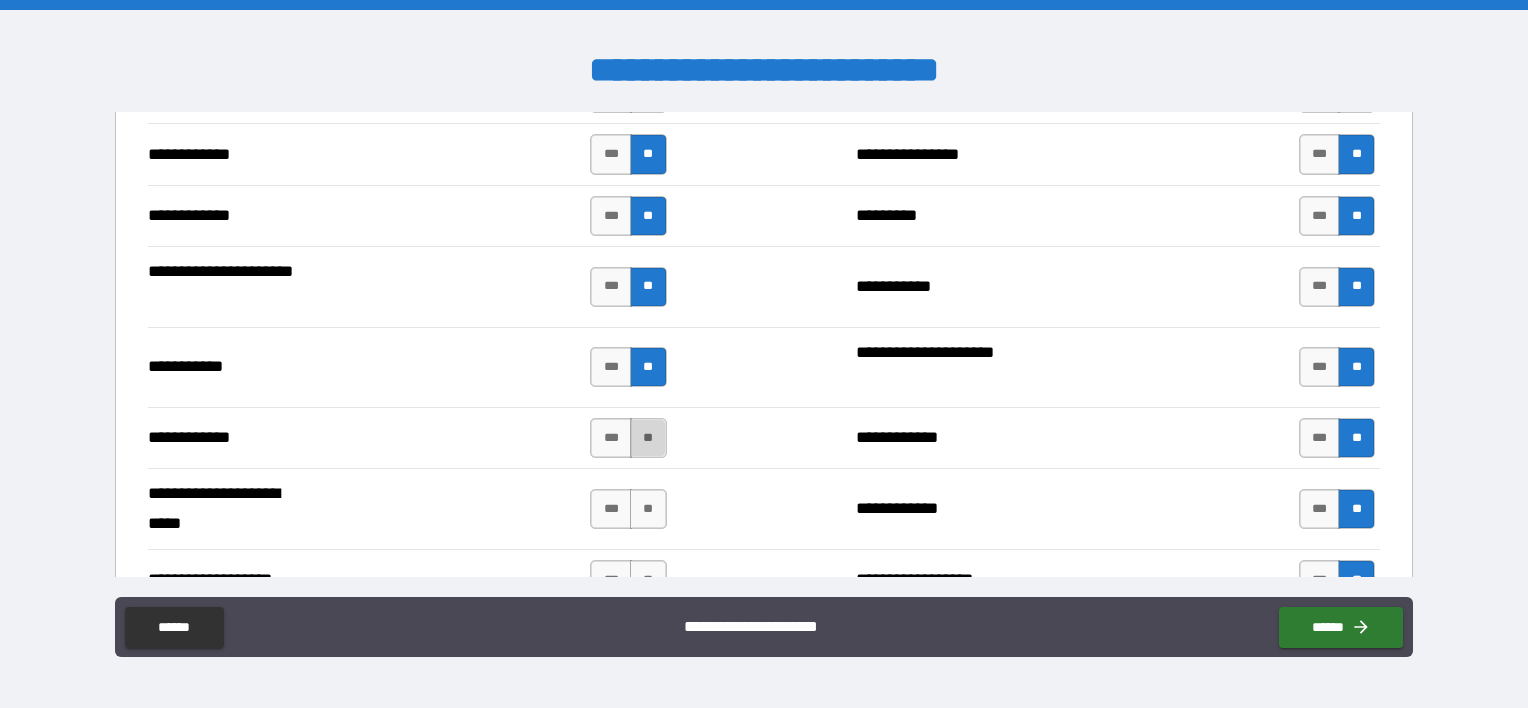 click on "**" at bounding box center [648, 438] 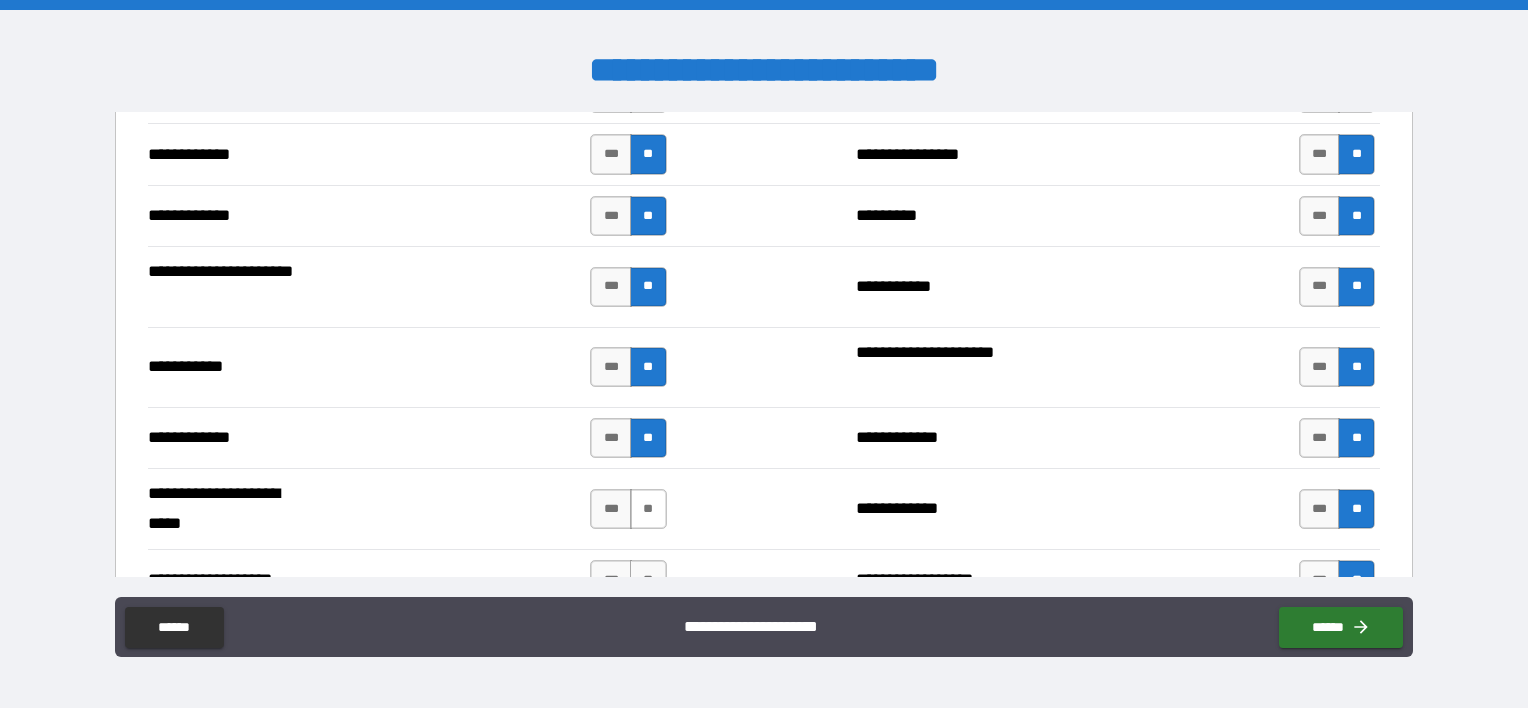 click on "**" at bounding box center [648, 509] 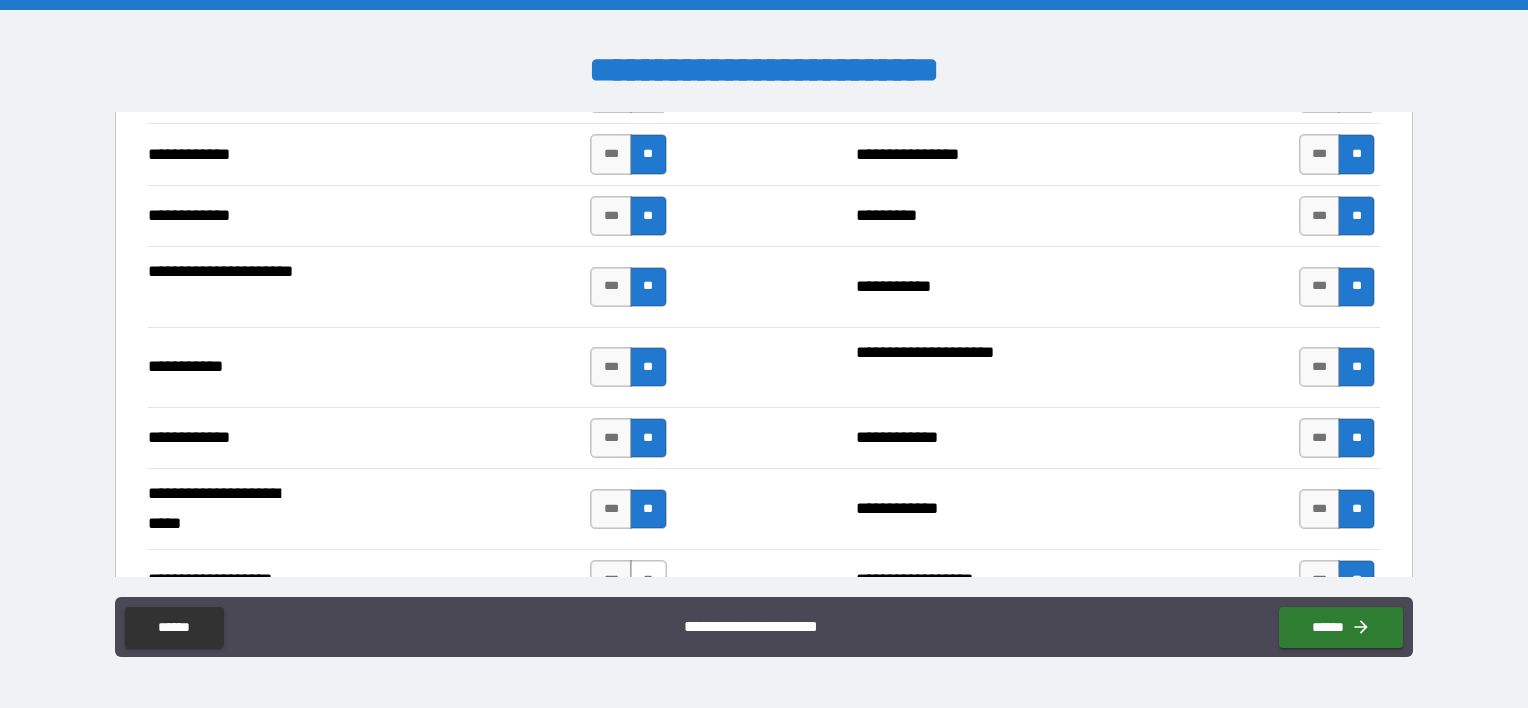 click on "**" at bounding box center [648, 580] 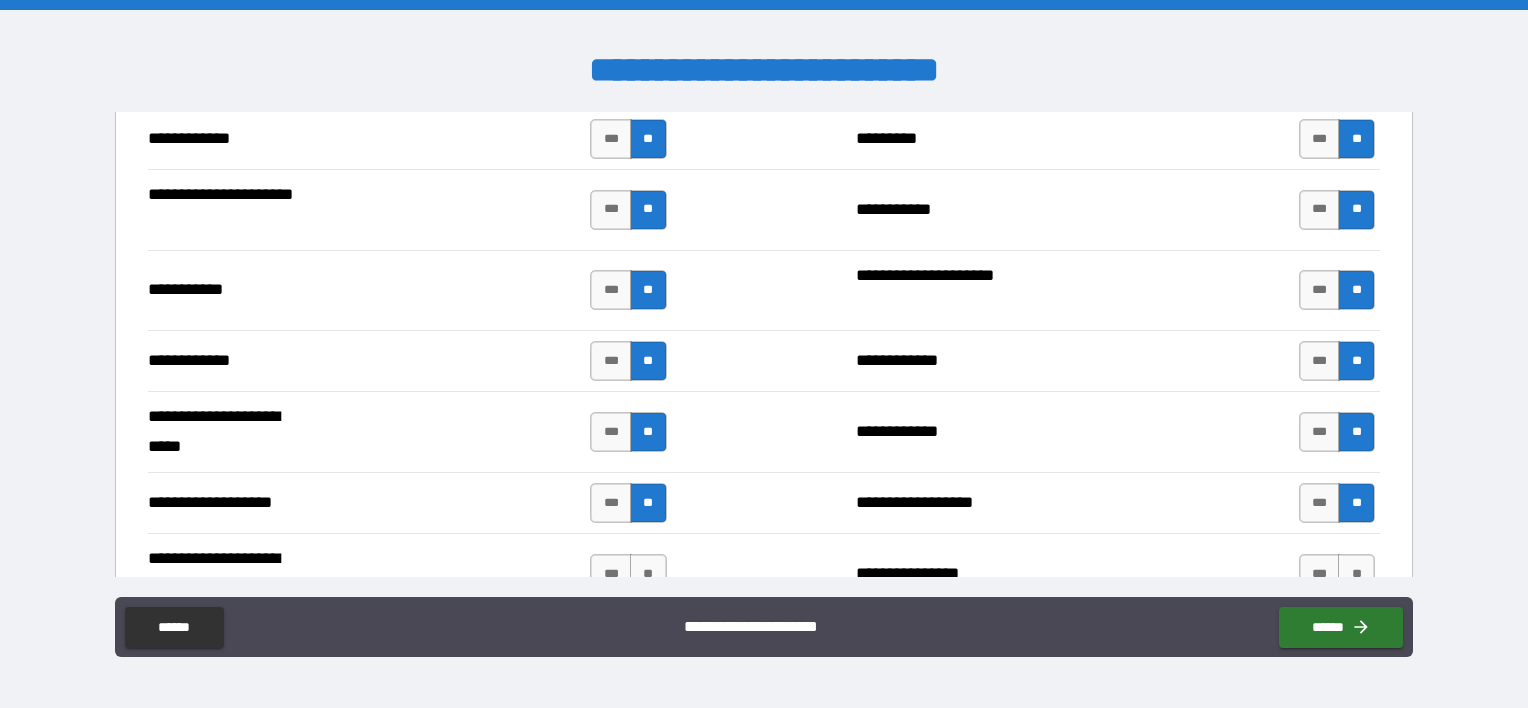 scroll, scrollTop: 3900, scrollLeft: 0, axis: vertical 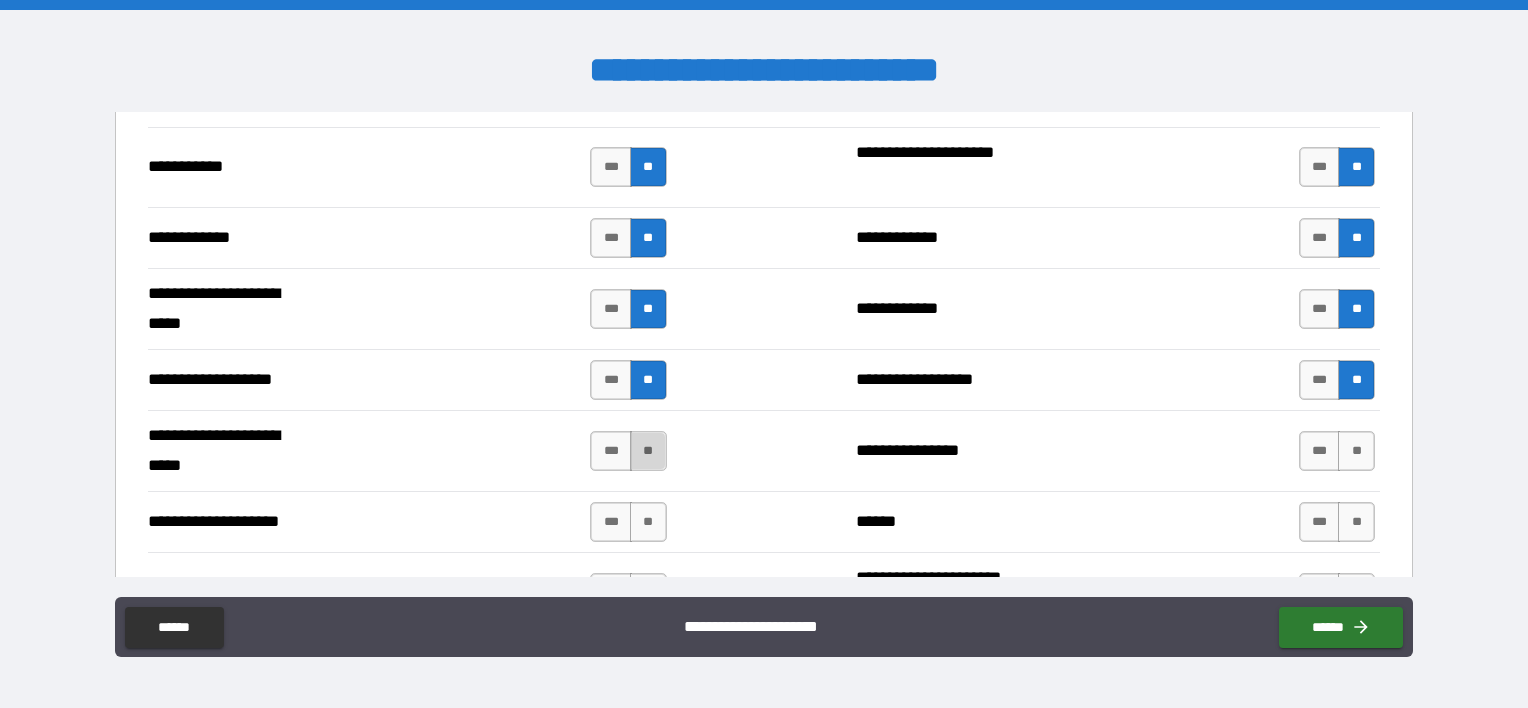 click on "**" at bounding box center [648, 451] 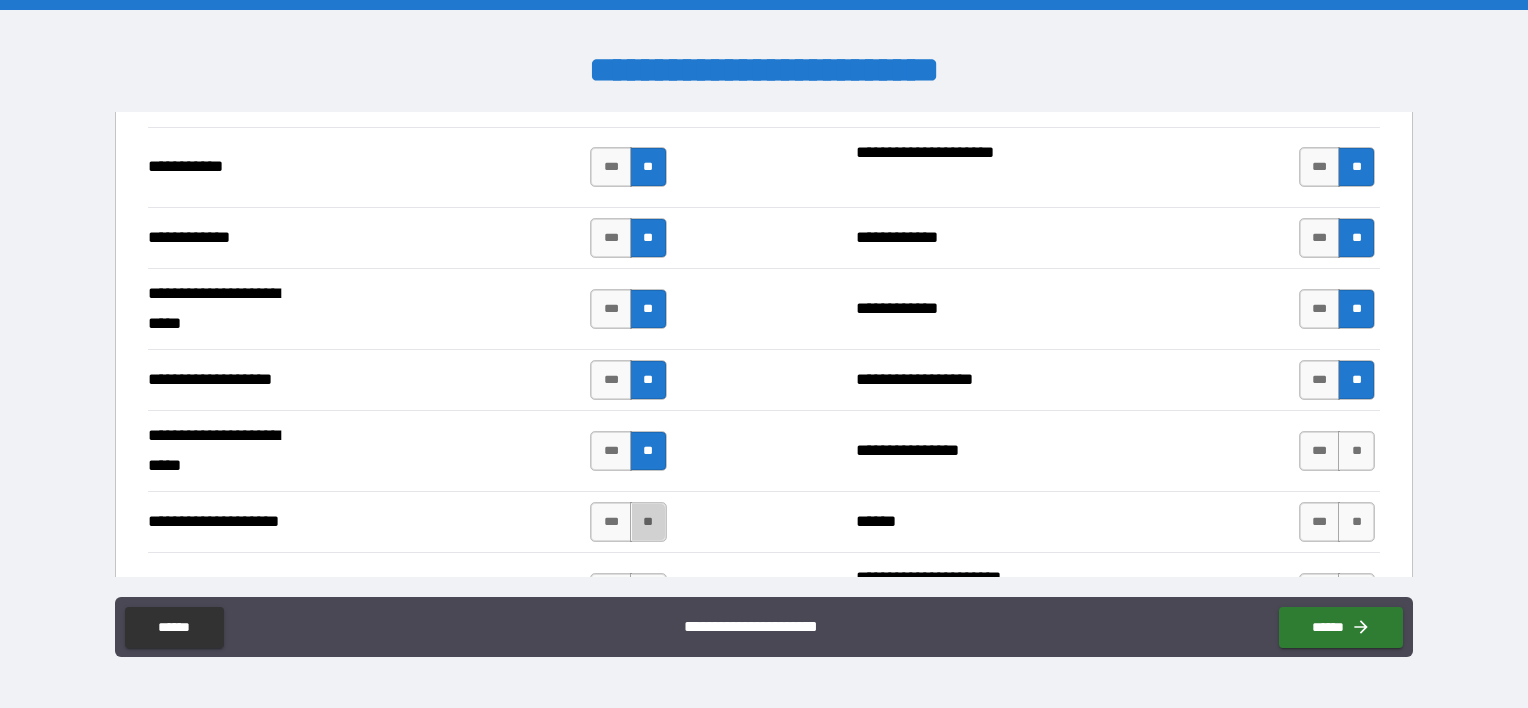 drag, startPoint x: 641, startPoint y: 510, endPoint x: 666, endPoint y: 506, distance: 25.317978 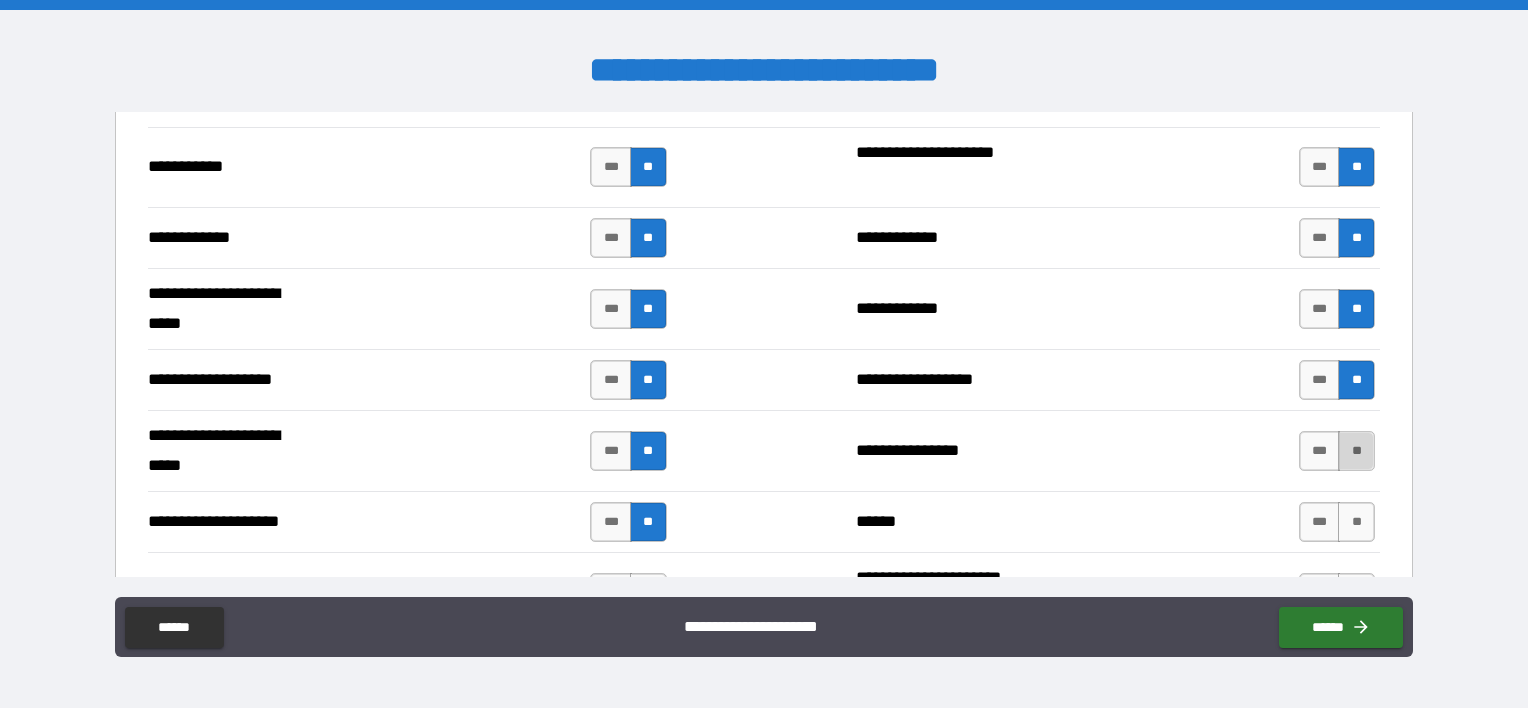 click on "**" at bounding box center (1356, 451) 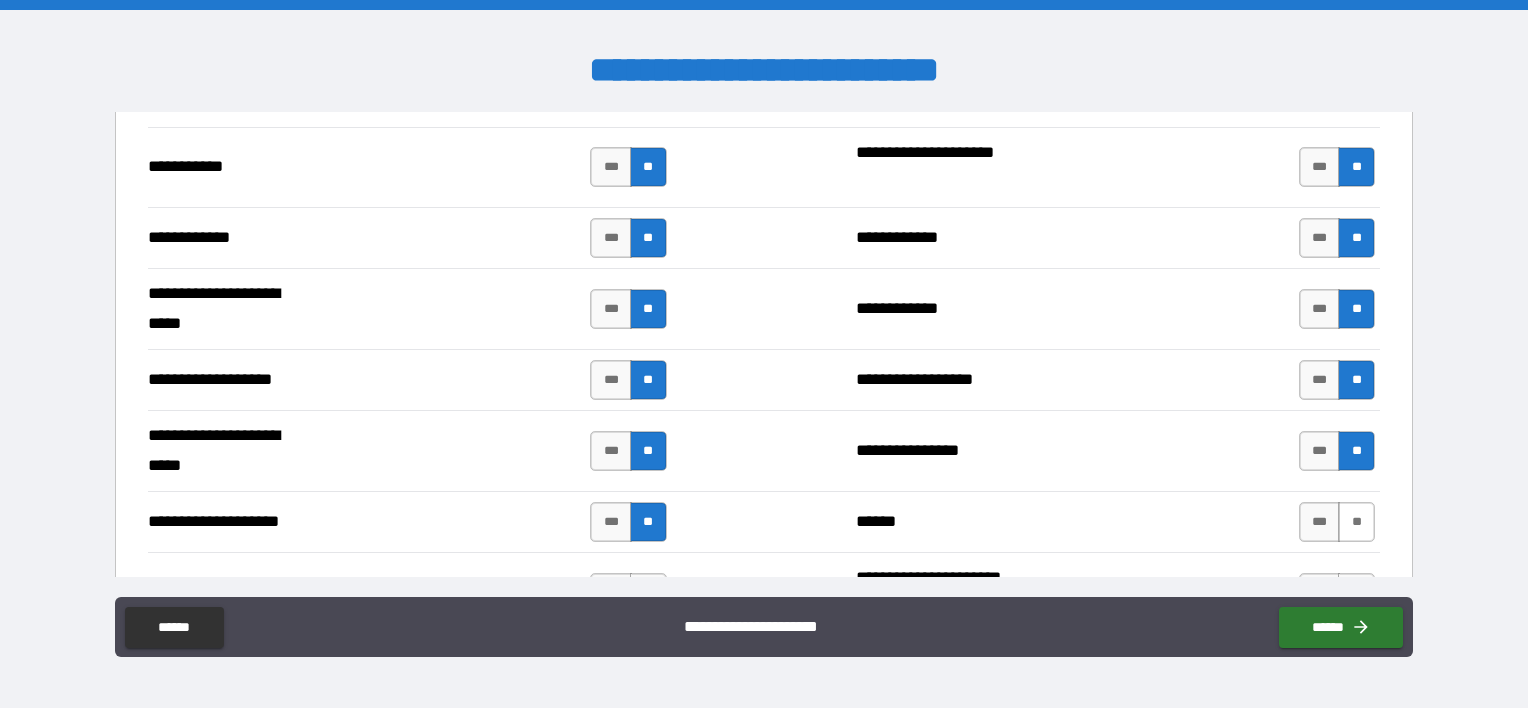 click on "**" at bounding box center (1356, 522) 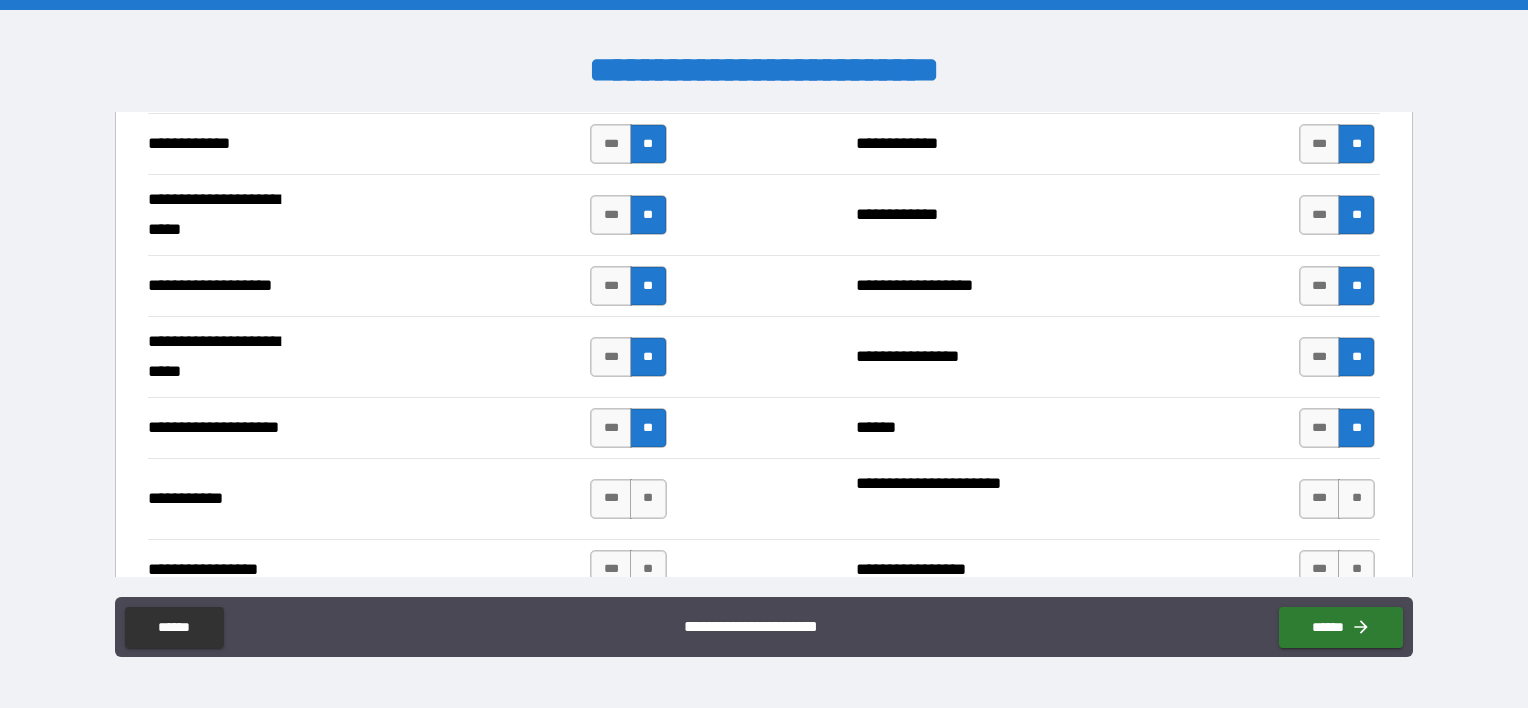 scroll, scrollTop: 4200, scrollLeft: 0, axis: vertical 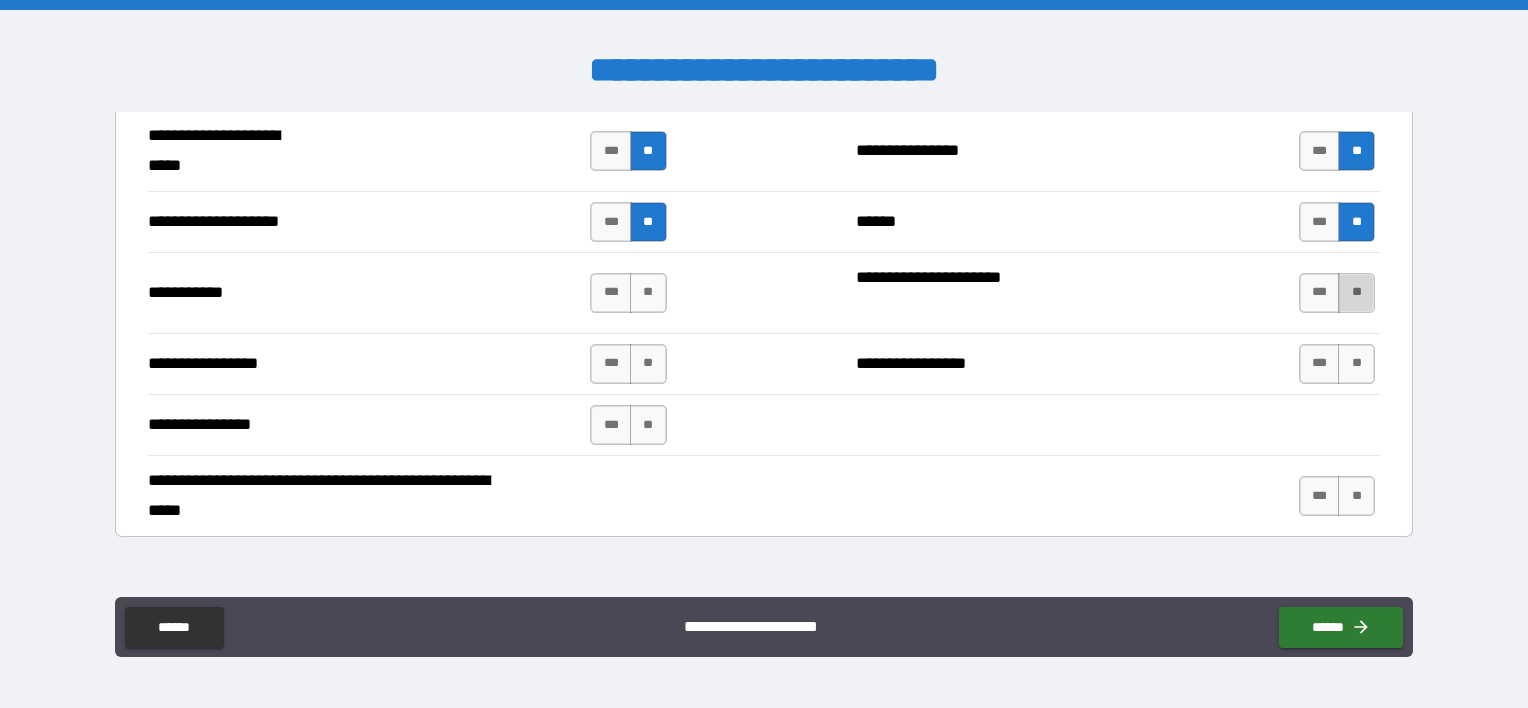 click on "**" at bounding box center (1356, 293) 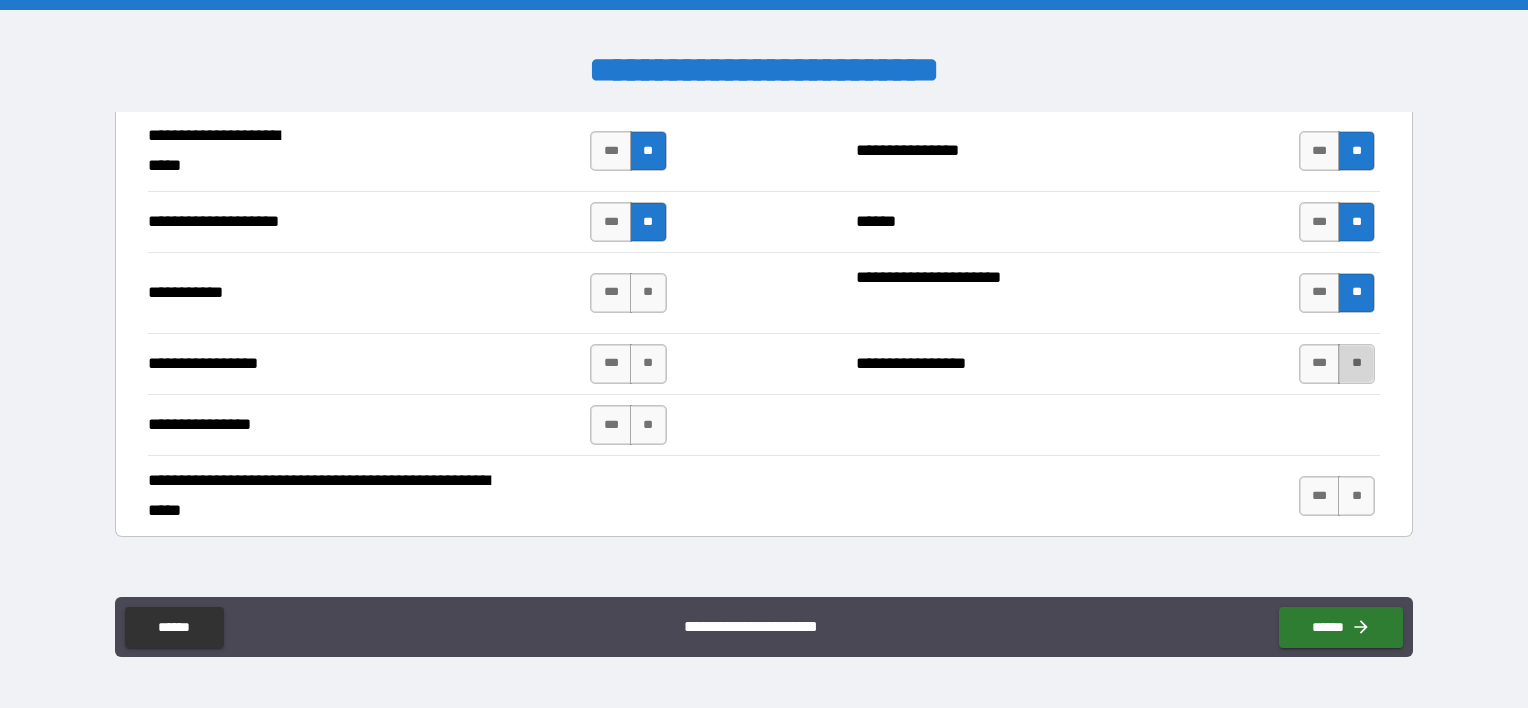 click on "**" at bounding box center (1356, 364) 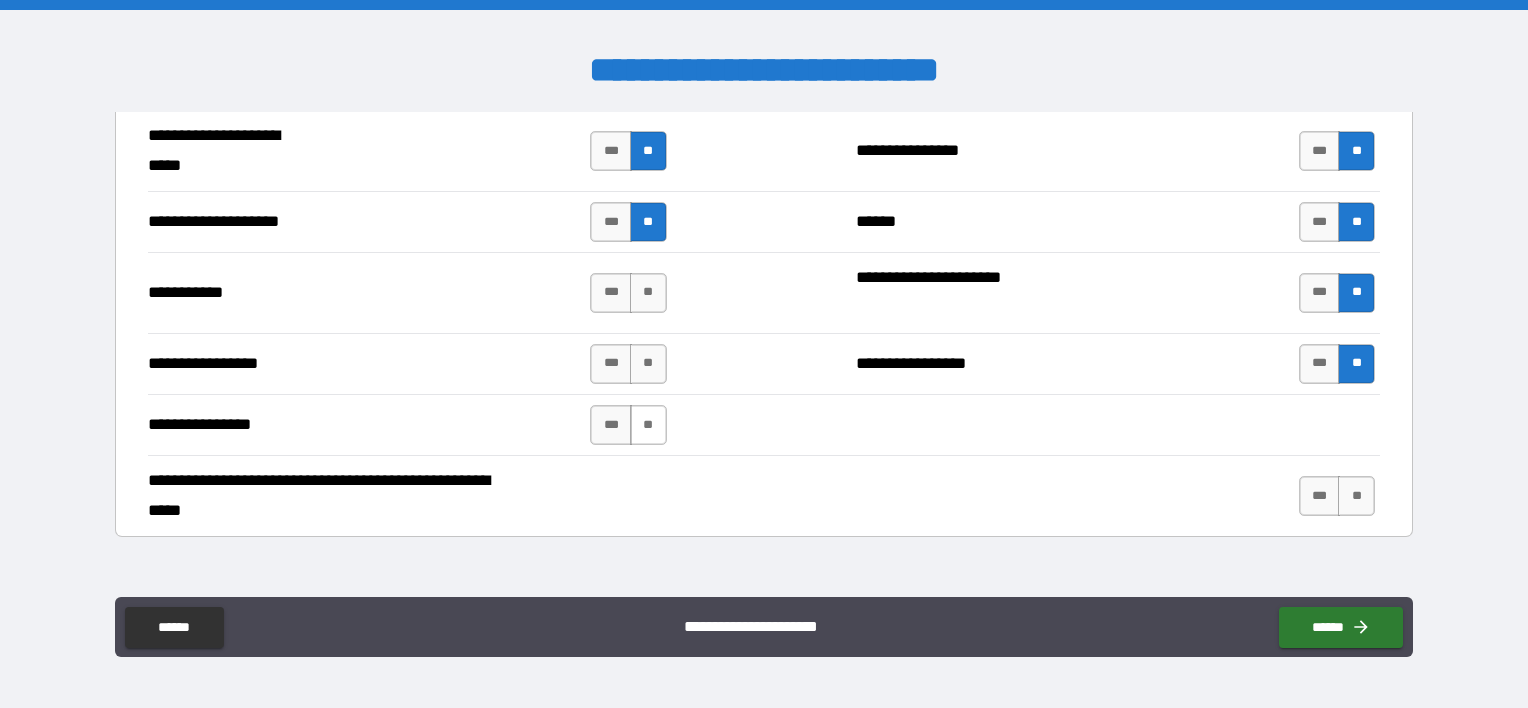 click on "**" at bounding box center [648, 425] 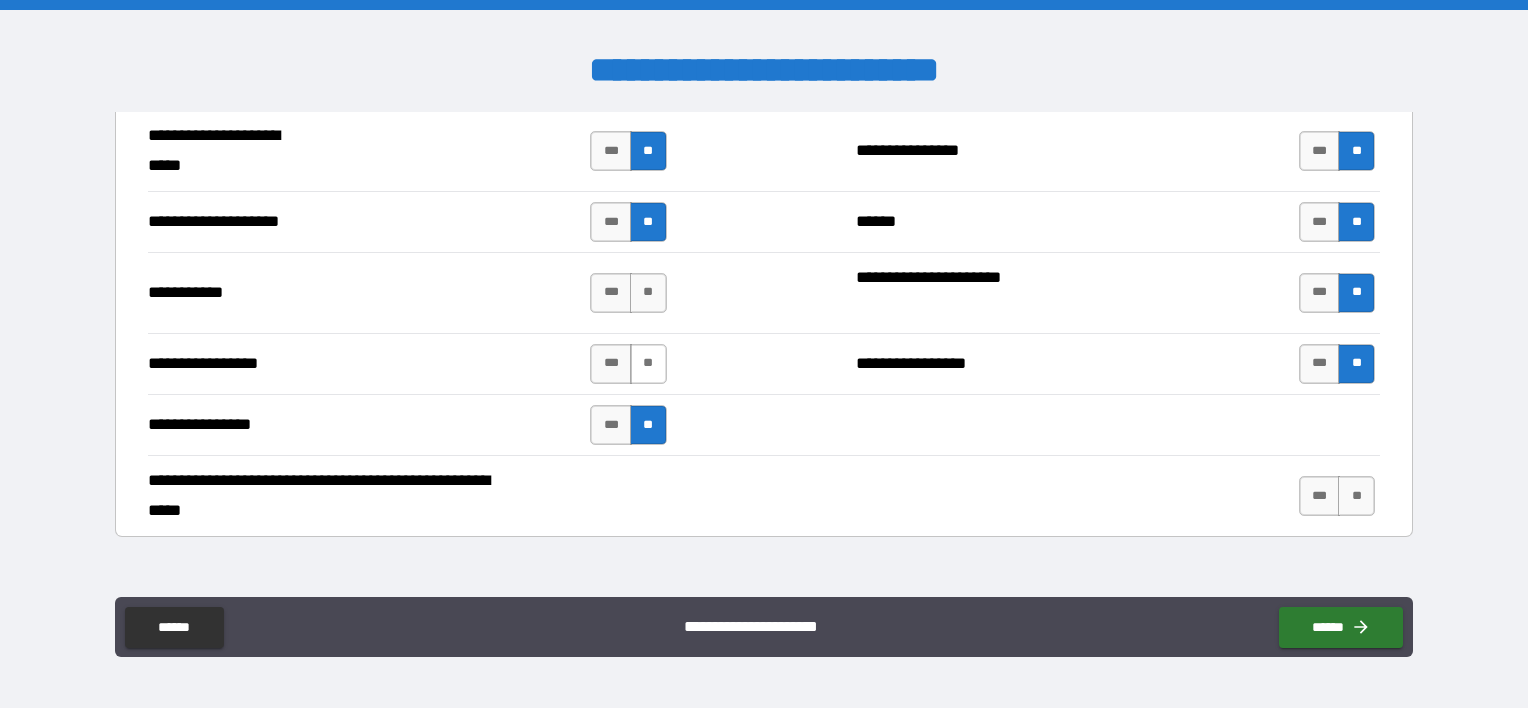 click on "**" at bounding box center (648, 364) 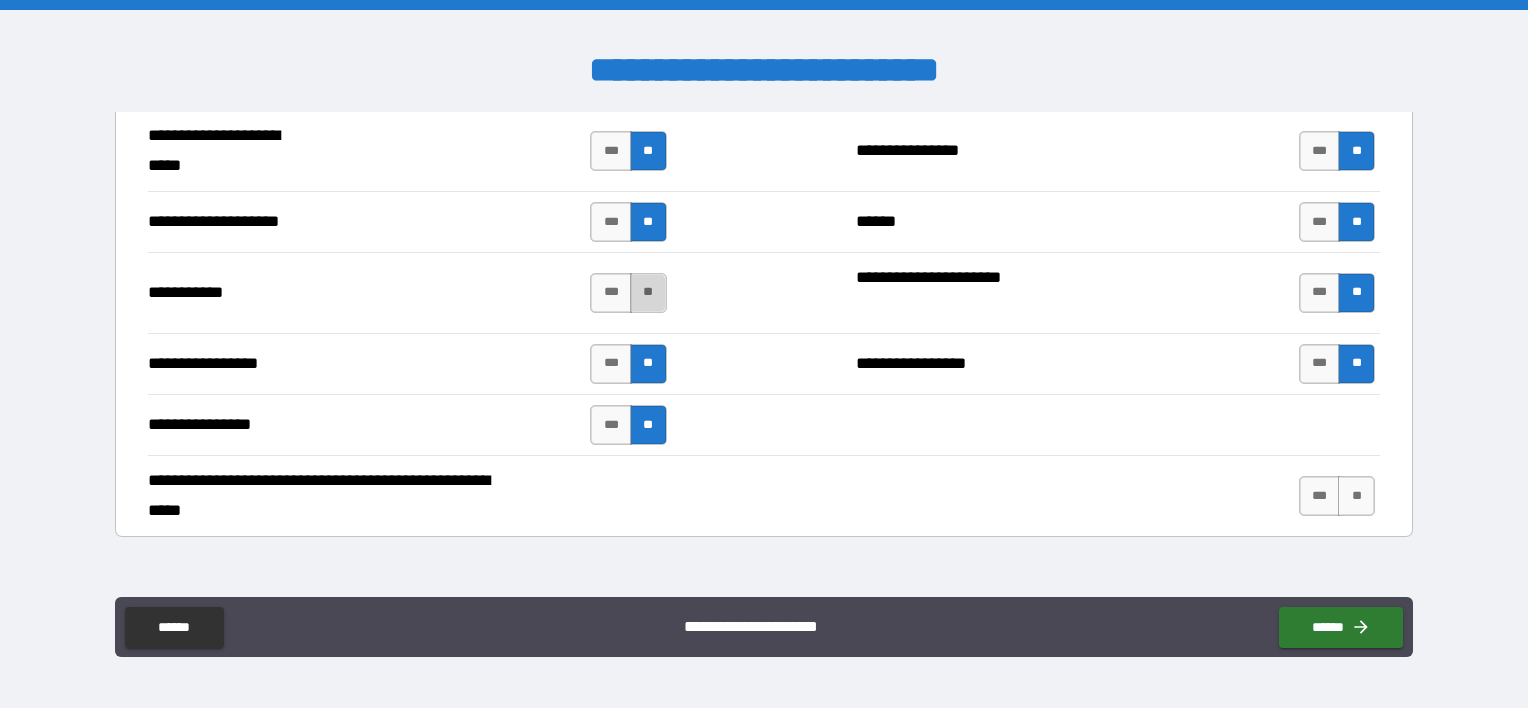 click on "**" at bounding box center (648, 293) 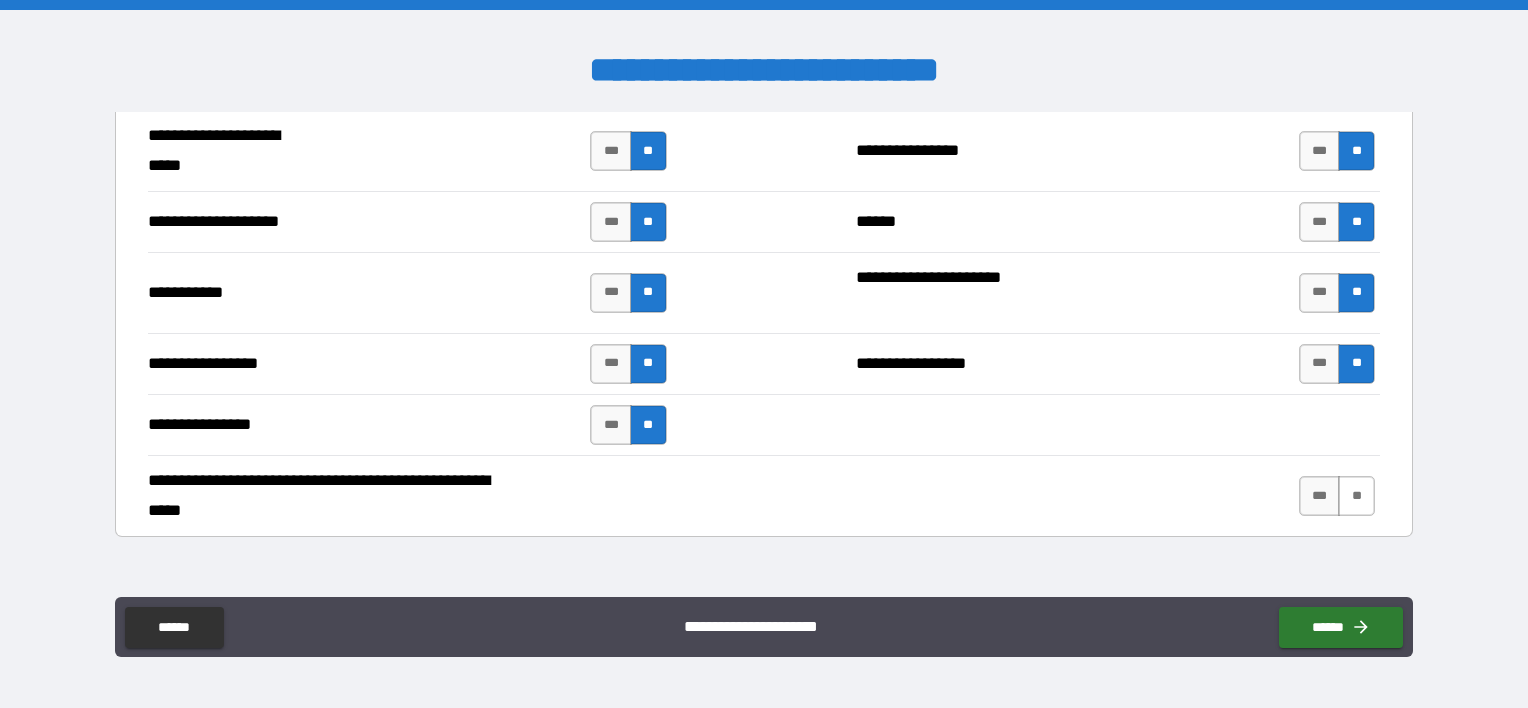 click on "**" at bounding box center [1356, 496] 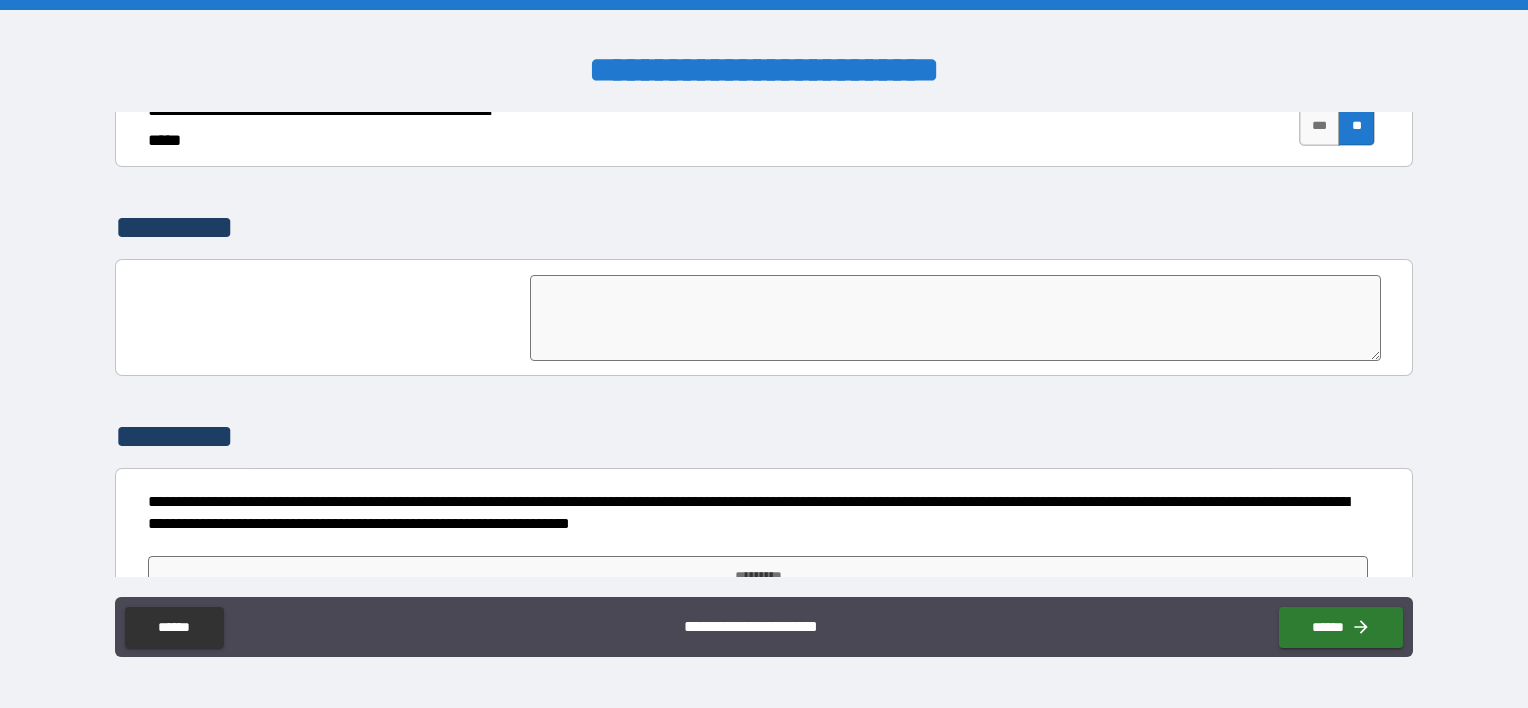 scroll, scrollTop: 4604, scrollLeft: 0, axis: vertical 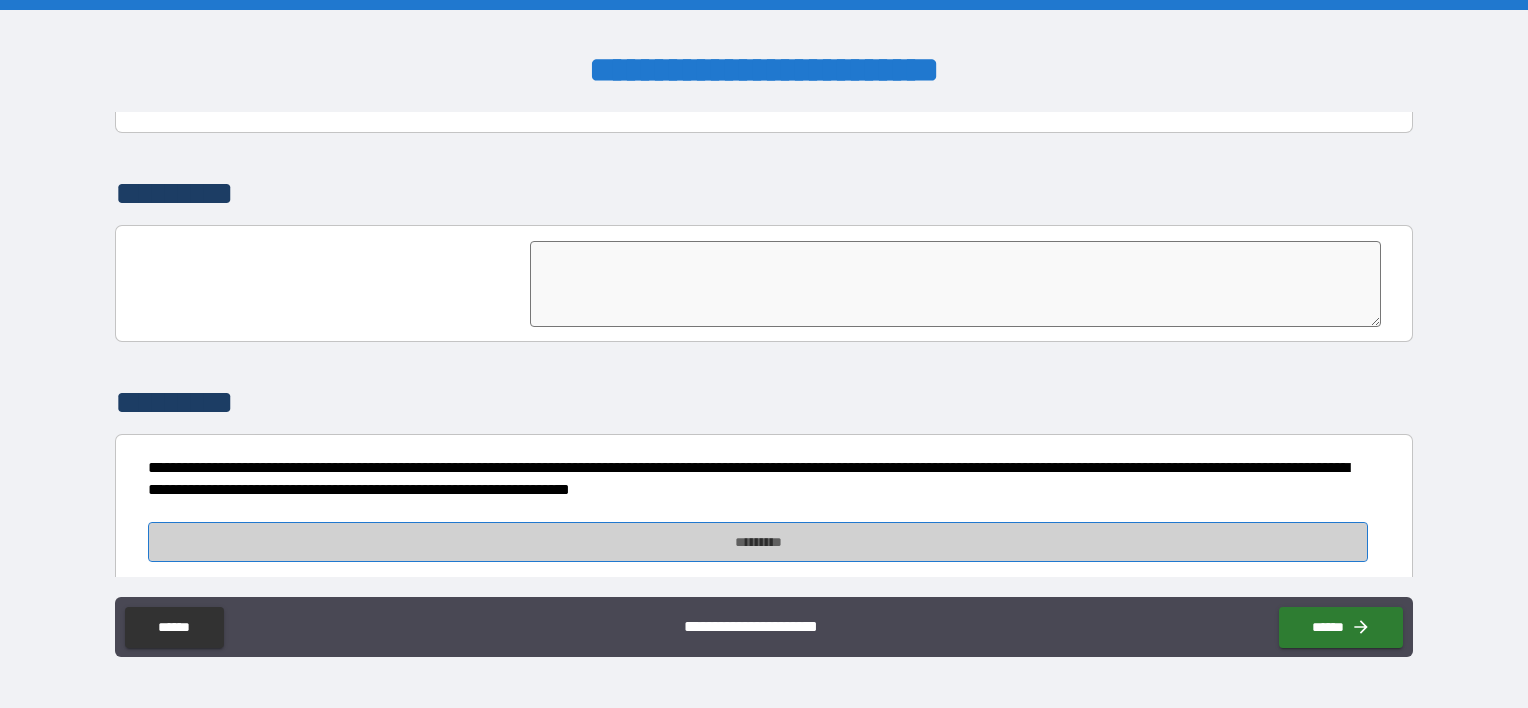 click on "*********" at bounding box center [758, 542] 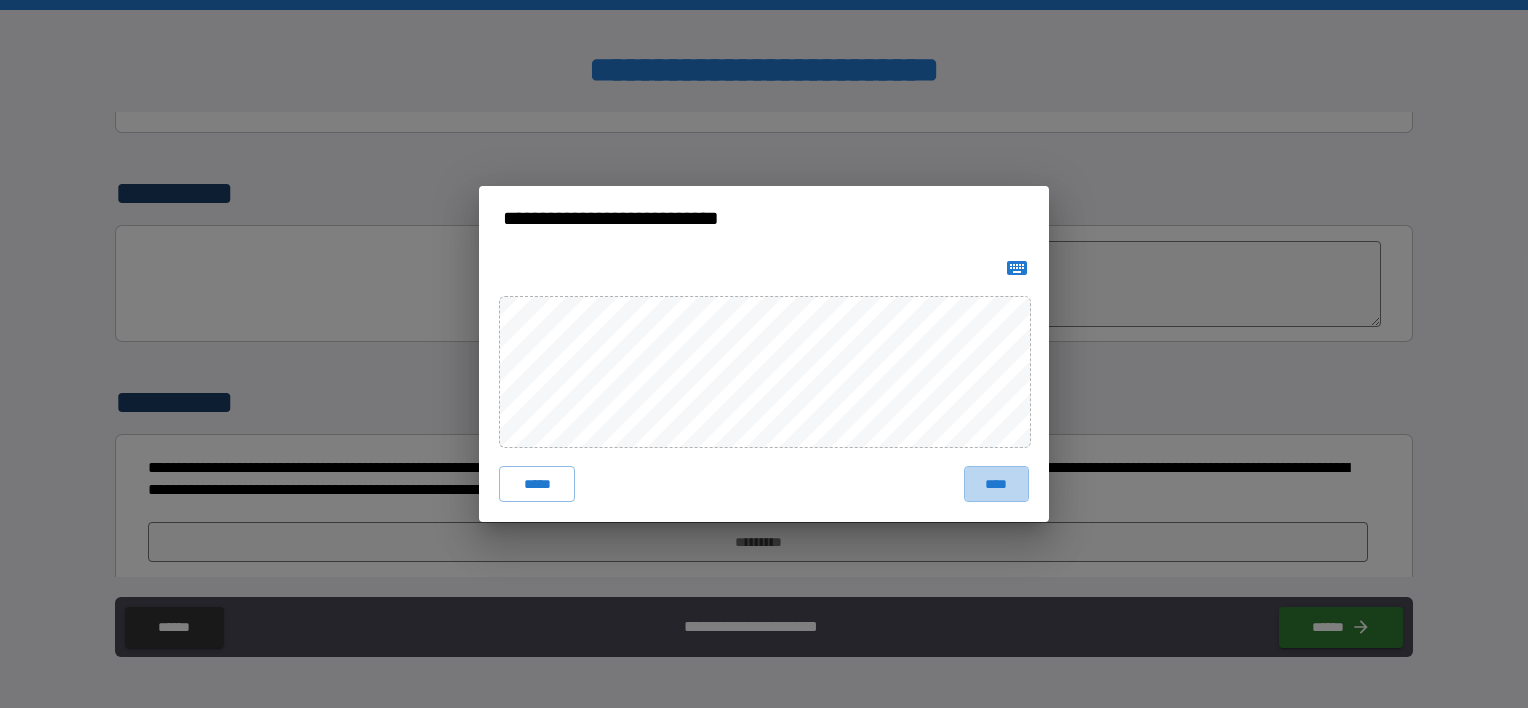 click on "****" at bounding box center [996, 484] 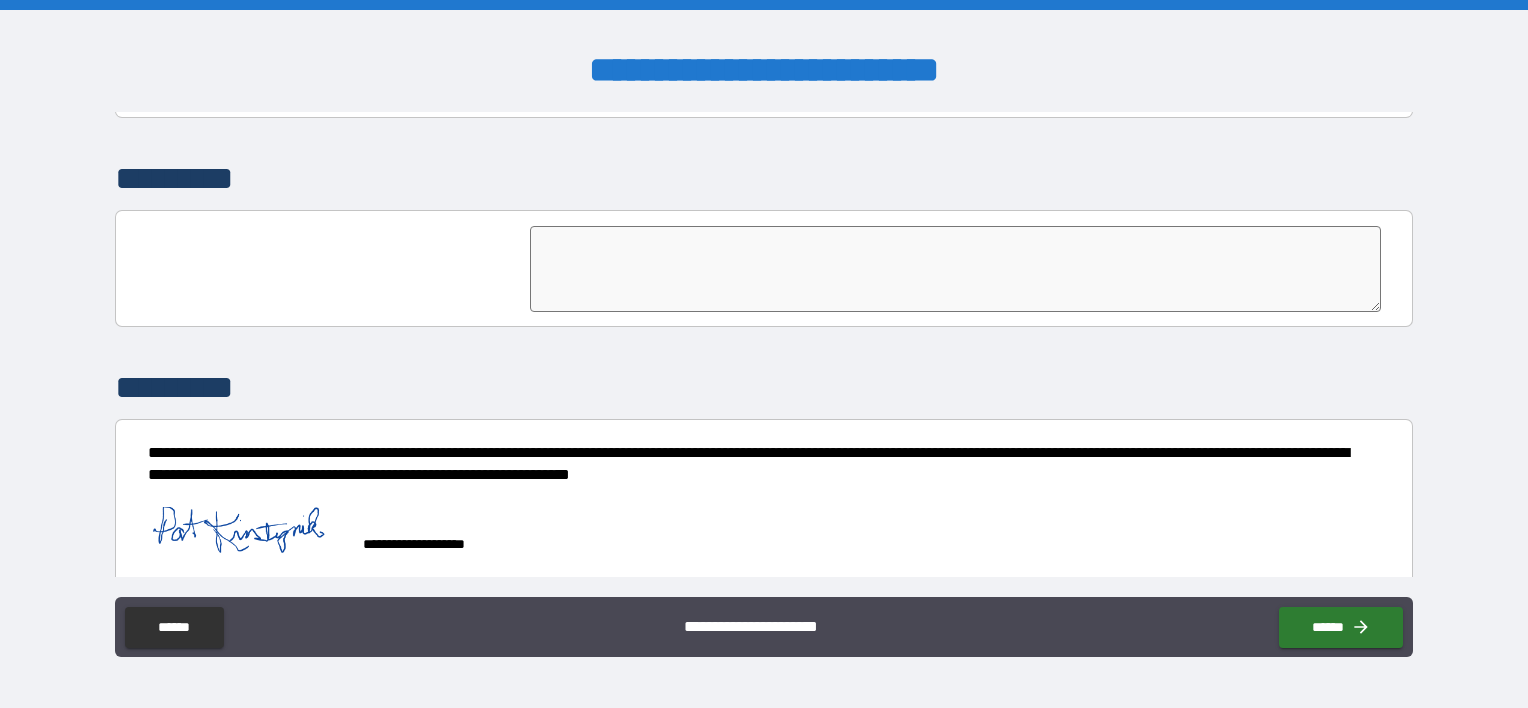 scroll, scrollTop: 4622, scrollLeft: 0, axis: vertical 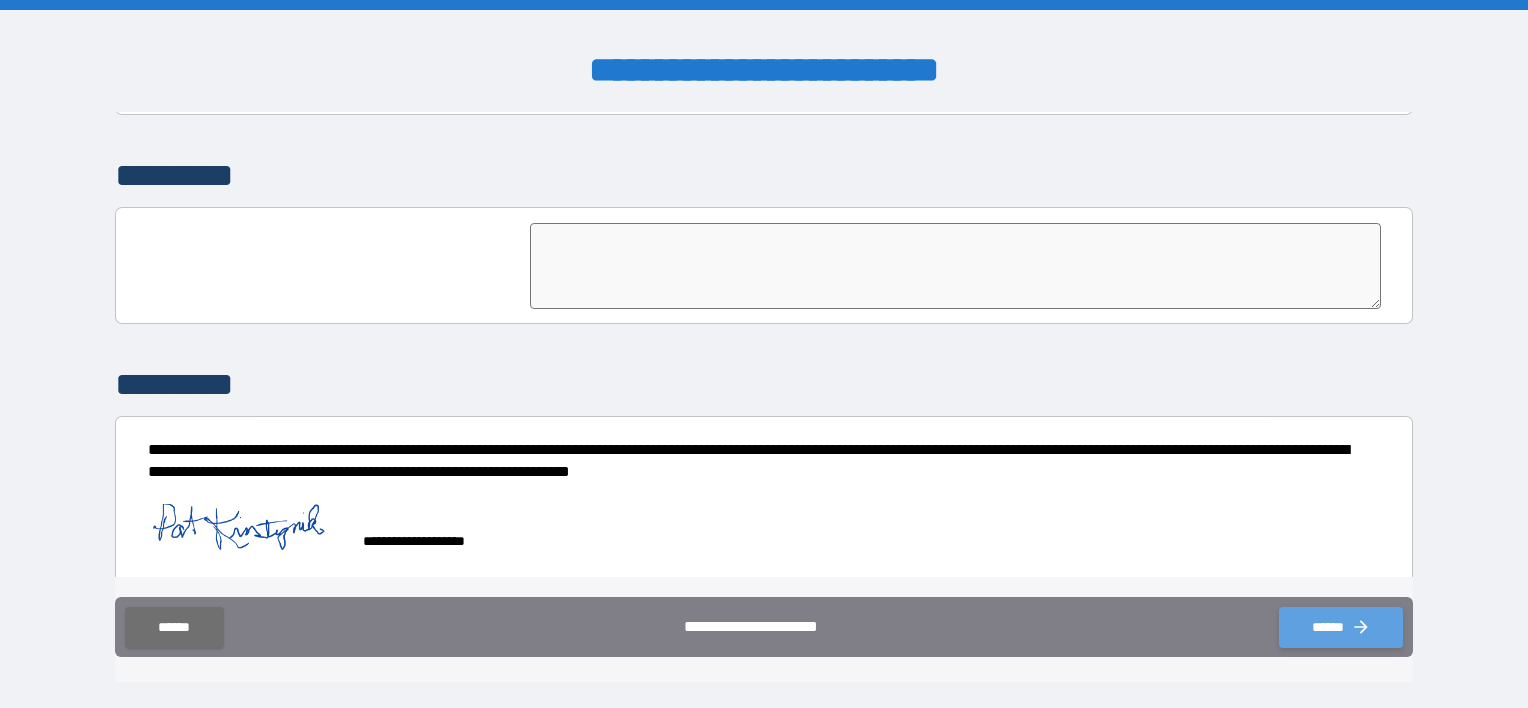 click on "******" at bounding box center (1341, 627) 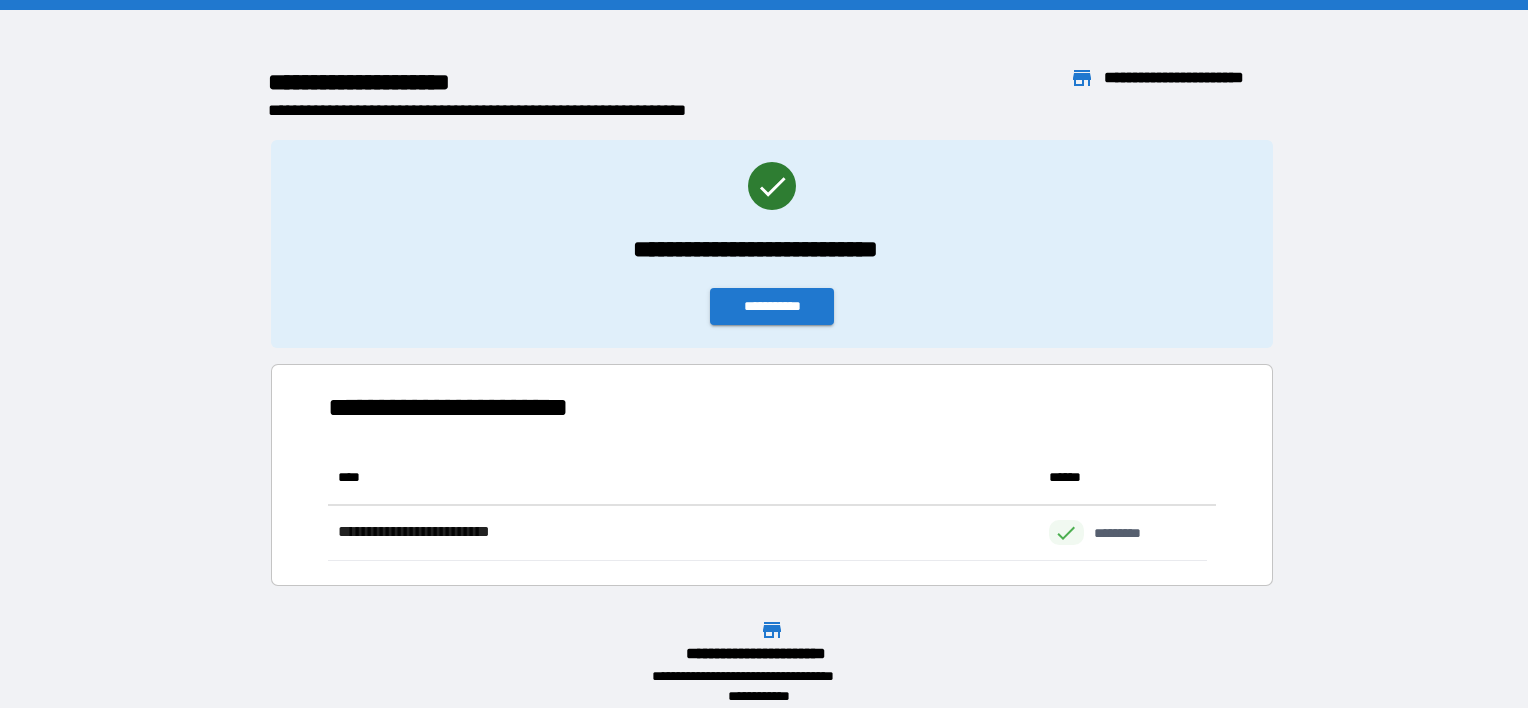 scroll, scrollTop: 96, scrollLeft: 863, axis: both 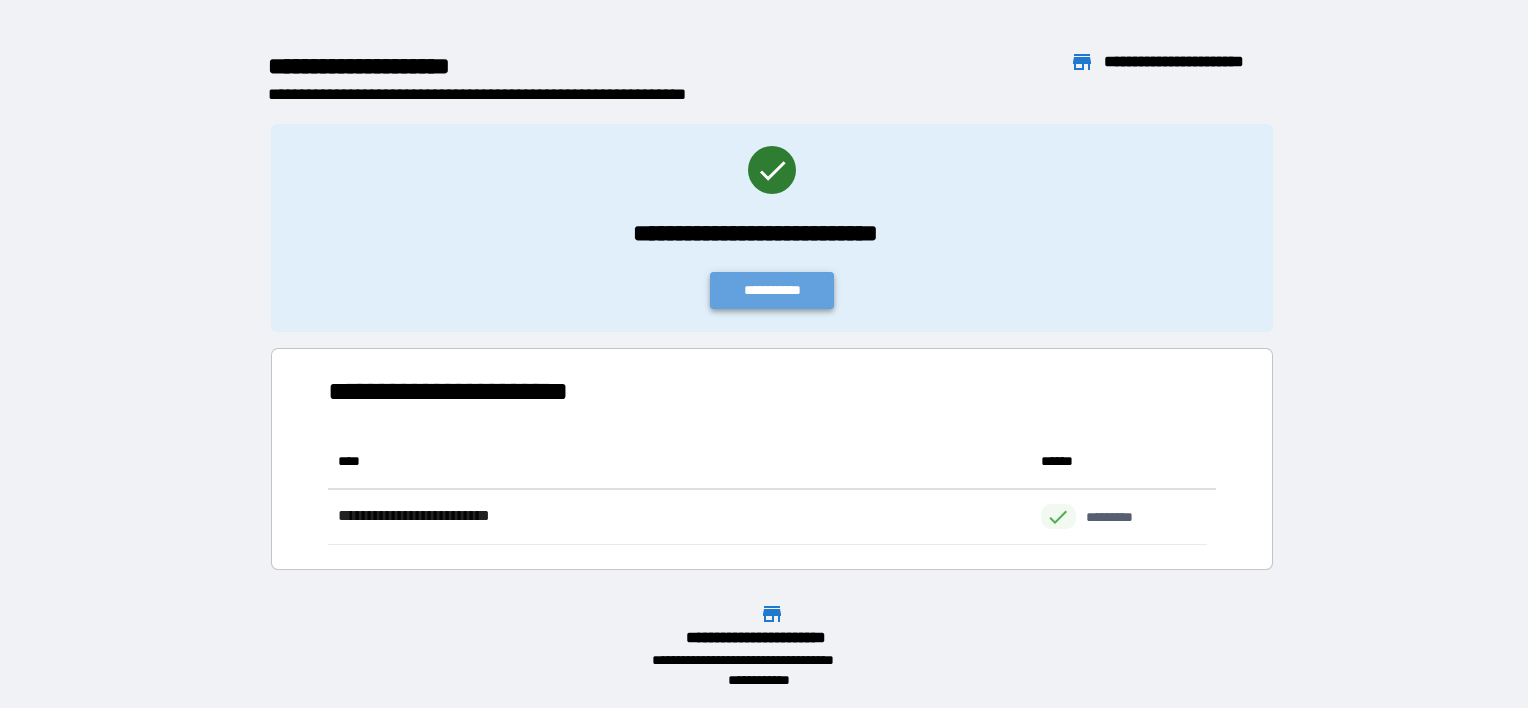 click on "**********" at bounding box center [772, 290] 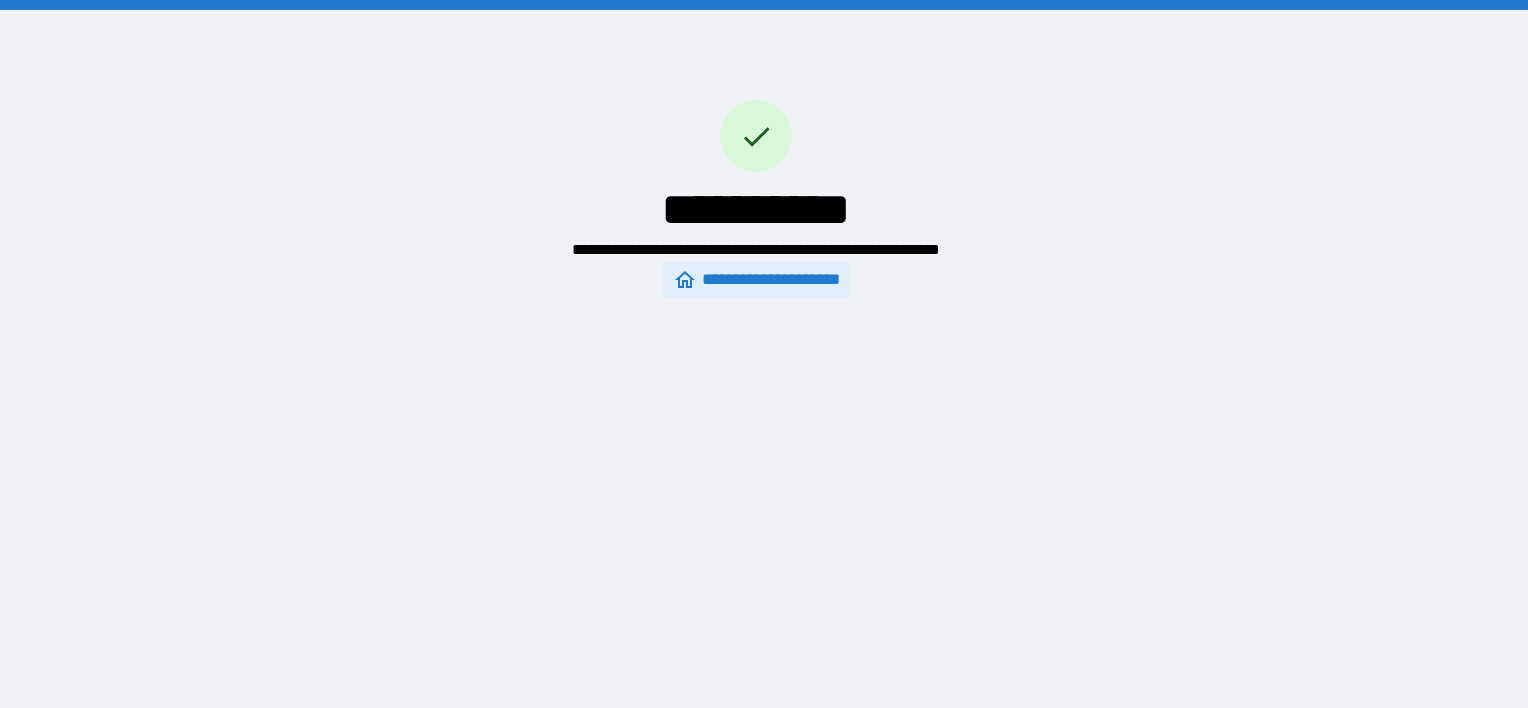scroll, scrollTop: 0, scrollLeft: 0, axis: both 